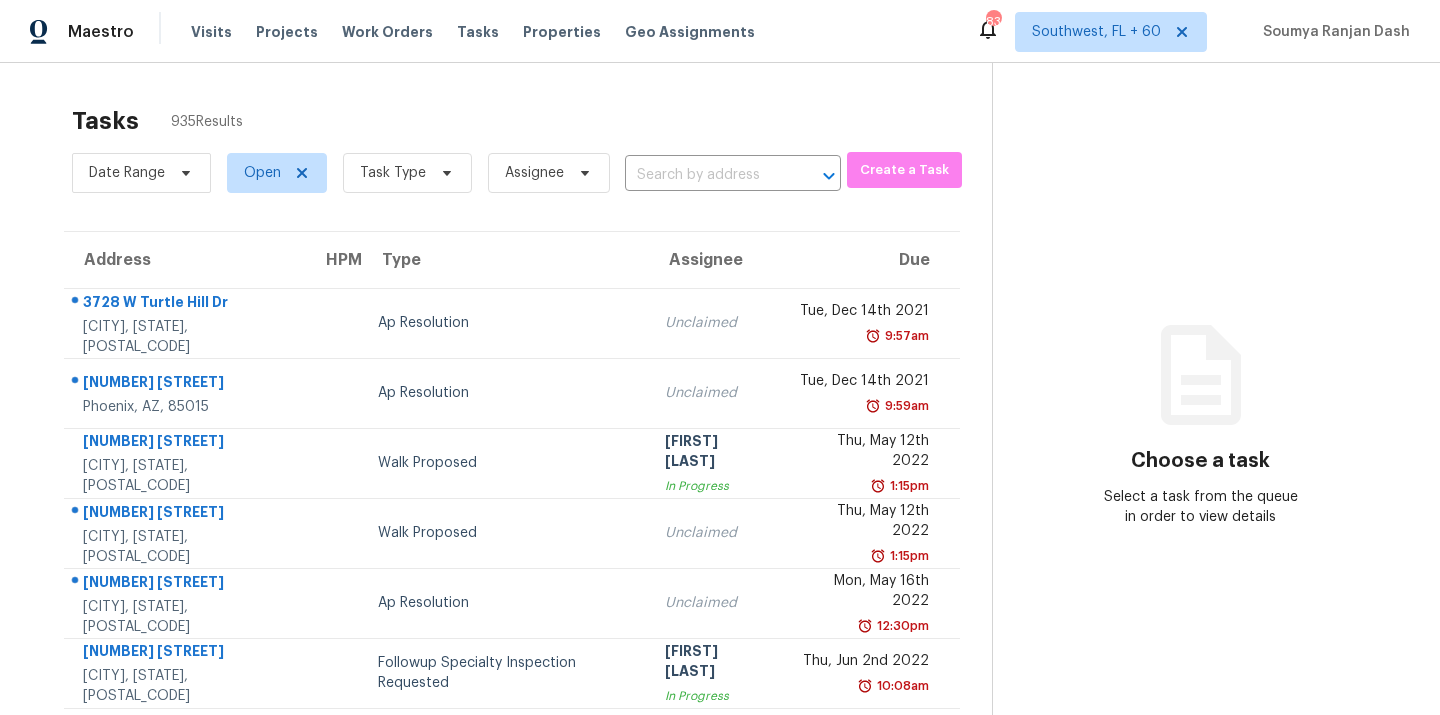 scroll, scrollTop: 0, scrollLeft: 0, axis: both 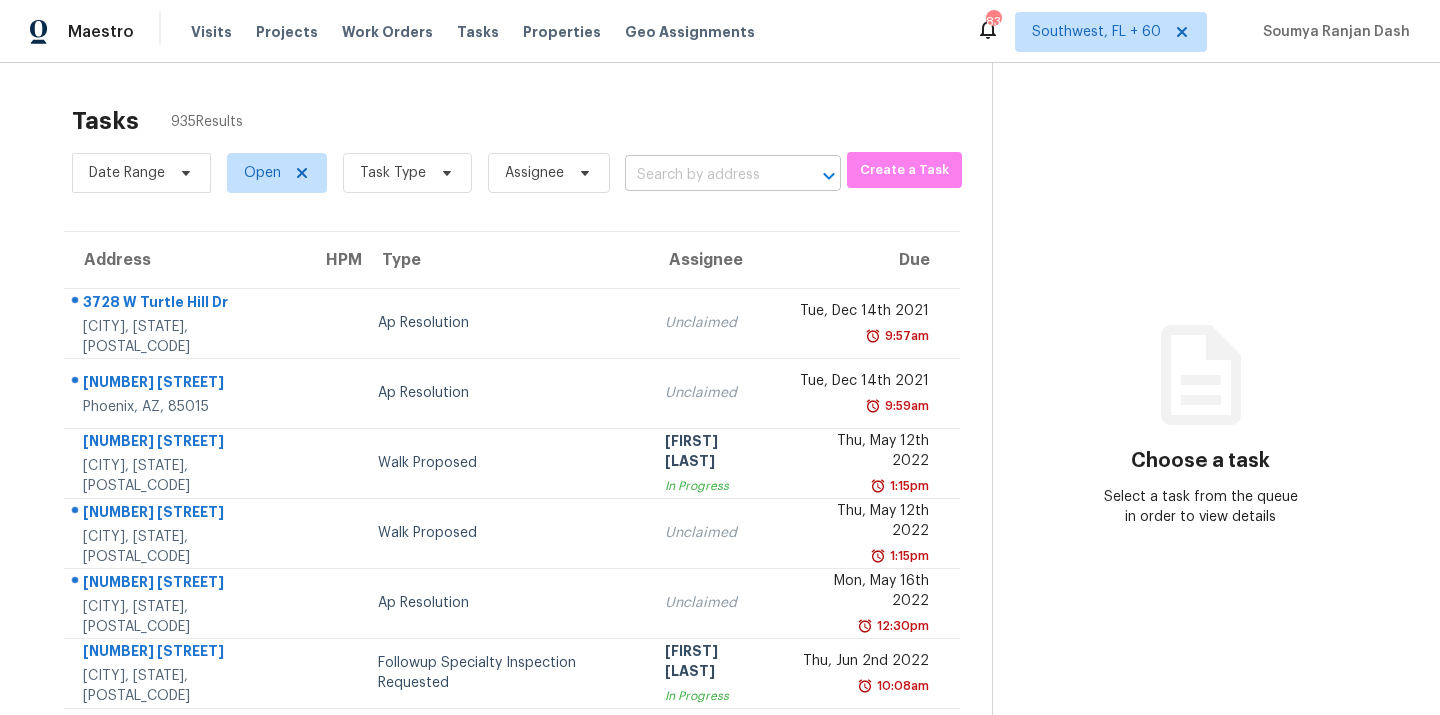 click at bounding box center (705, 175) 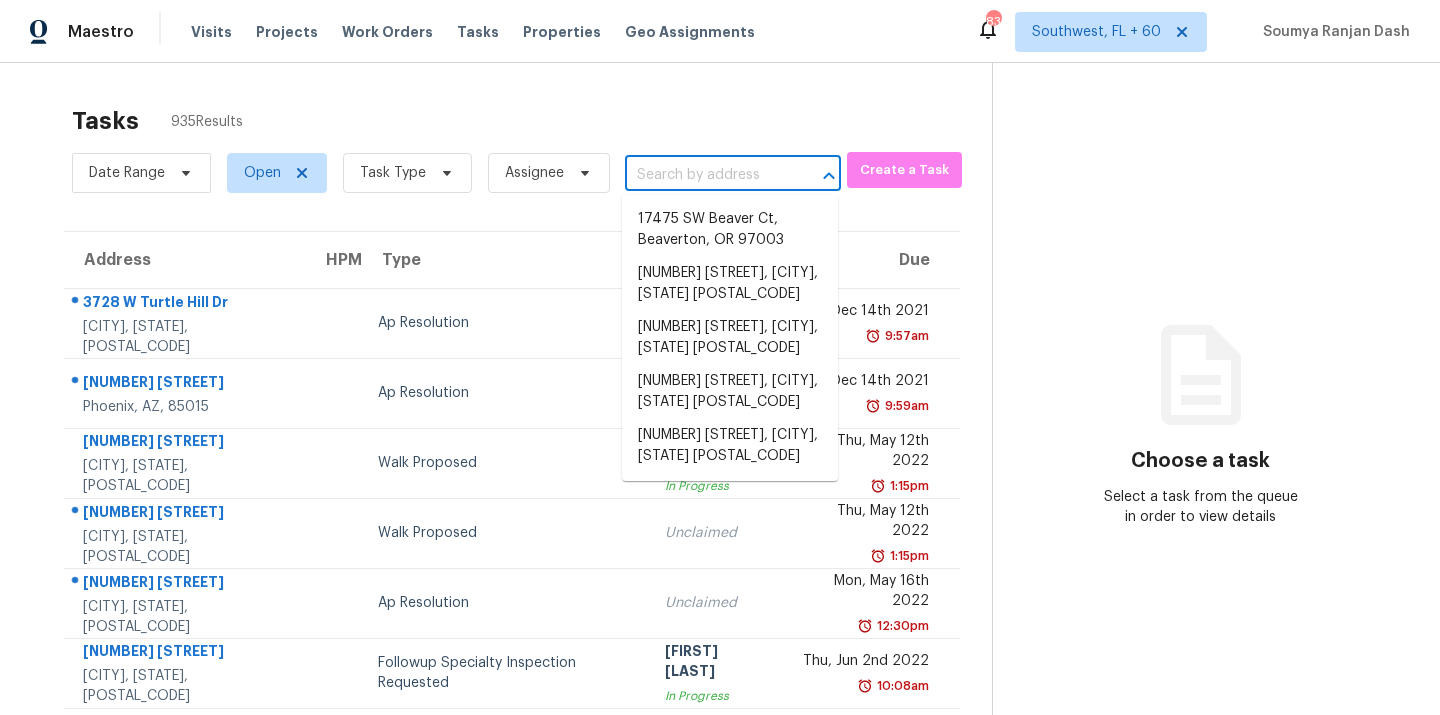 paste on "2625 Sunny Ln SE, Marietta, GA 30067" 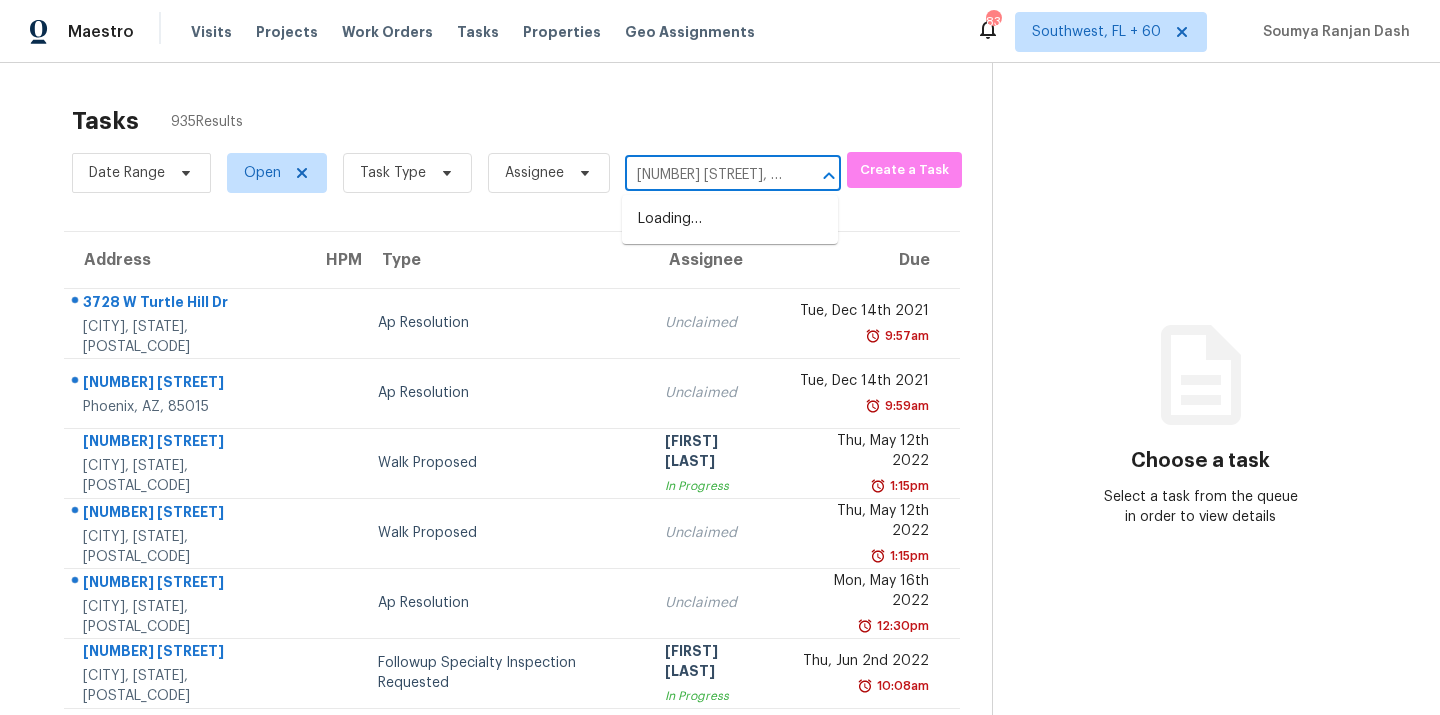 scroll, scrollTop: 0, scrollLeft: 105, axis: horizontal 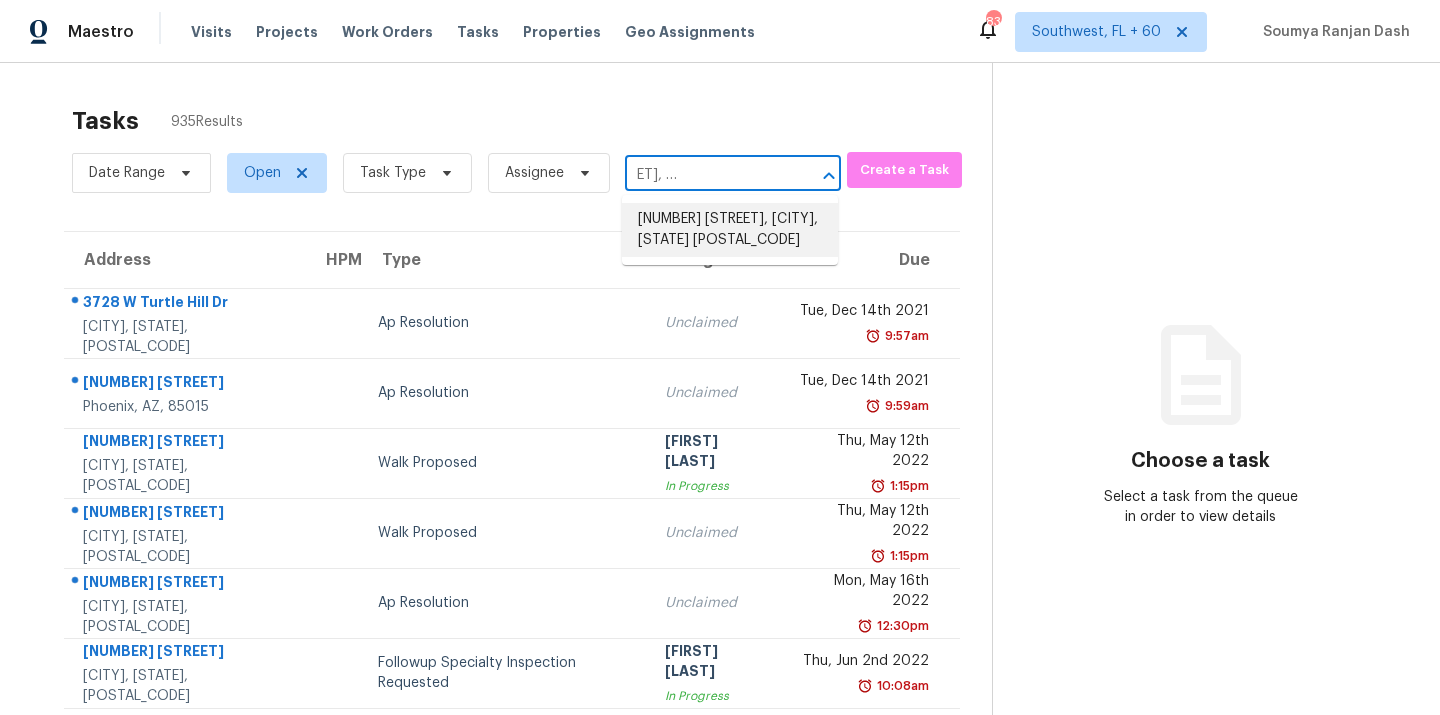 click on "2625 Sunny Ln SE, Marietta, GA 30067" at bounding box center [730, 230] 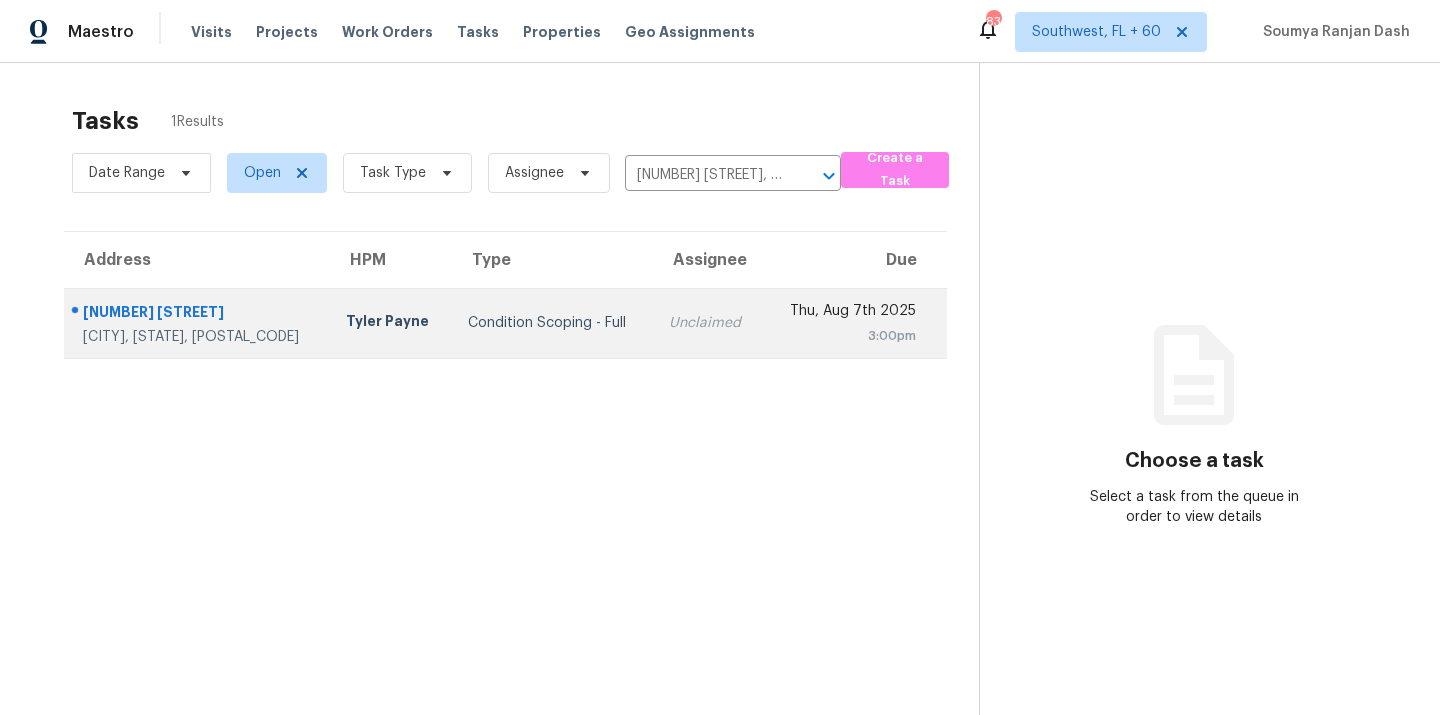 click on "Unclaimed" at bounding box center [708, 323] 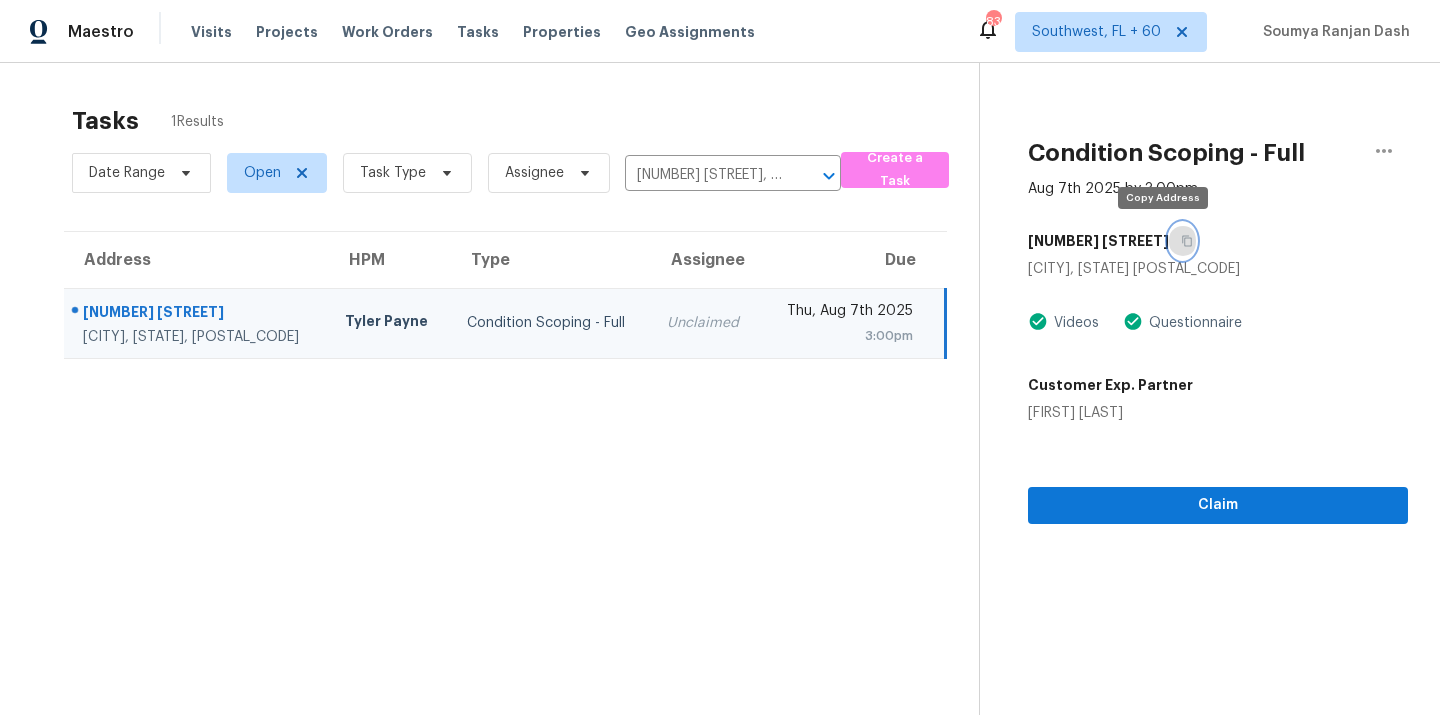 click 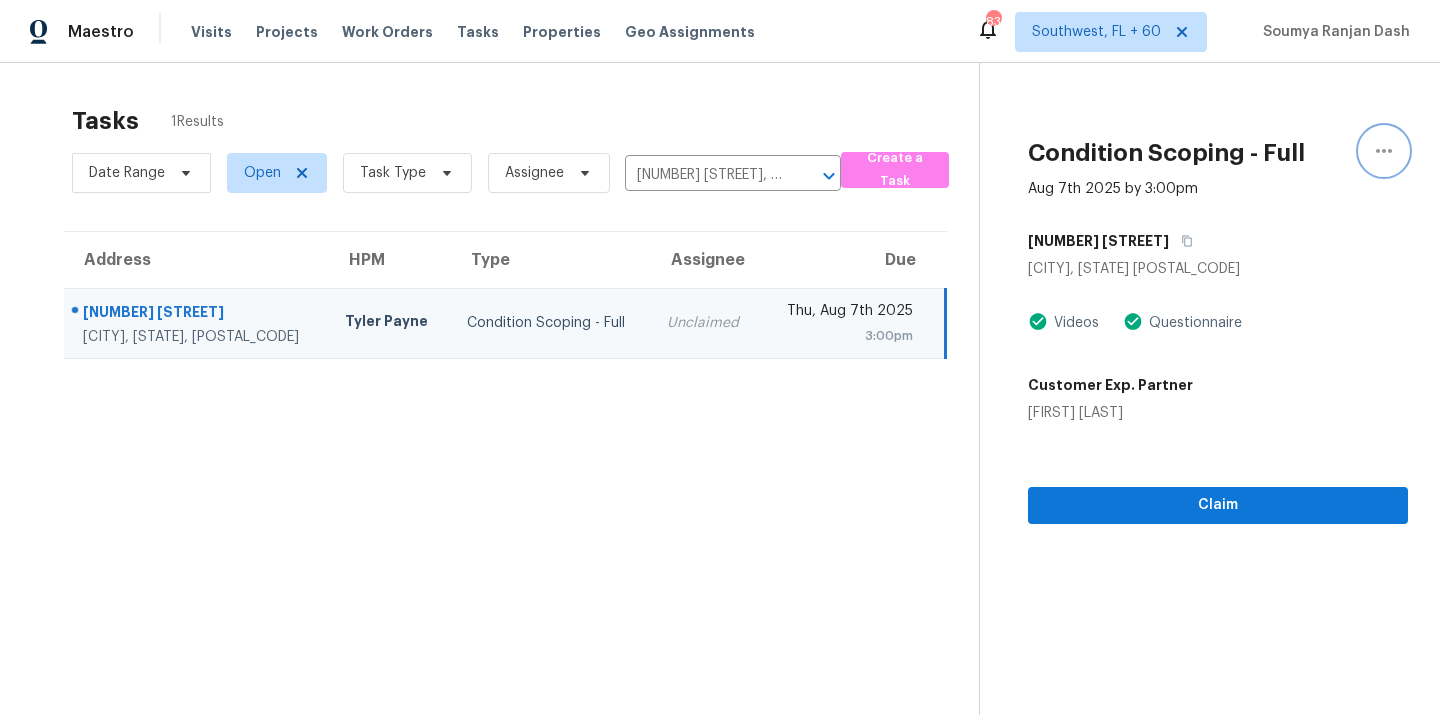 click at bounding box center (1384, 151) 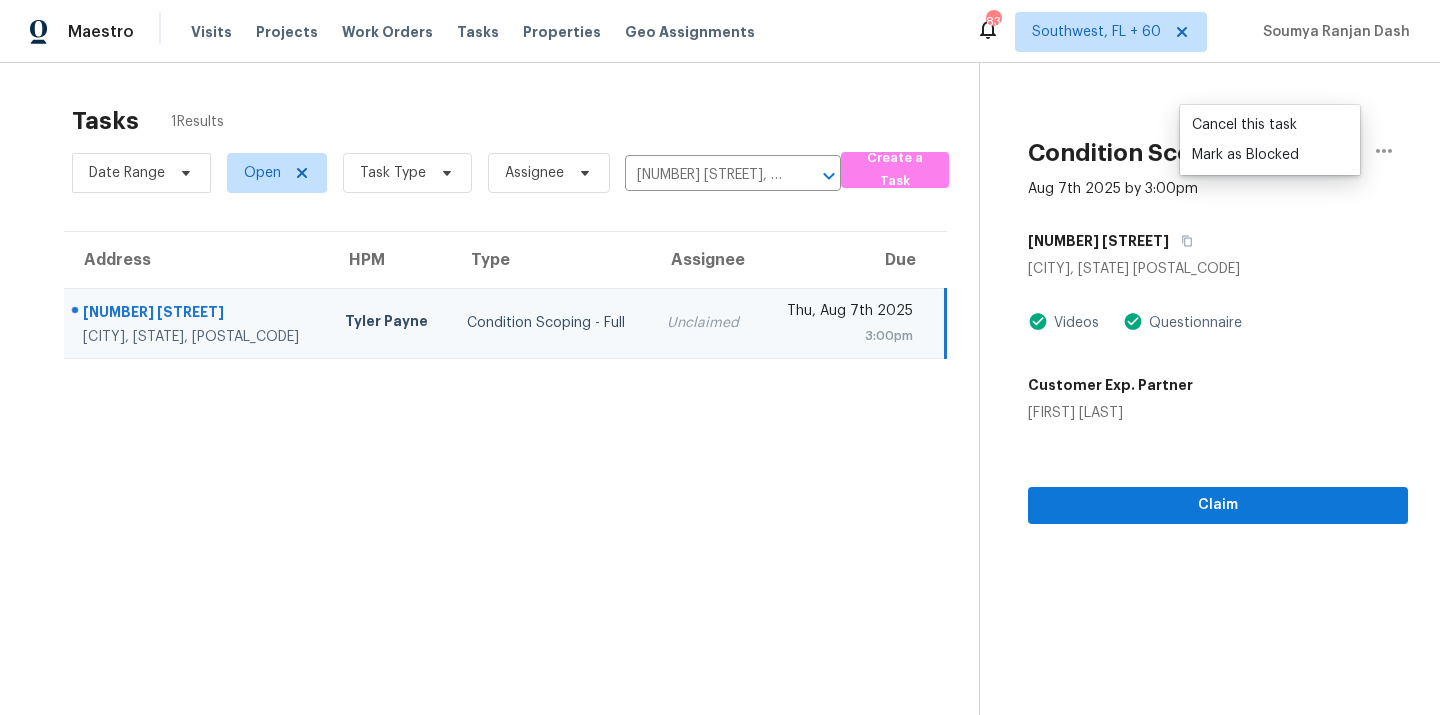 click on "2625 Sunny Ln SE" at bounding box center (1218, 241) 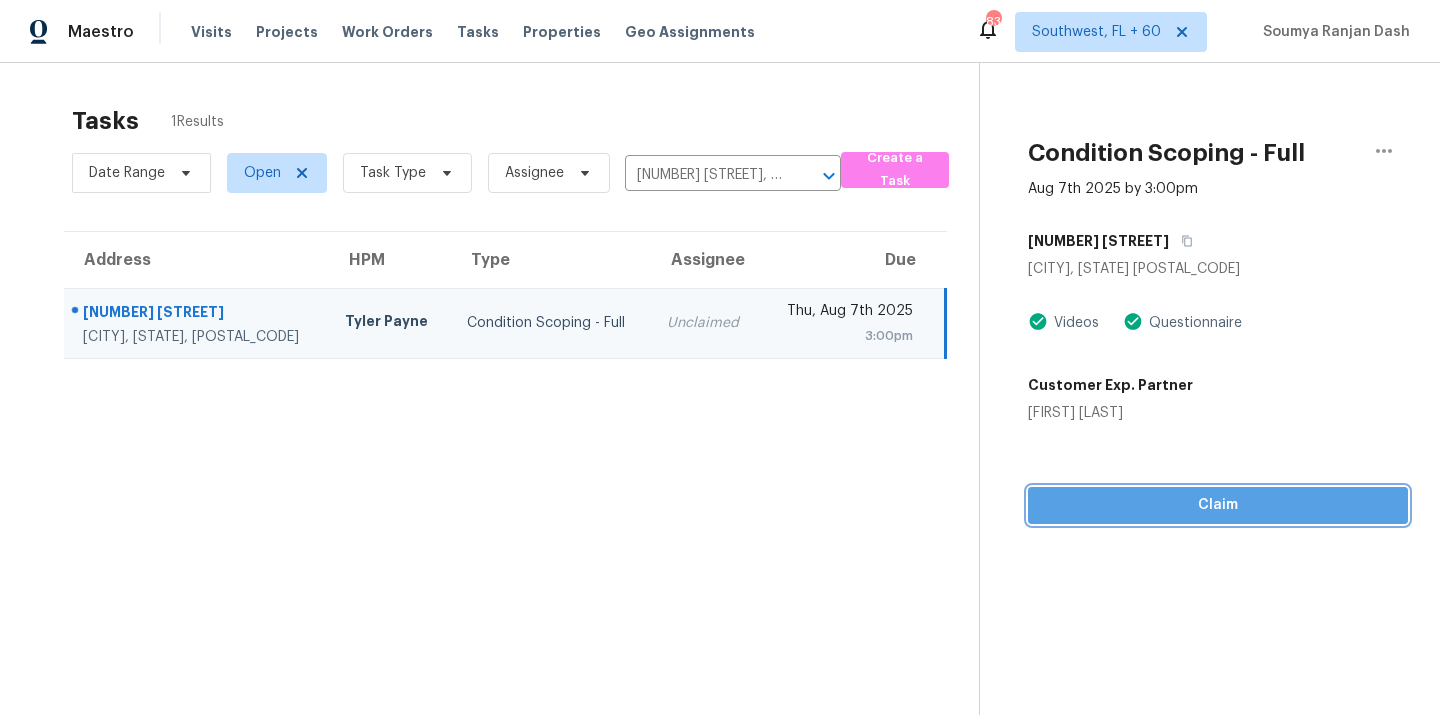 click on "Claim" at bounding box center (1218, 505) 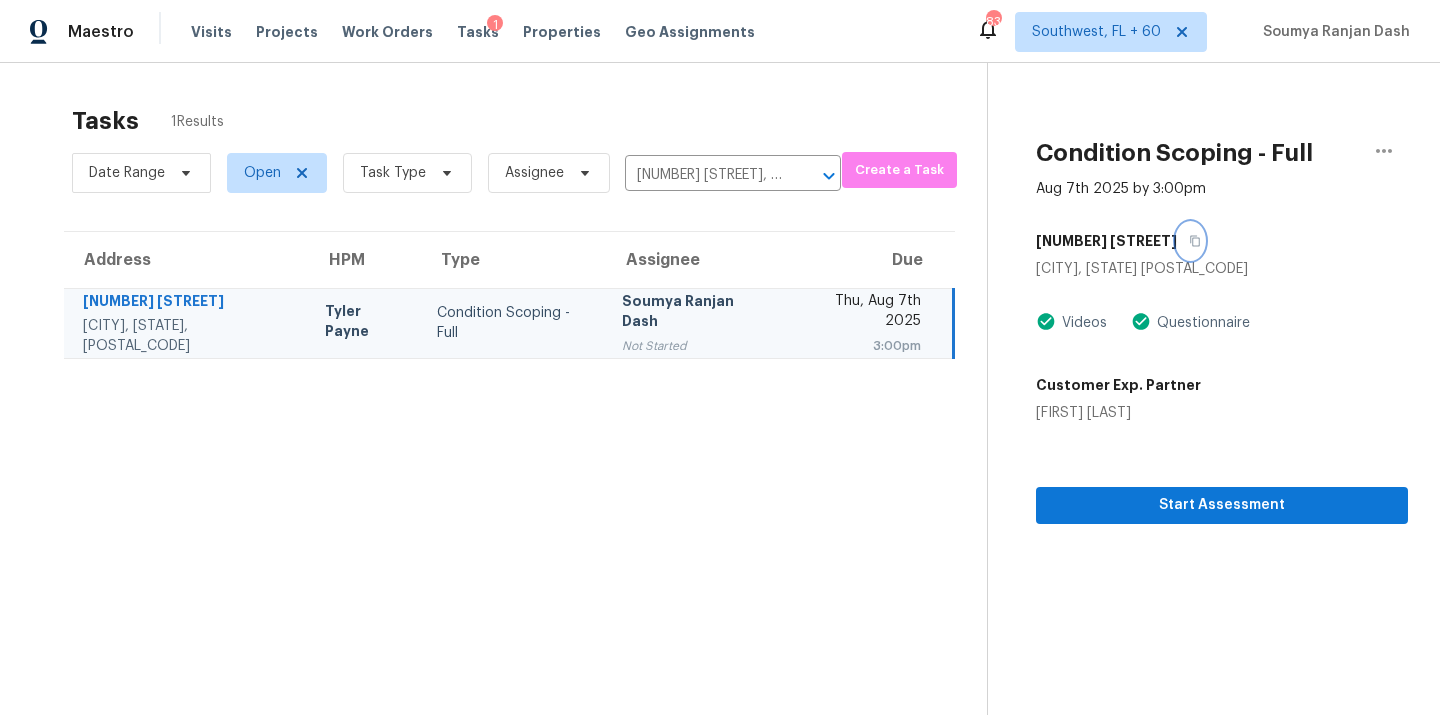 click 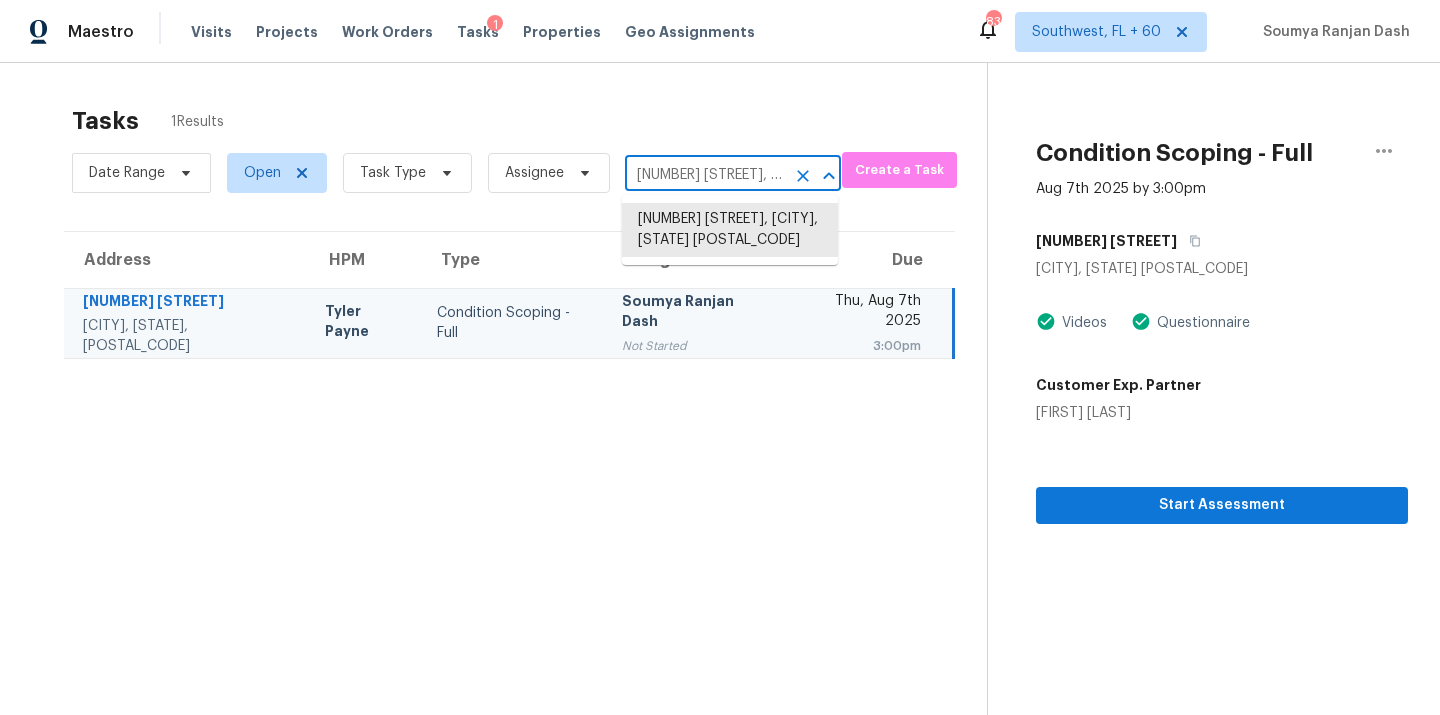 click on "2625 Sunny Ln SE, Marietta, GA 30067" at bounding box center [705, 175] 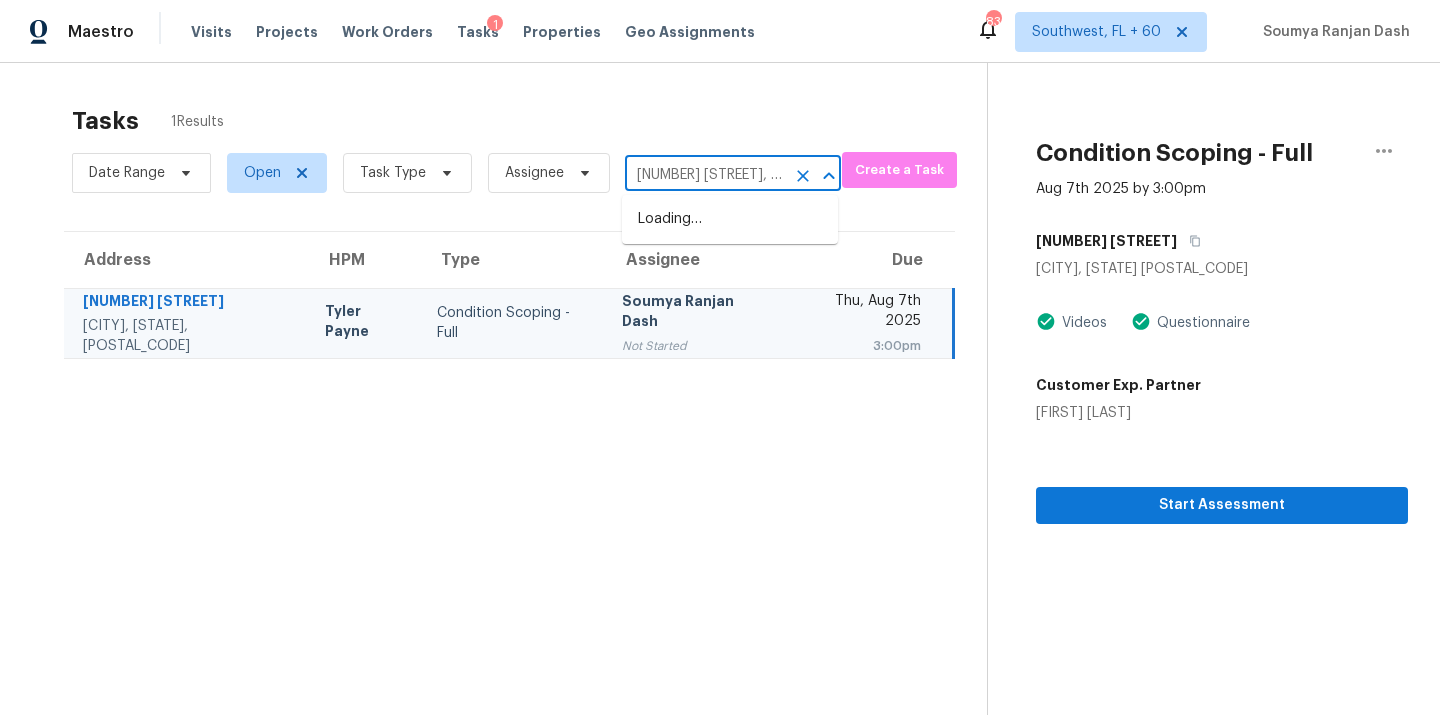 scroll, scrollTop: 0, scrollLeft: 90, axis: horizontal 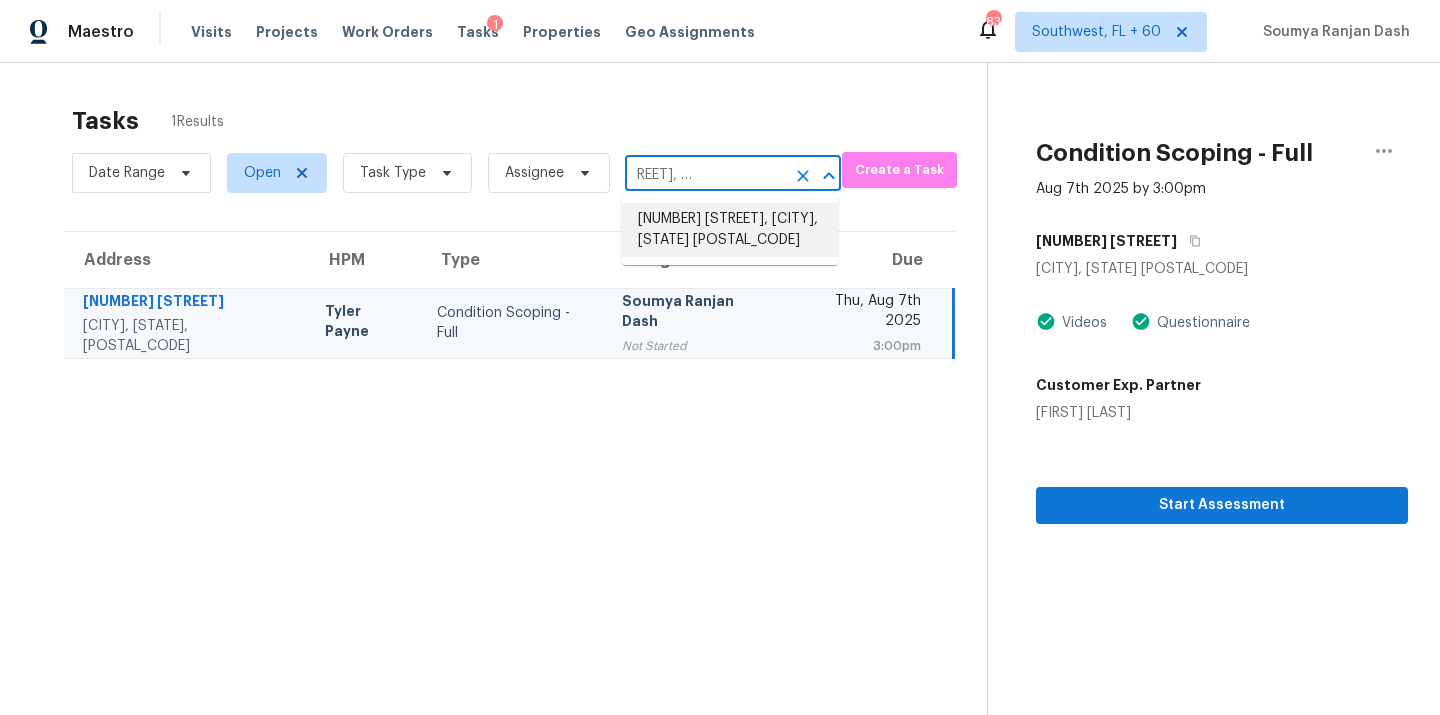 click on "11224 Aliyah Dr, Hampton, GA 30228" at bounding box center (730, 230) 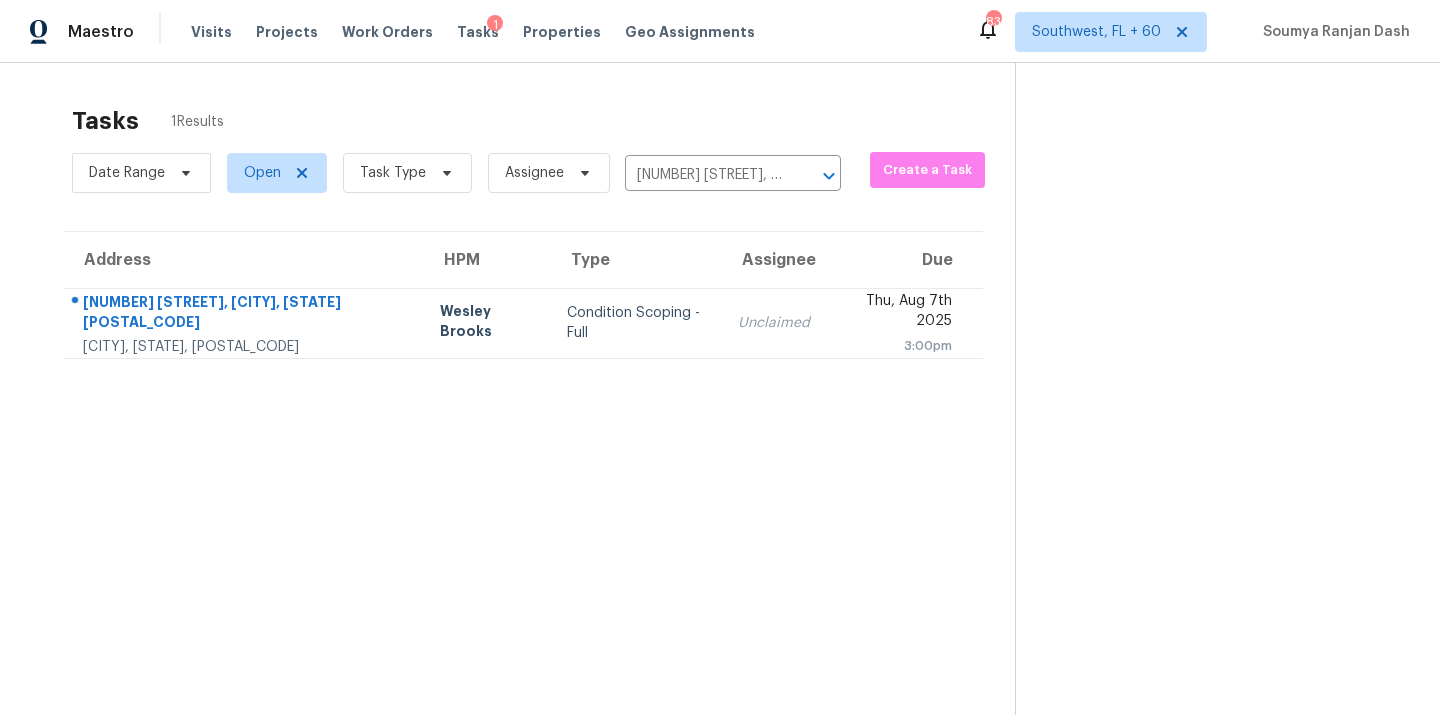 click on "Condition Scoping - Full" at bounding box center [636, 323] 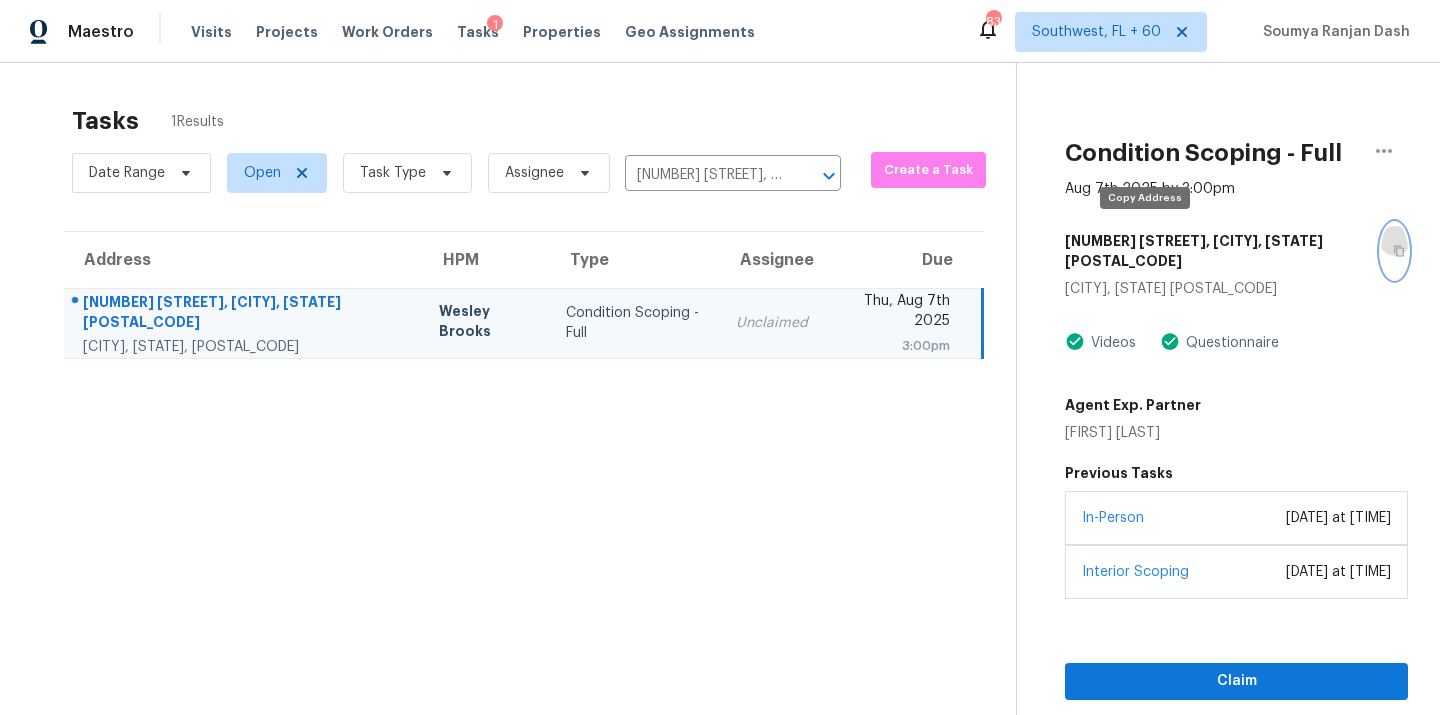 click 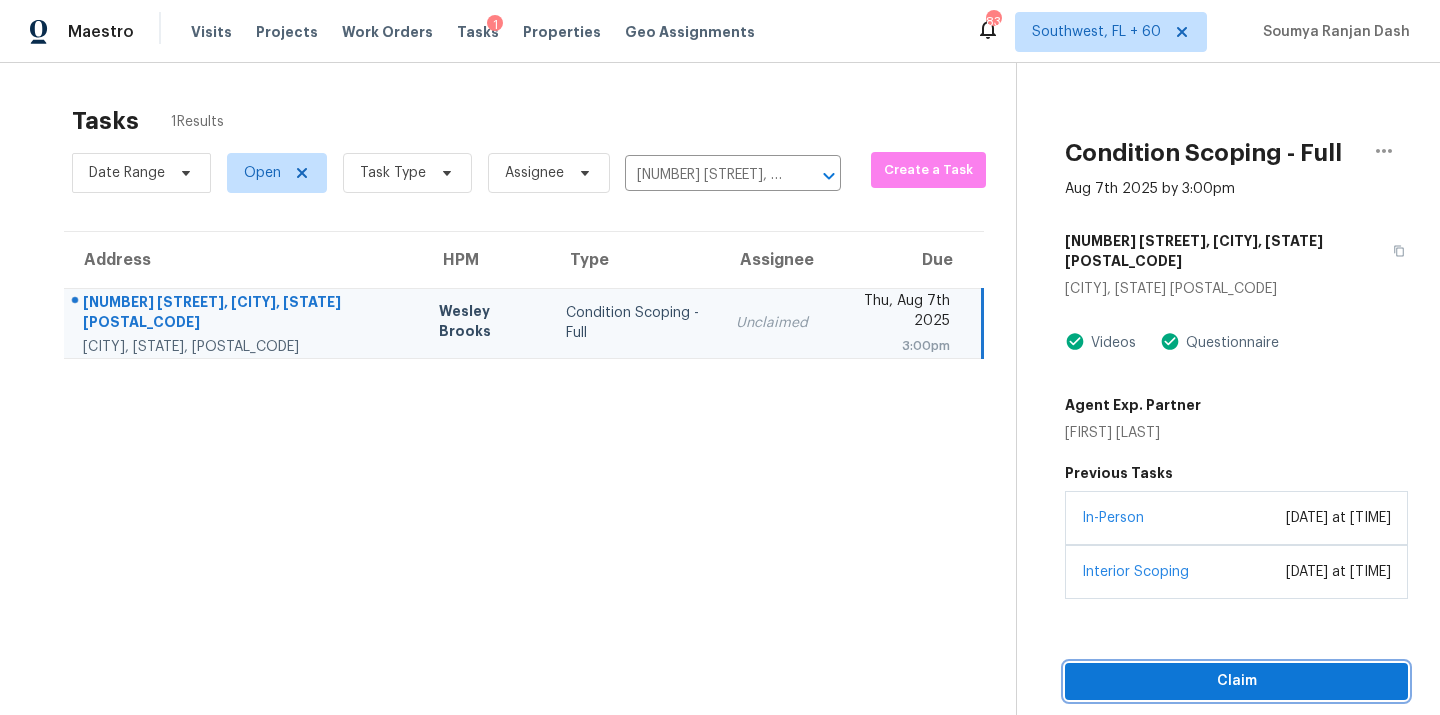 click on "Claim" at bounding box center (1236, 681) 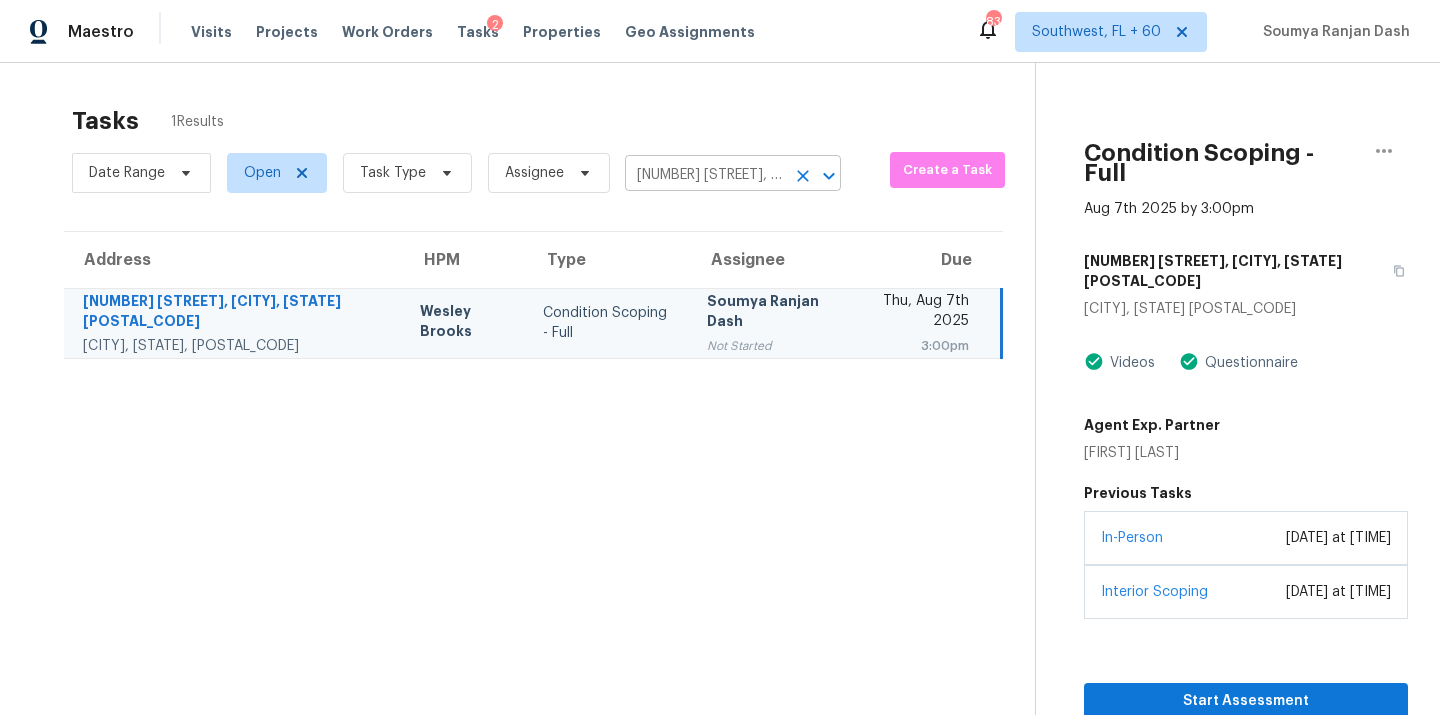 click on "11224 Aliyah Dr, Hampton, GA 30228" at bounding box center [705, 175] 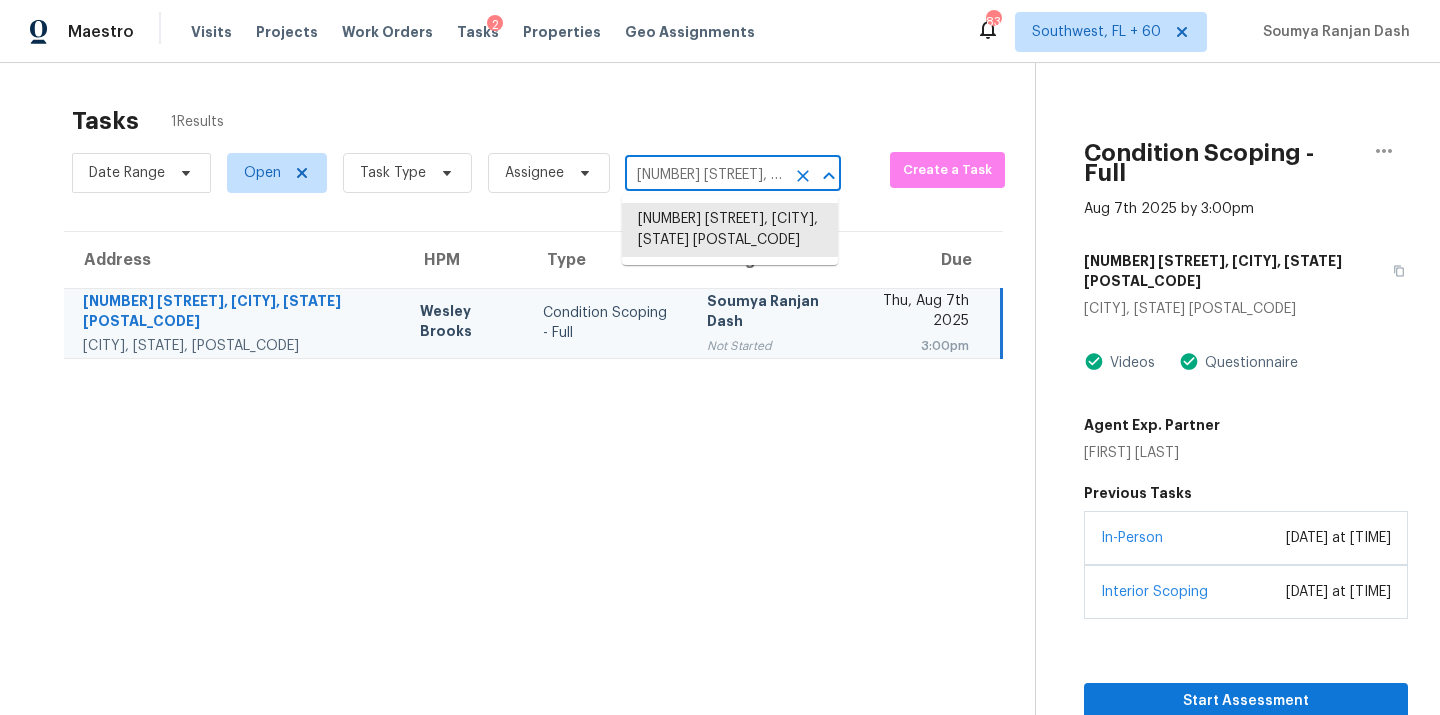 paste on "3938 Gran Hts San Antonio, TX, 78259" 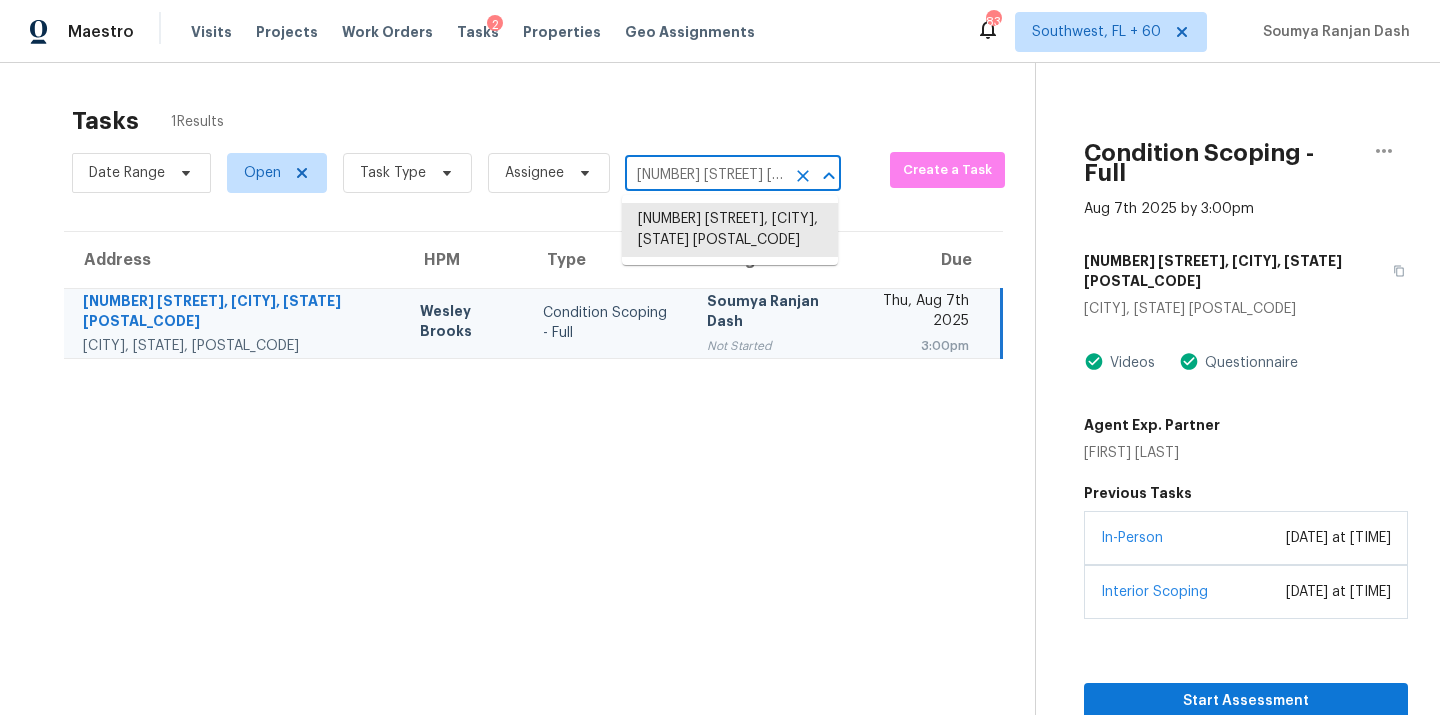 scroll, scrollTop: 0, scrollLeft: 103, axis: horizontal 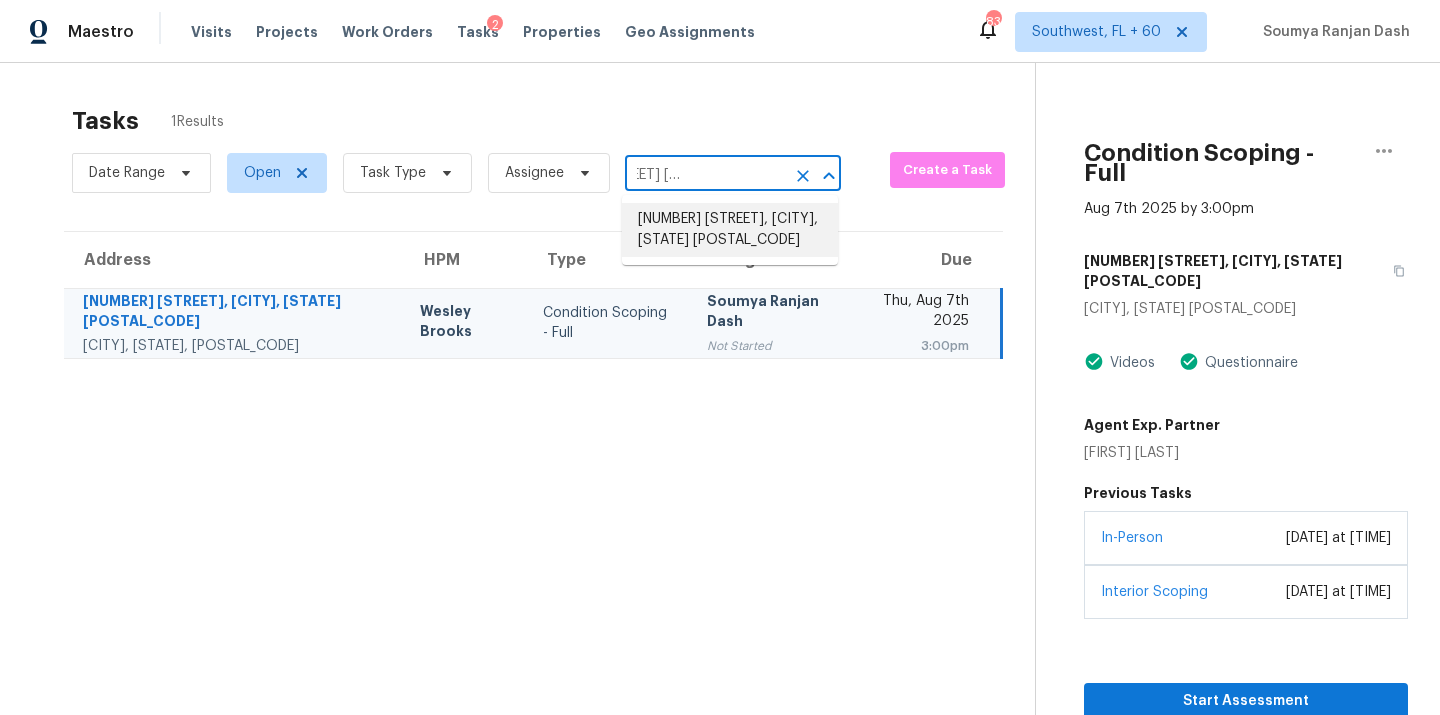 click on "3938 Gran Hts, San Antonio, TX 78259" at bounding box center (730, 230) 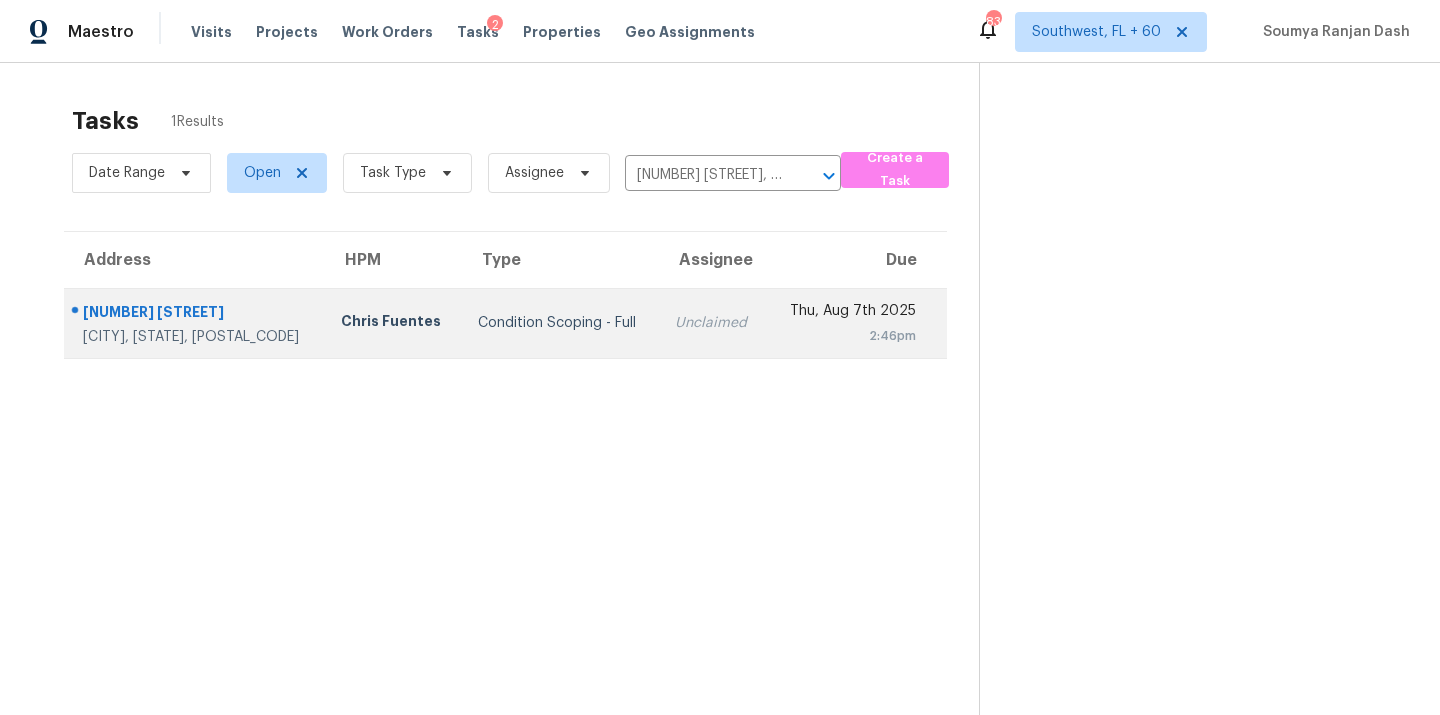 click on "Condition Scoping - Full" at bounding box center (560, 323) 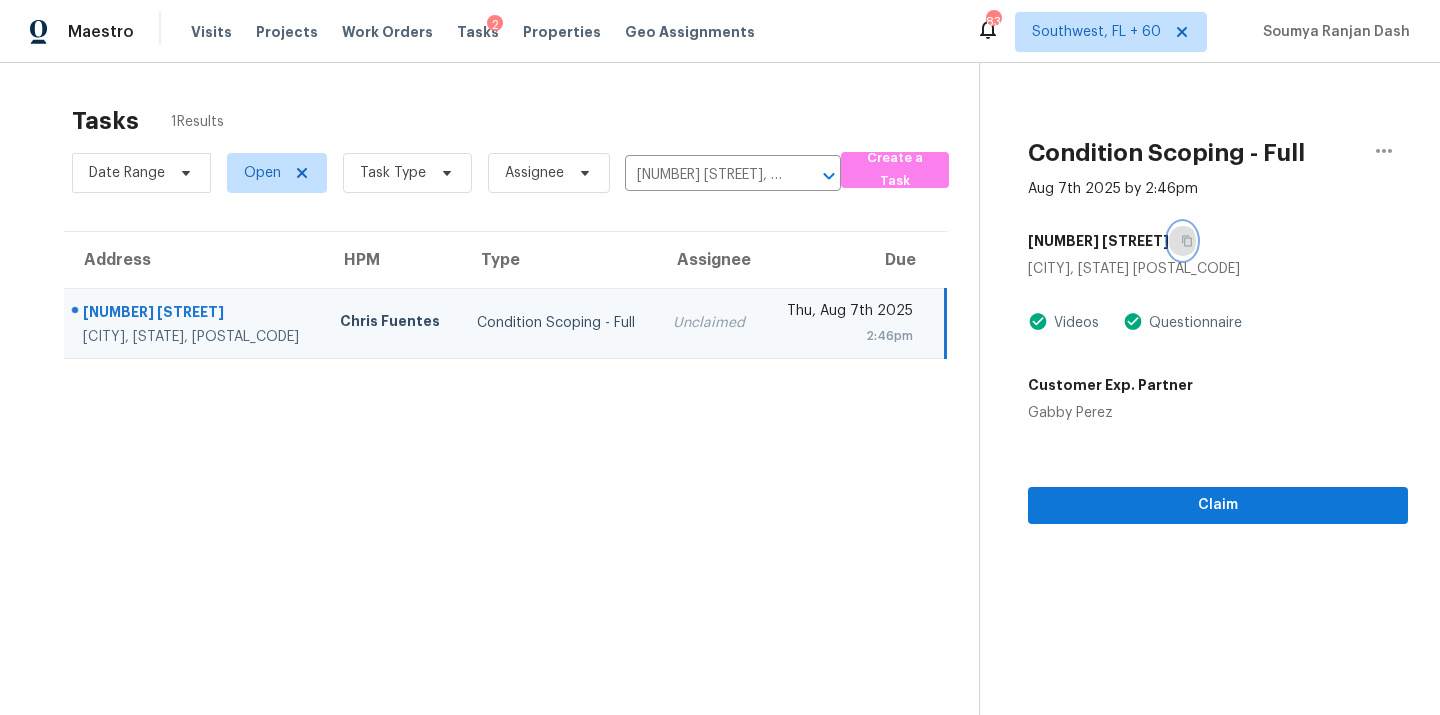 click 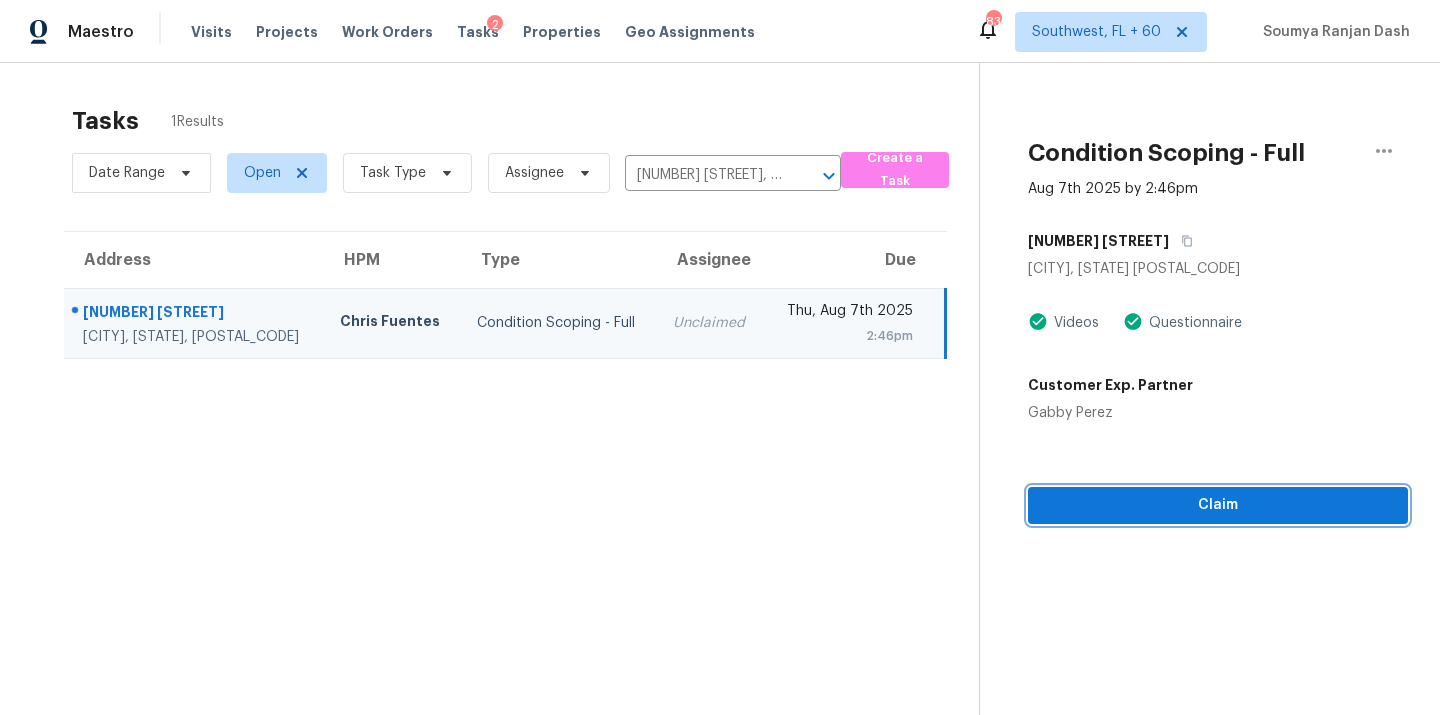 click on "Claim" at bounding box center [1218, 505] 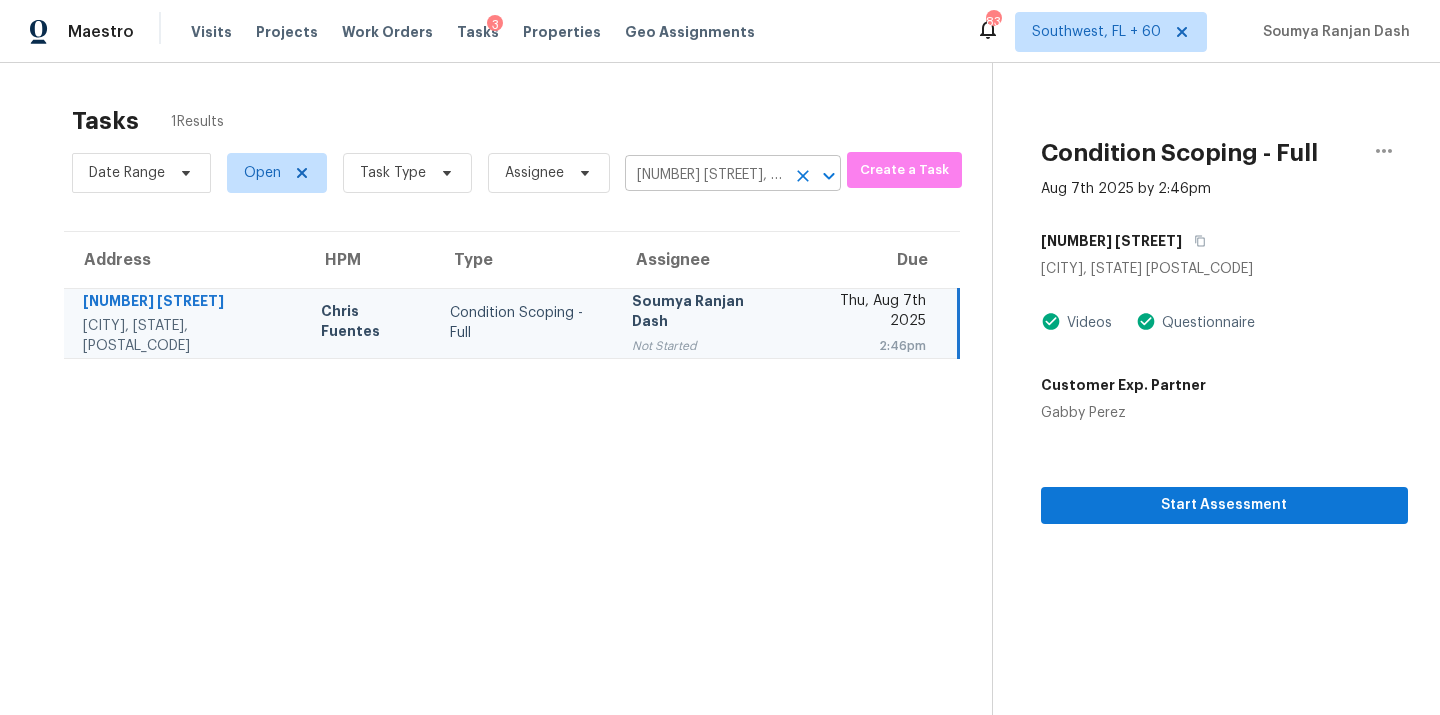 click on "Maestro Visits Projects Work Orders Tasks 3 Properties Geo Assignments 830 Southwest, FL + 60 Soumya Ranjan Dash Tasks 1  Results Date Range Open Task Type Assignee 3938 Gran Hts, San Antonio, TX 78259 ​ Create a Task Address HPM Type Assignee Due 3938 Gran Hts   San Antonio, TX, 78259 Chris Fuentes Condition Scoping - Full Soumya Ranjan Dash Not Started Thu, Aug 7th 2025 2:46pm Condition Scoping - Full Aug 7th 2025 by 2:46pm 3938 Gran Hts San Antonio, TX 78259 Videos Questionnaire Customer Exp. Partner Gabby Perez Start Assessment" at bounding box center (720, 357) 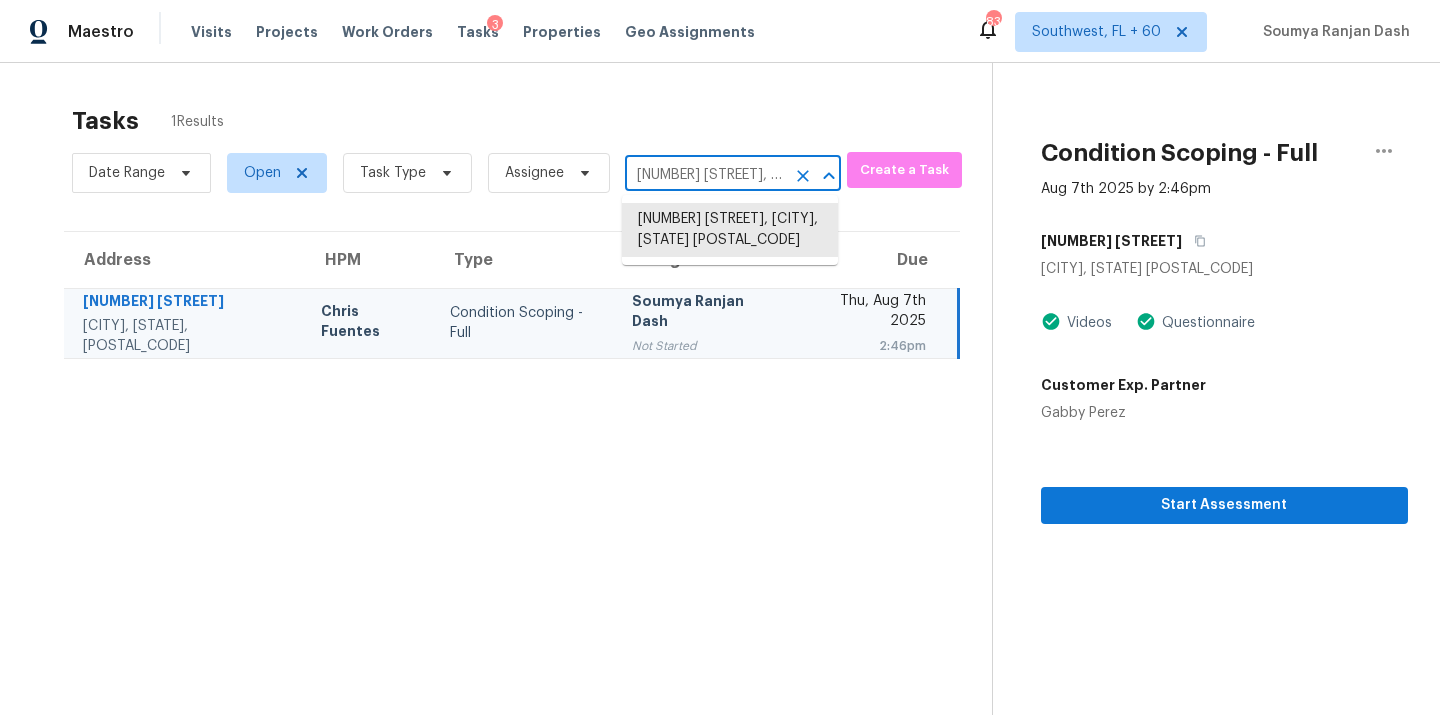 paste on "1708 Ramona Cir San Marcos, TX, 78666" 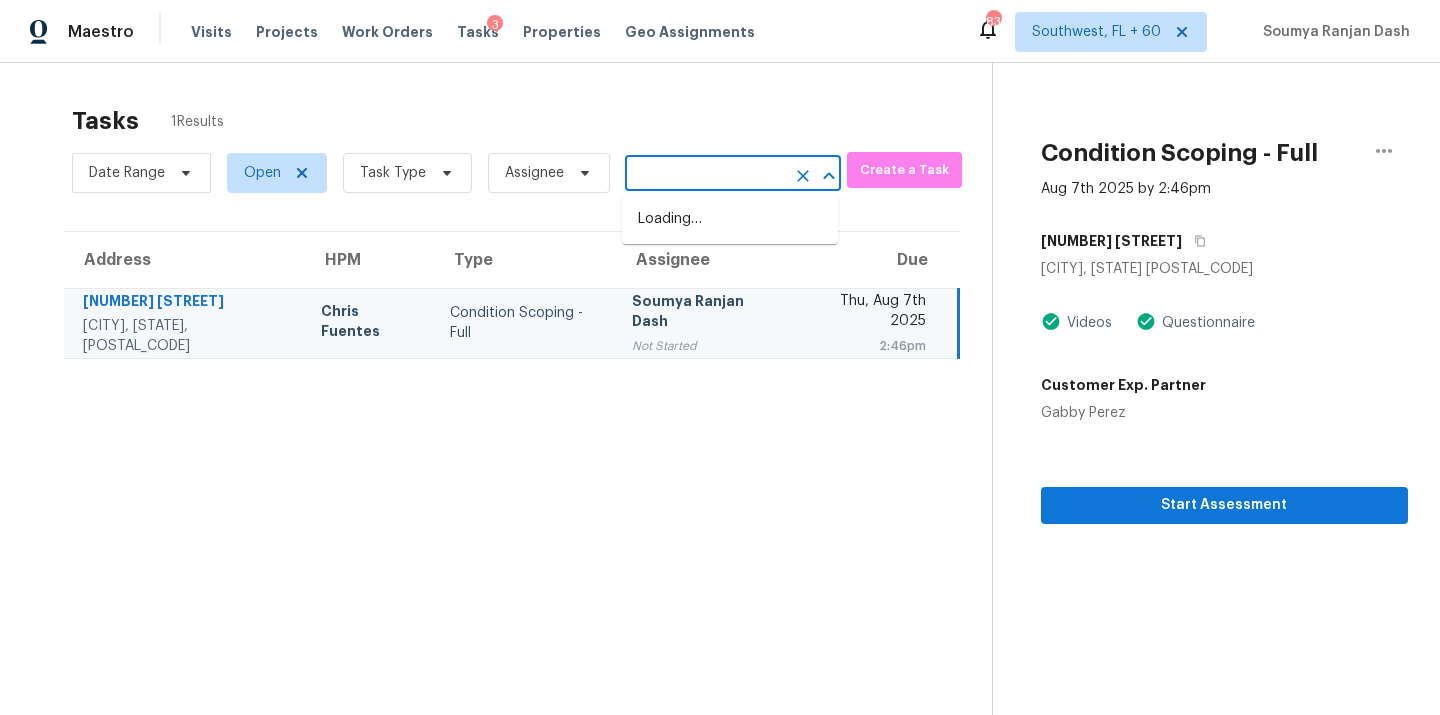 scroll, scrollTop: 0, scrollLeft: 190, axis: horizontal 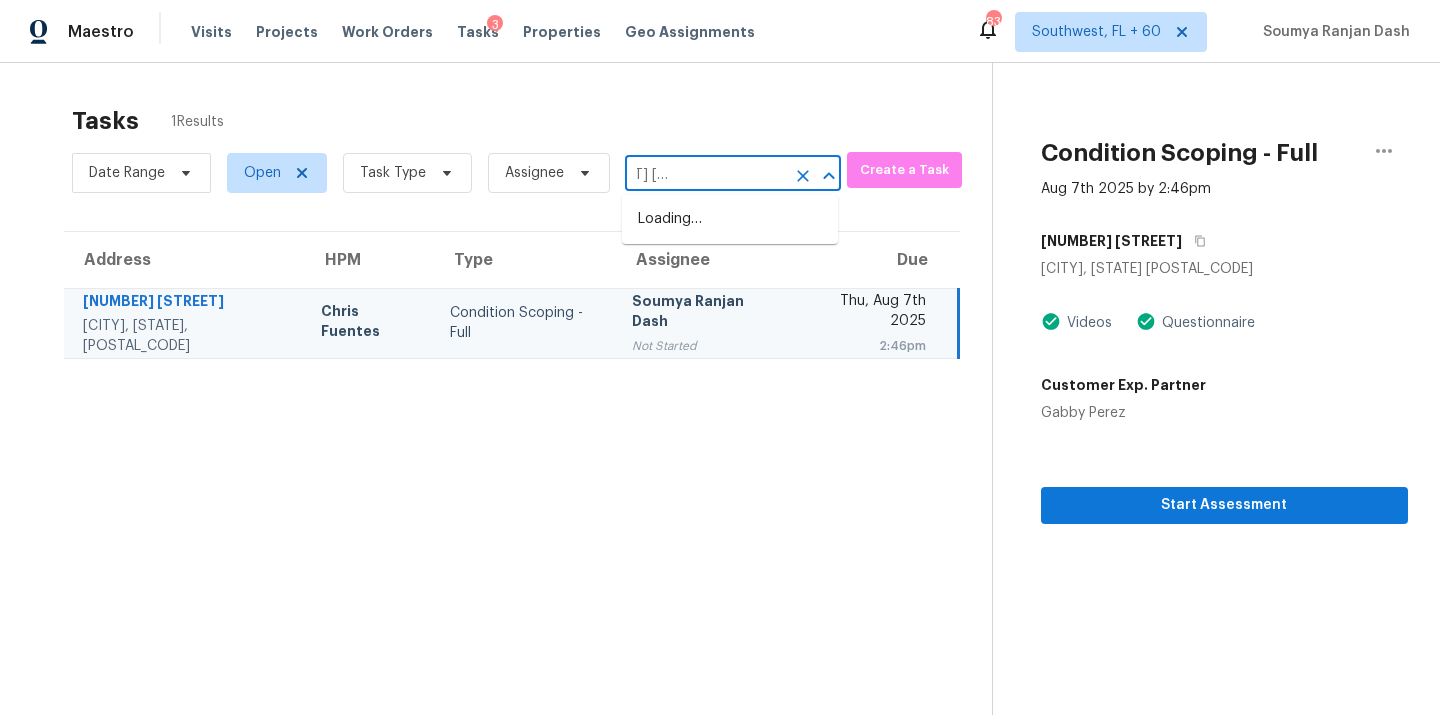 type on "1708 Ramona Cir San Marcos, TX, 78666" 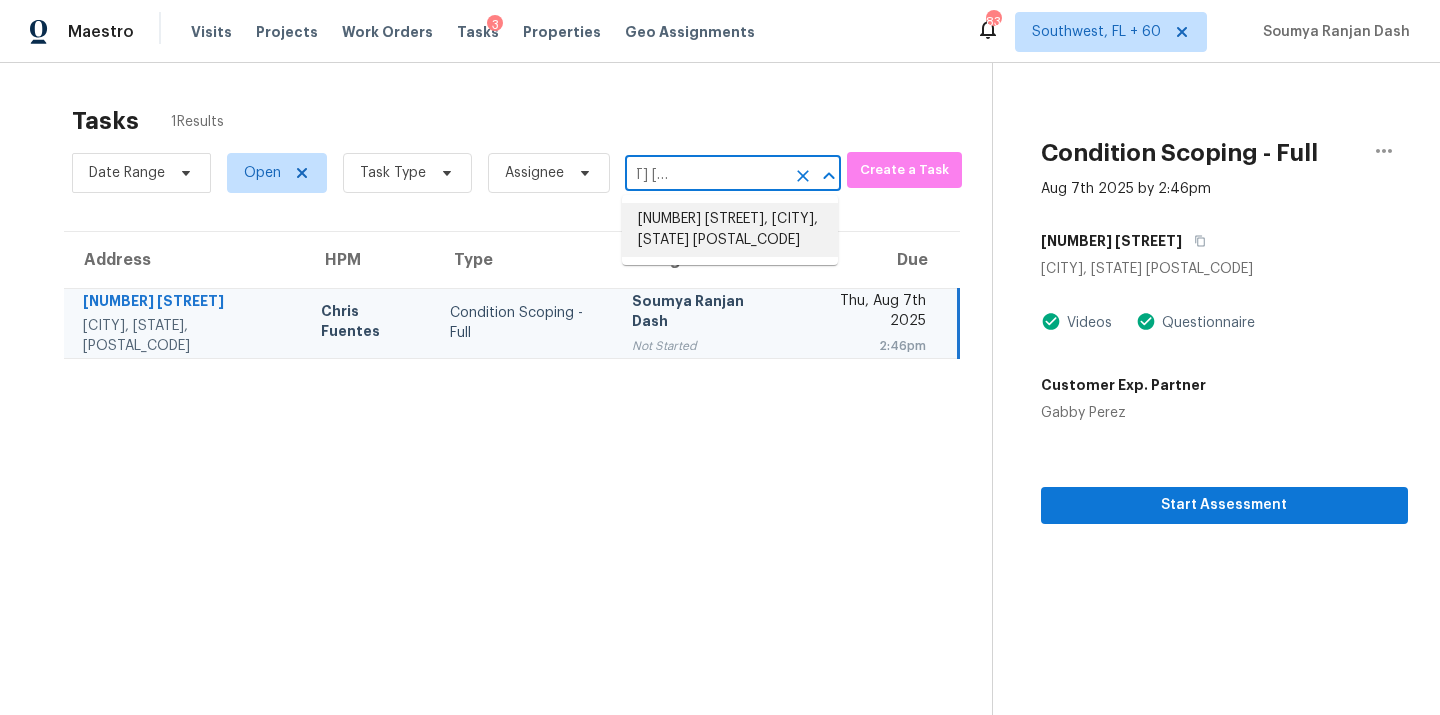 click on "1708 Ramona Cir, San Marcos, TX 78666" at bounding box center [730, 230] 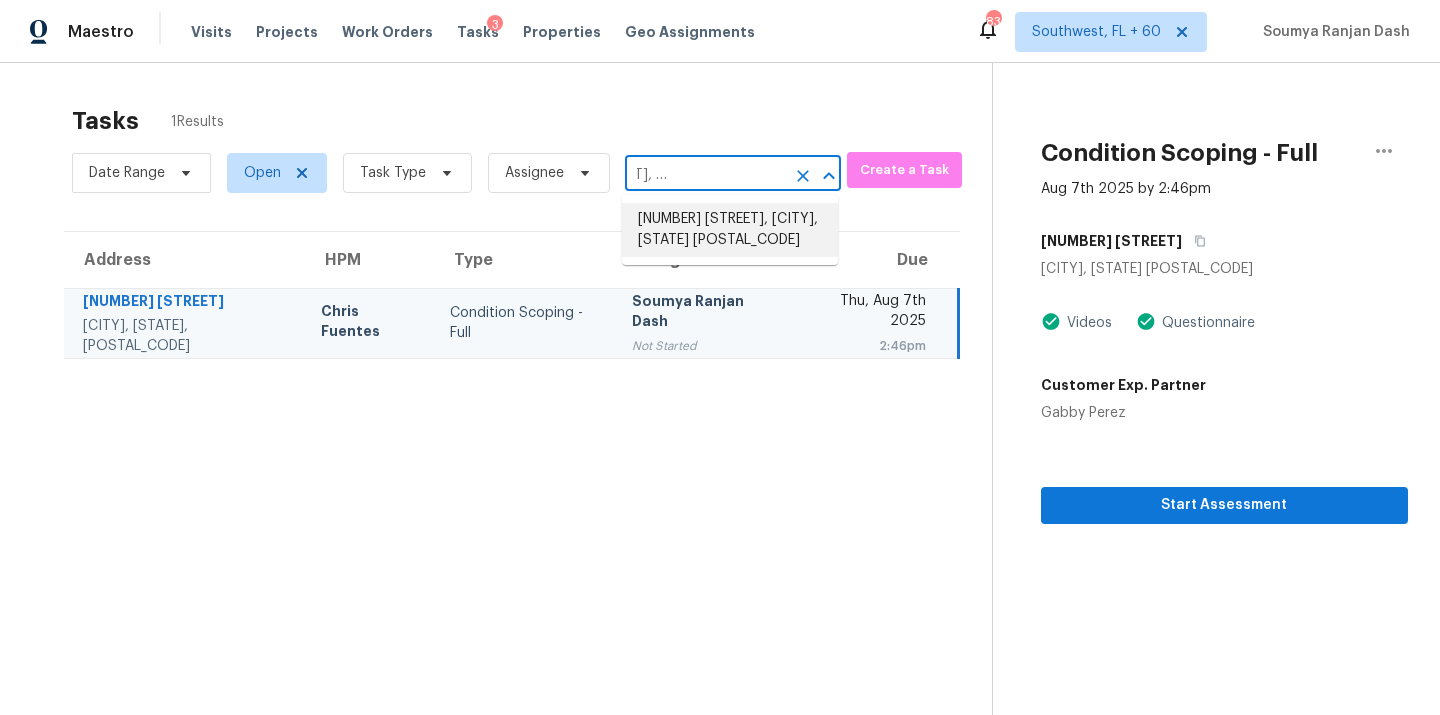 scroll, scrollTop: 0, scrollLeft: 0, axis: both 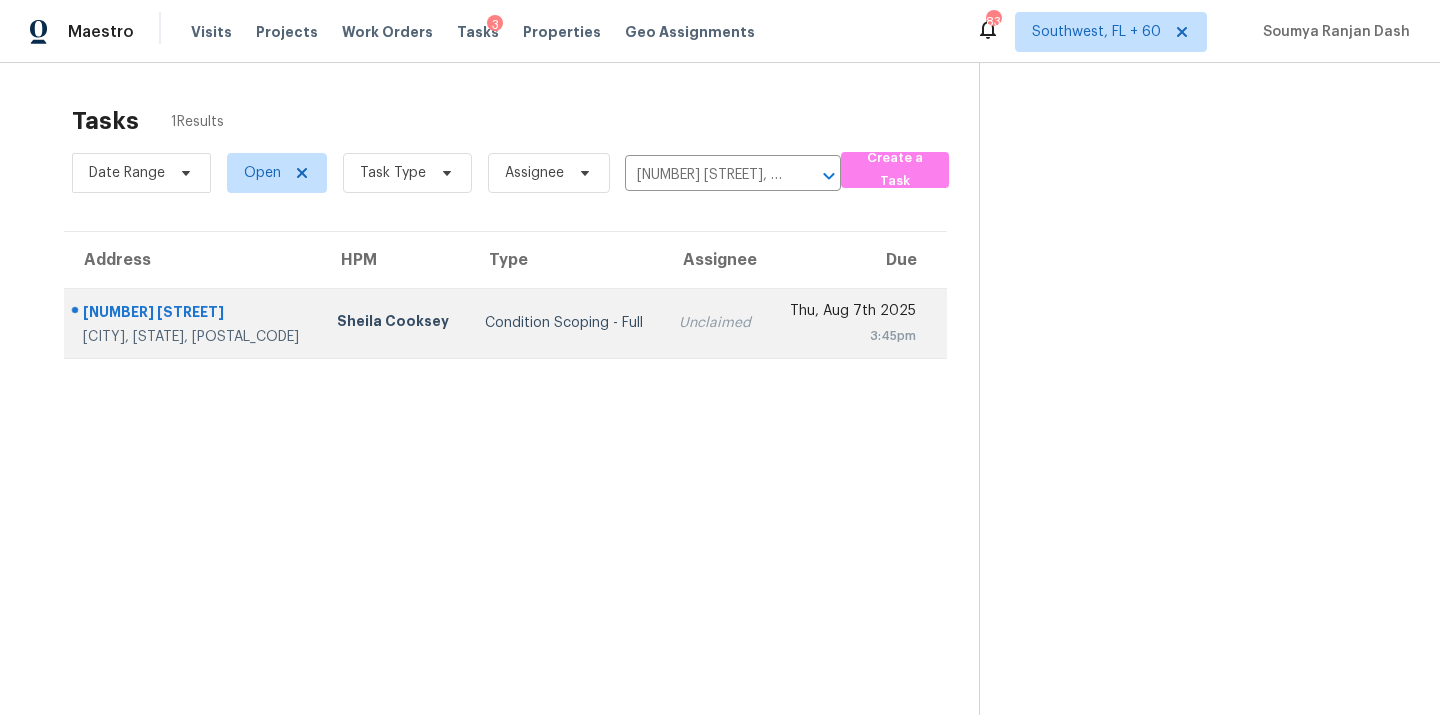 click on "Unclaimed" at bounding box center (716, 323) 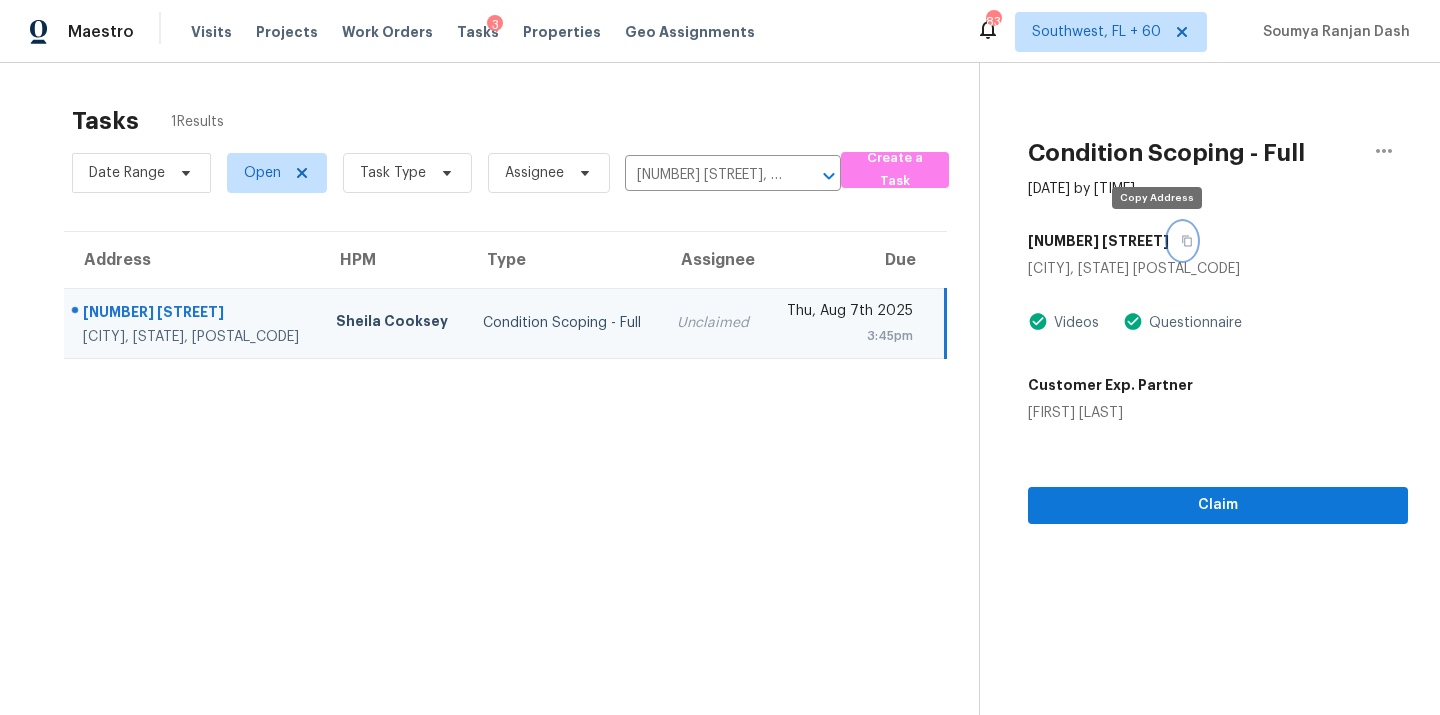 click 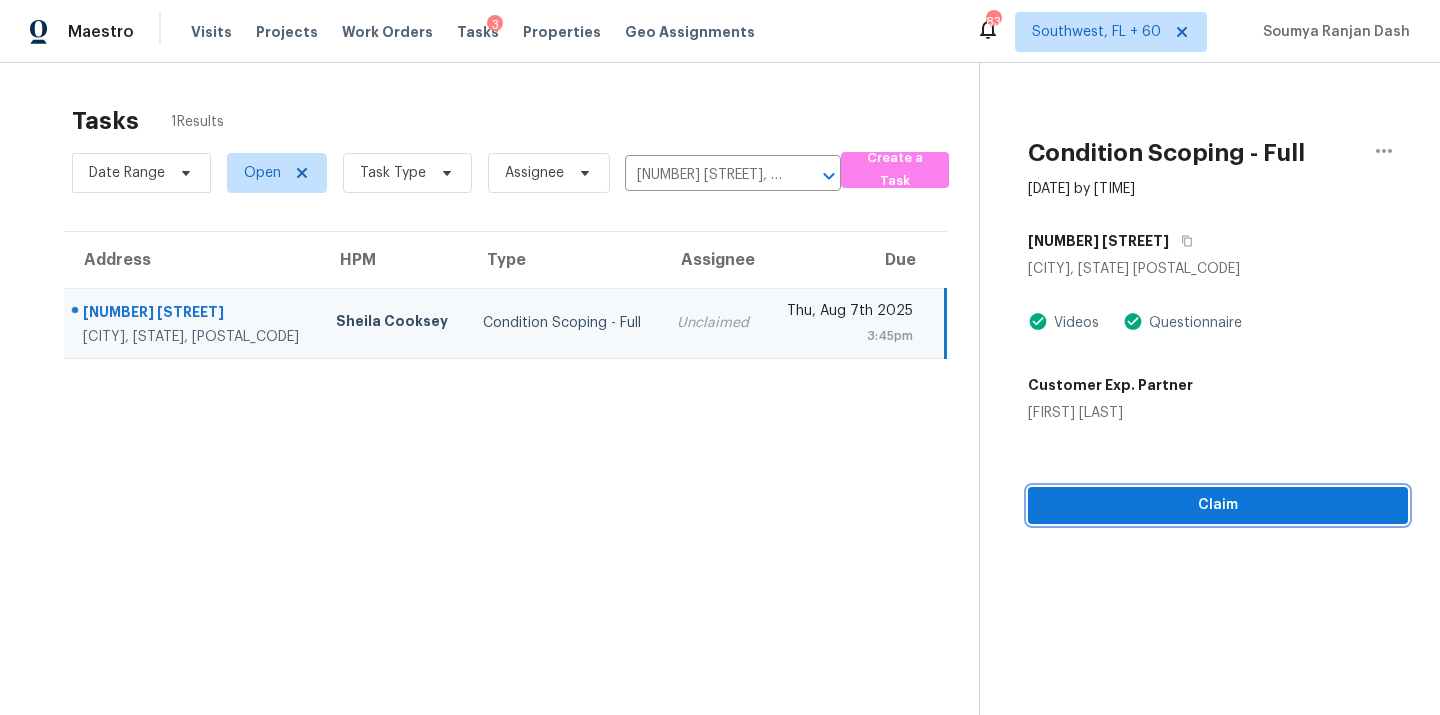 click on "Claim" at bounding box center (1218, 505) 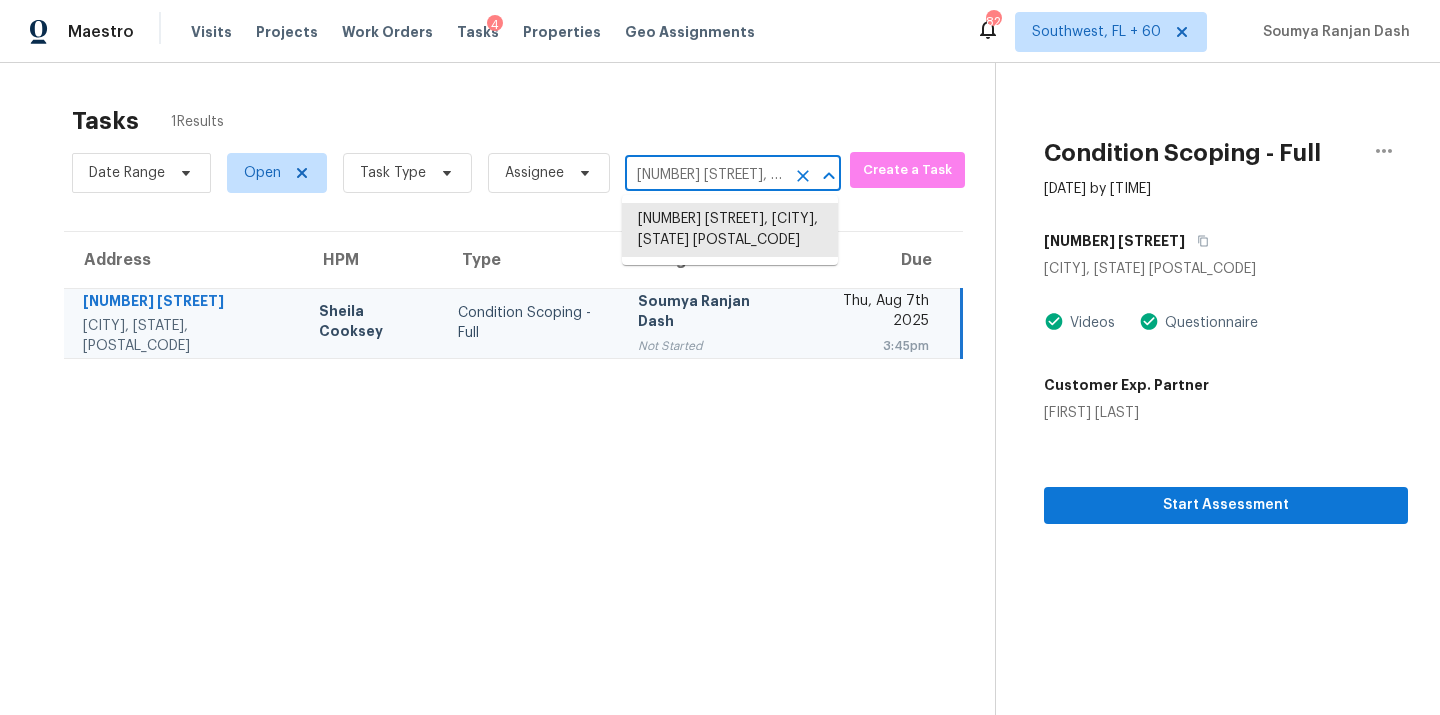 click on "1708 Ramona Cir, San Marcos, TX 78666" at bounding box center (705, 175) 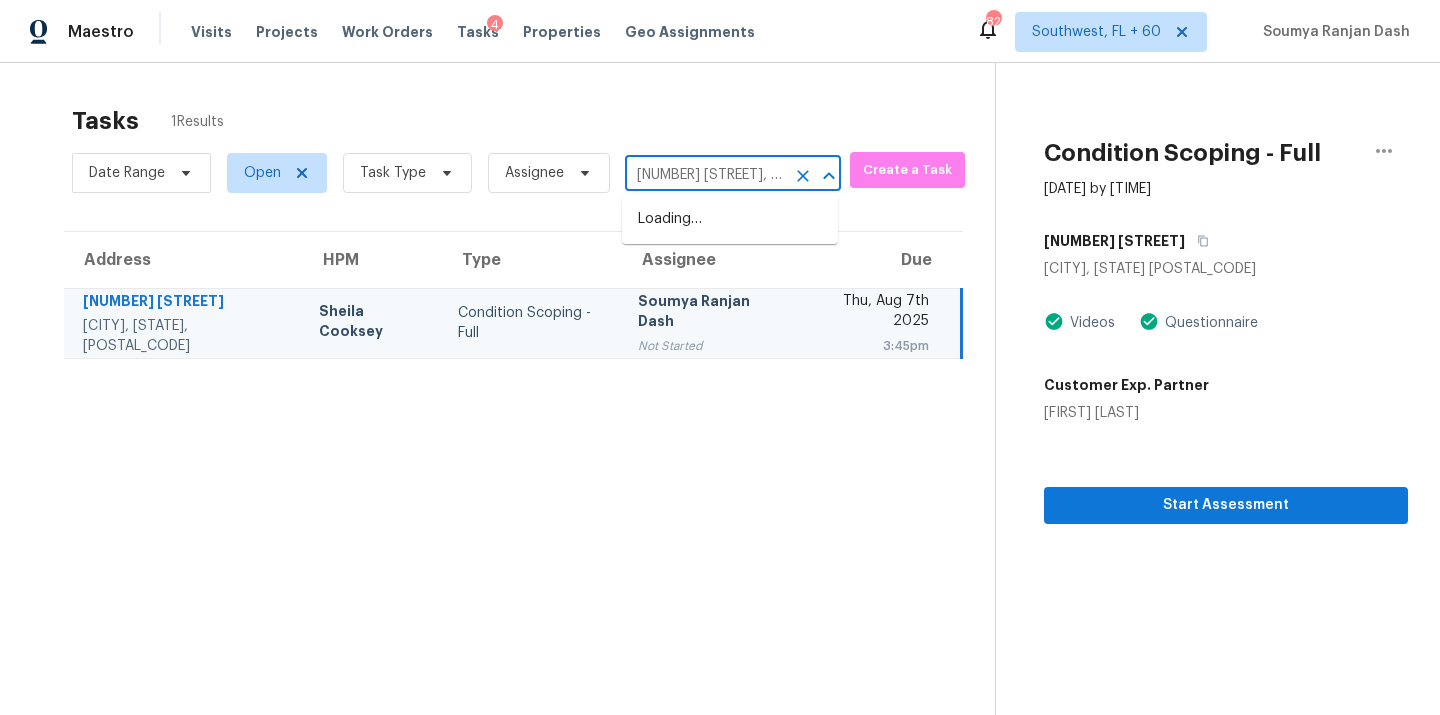 type on "405 Eagle Claw Ct, Chapin, SC 29036" 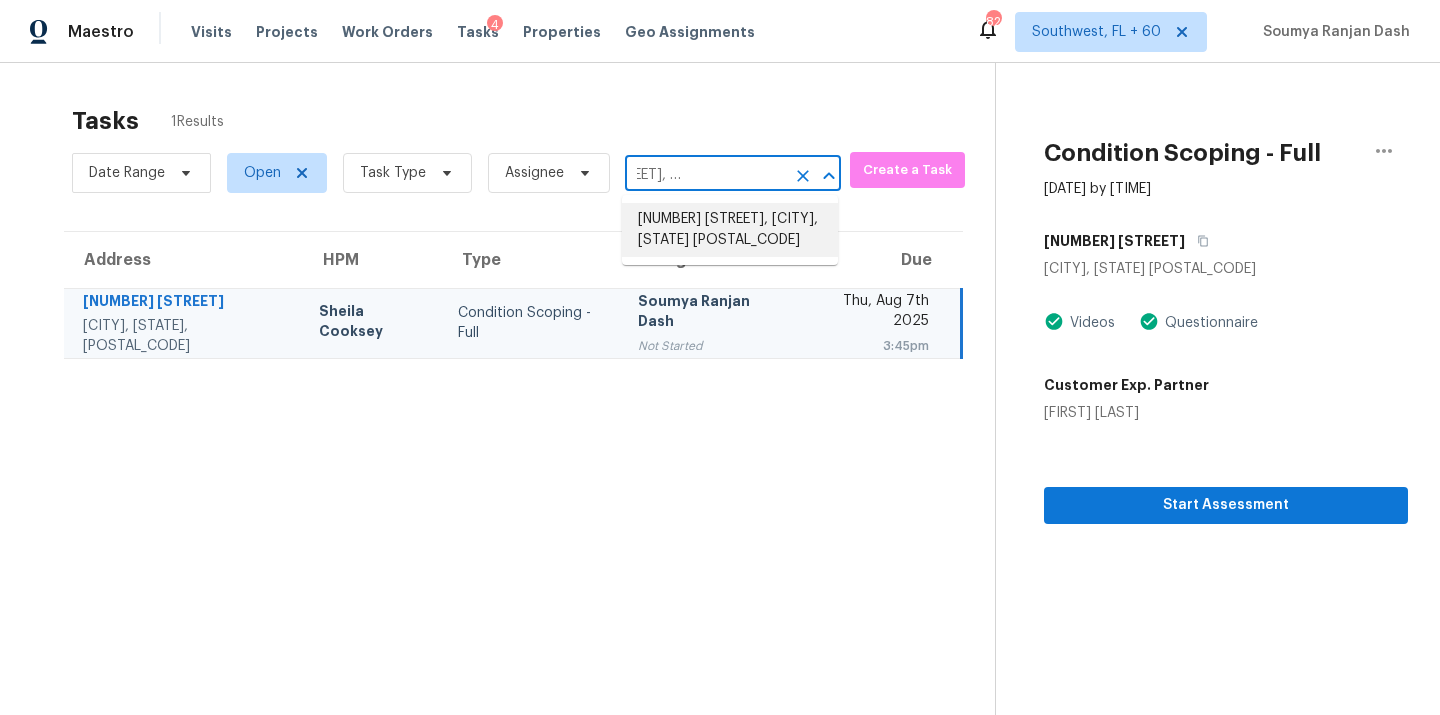 click on "405 Eagle Claw Ct, Chapin, SC 29036" at bounding box center [730, 230] 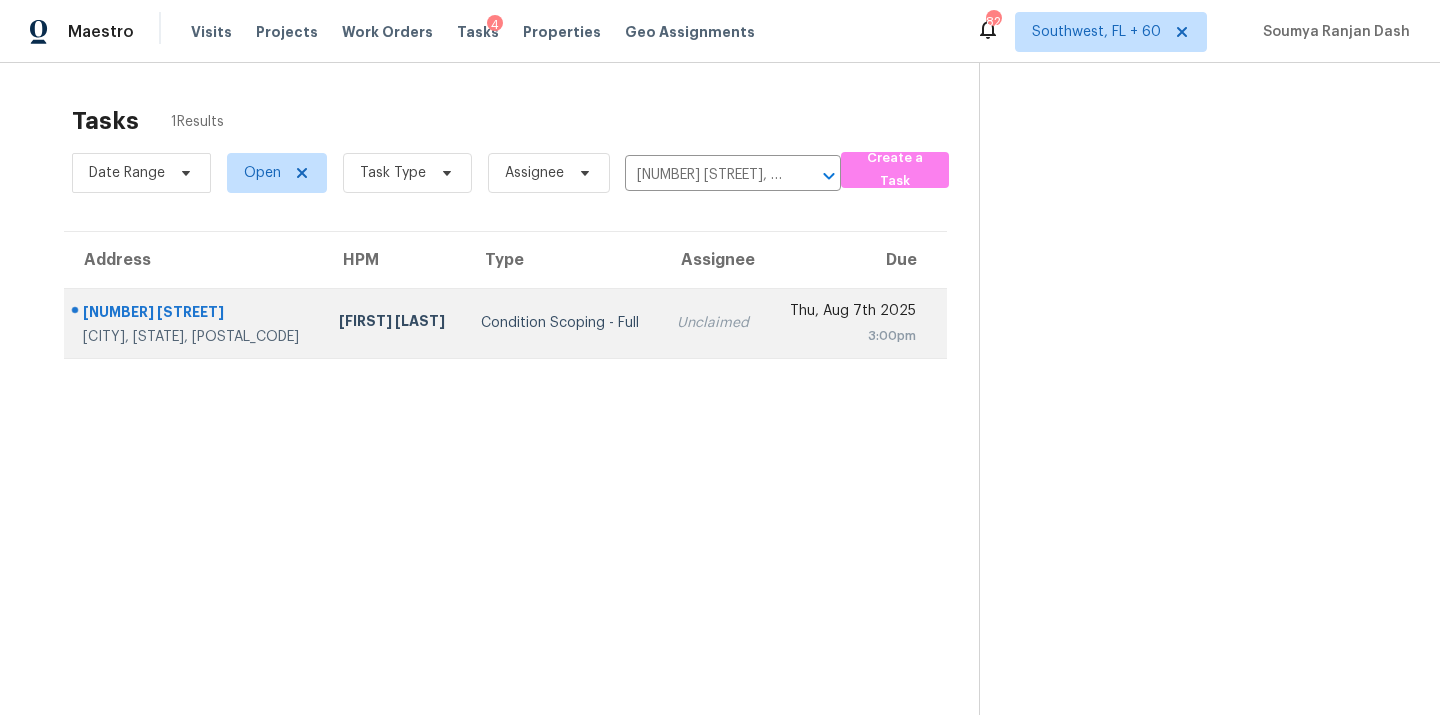 click on "Condition Scoping - Full" at bounding box center (563, 323) 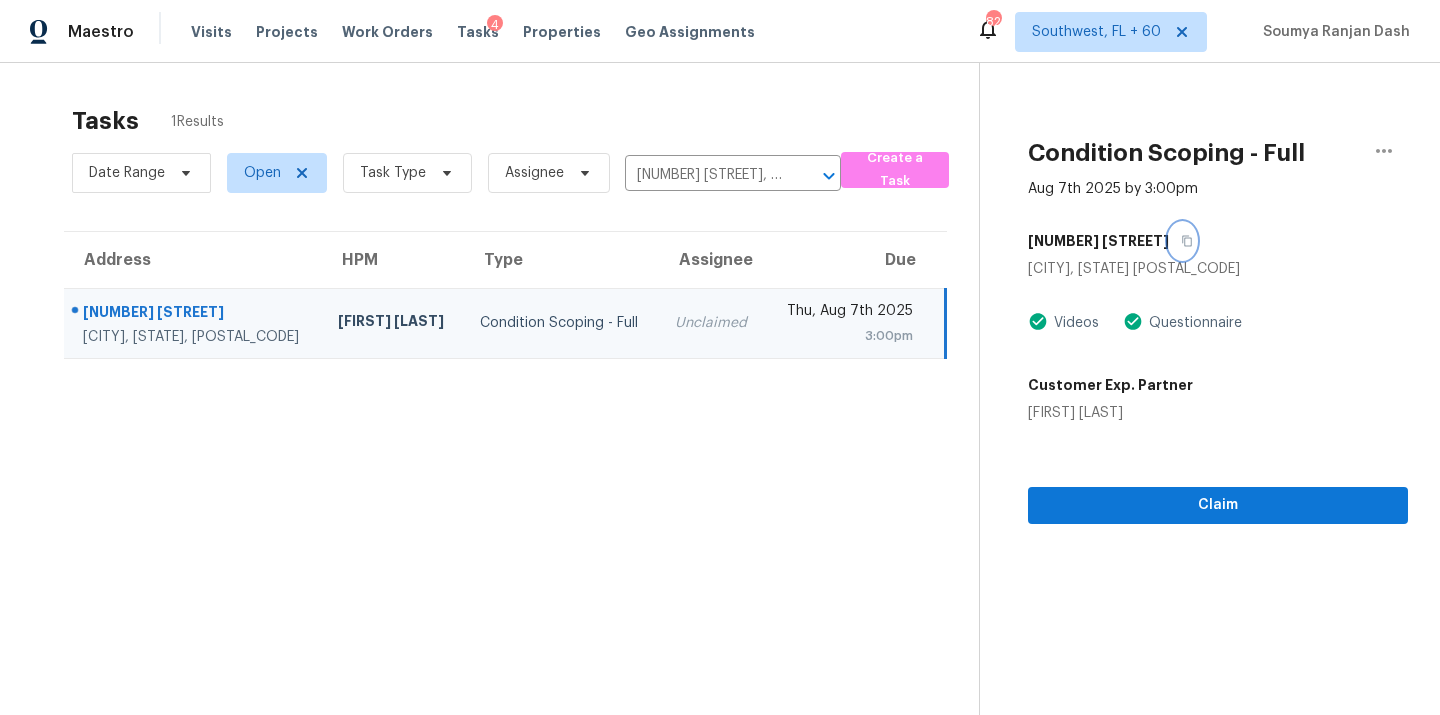 click at bounding box center [1182, 241] 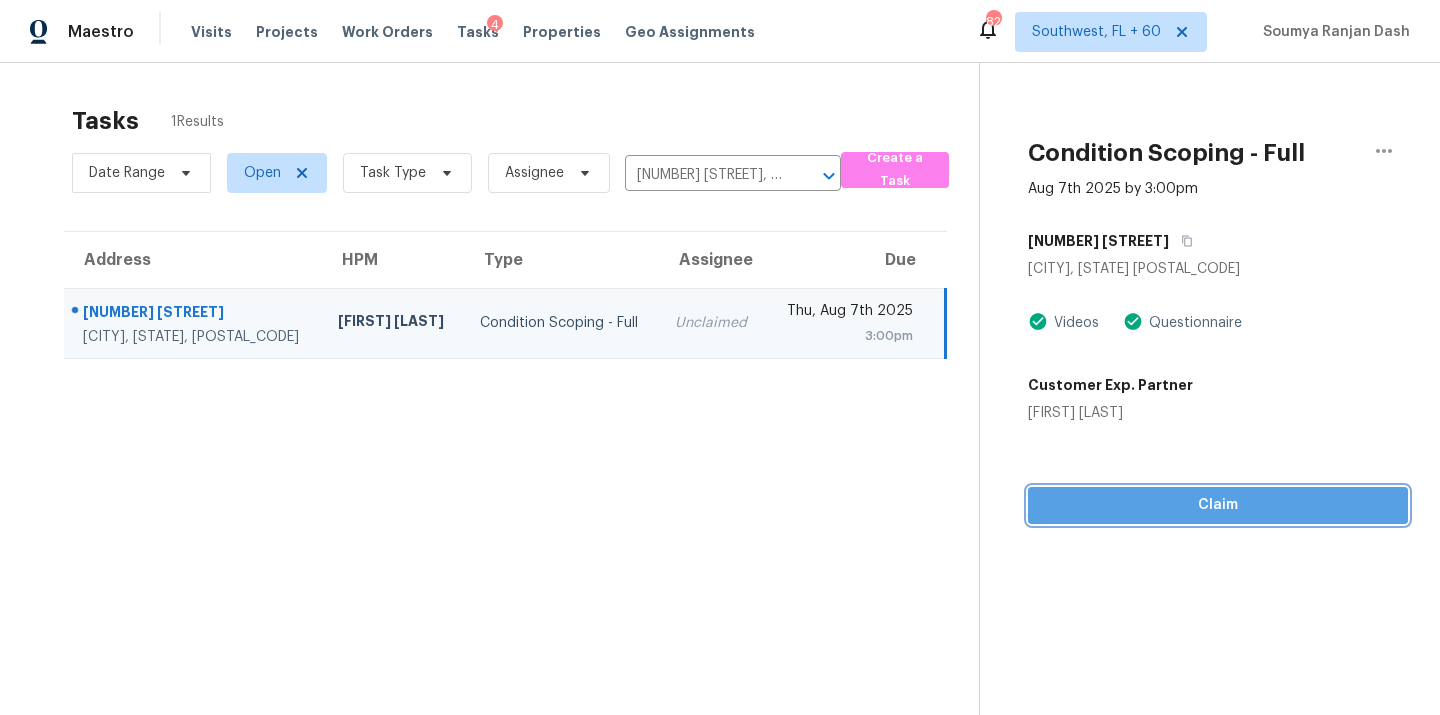 click on "Claim" at bounding box center [1218, 505] 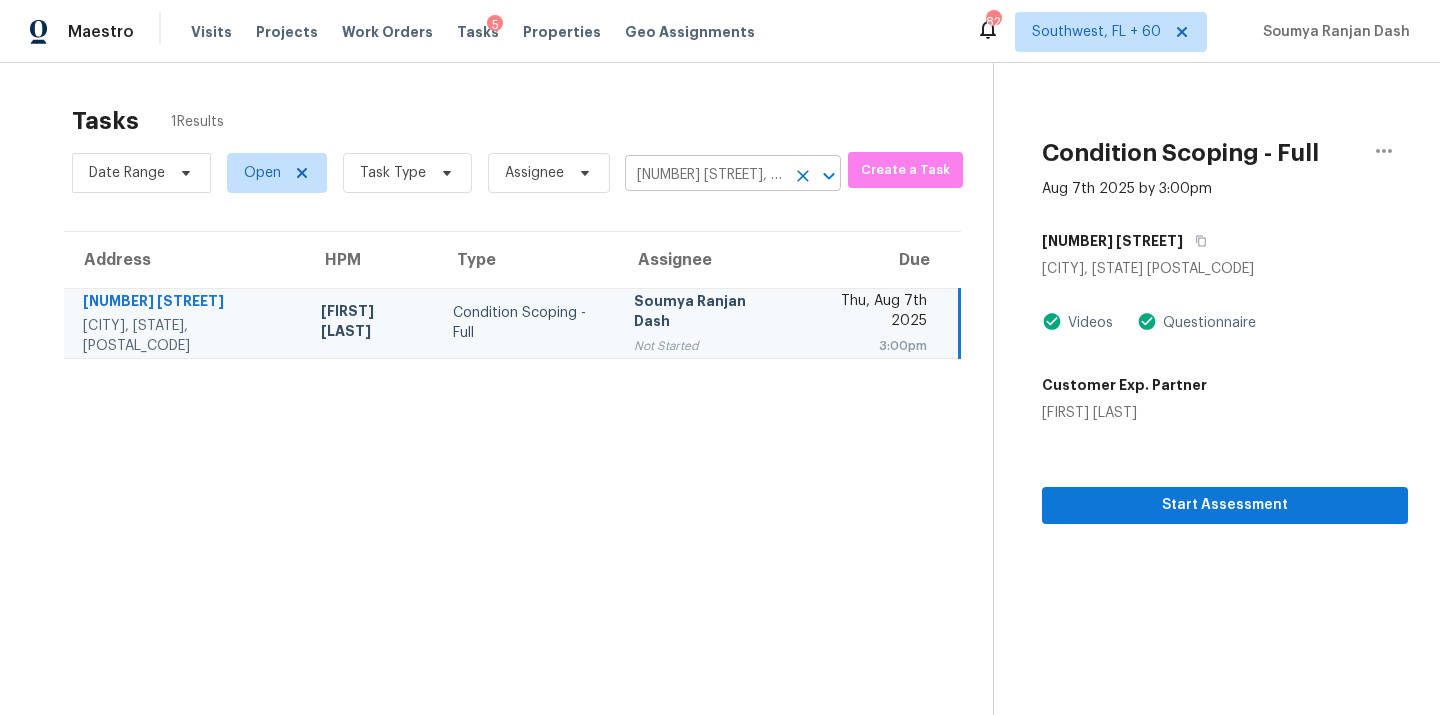 click on "405 Eagle Claw Ct, Chapin, SC 29036" at bounding box center [705, 175] 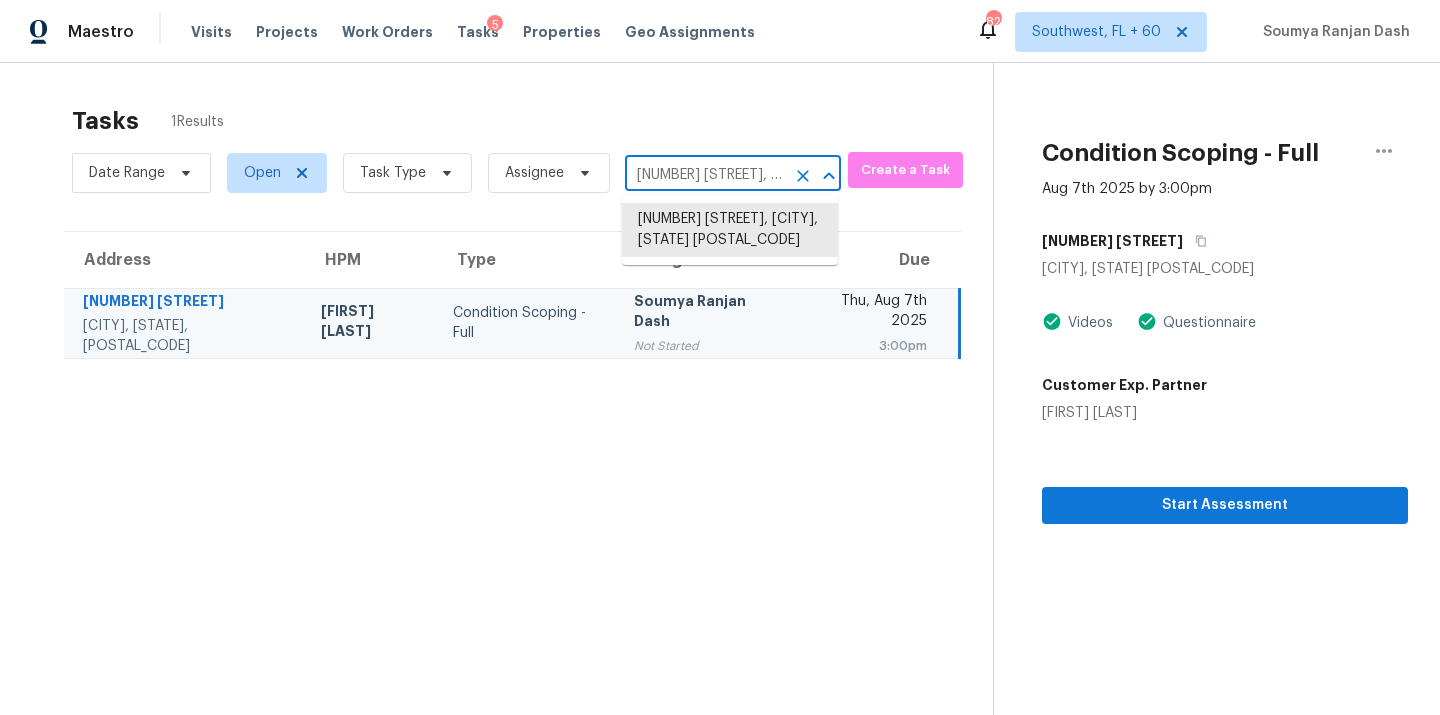 paste on "900 Rio Vista Dr, Desoto, TX 75115" 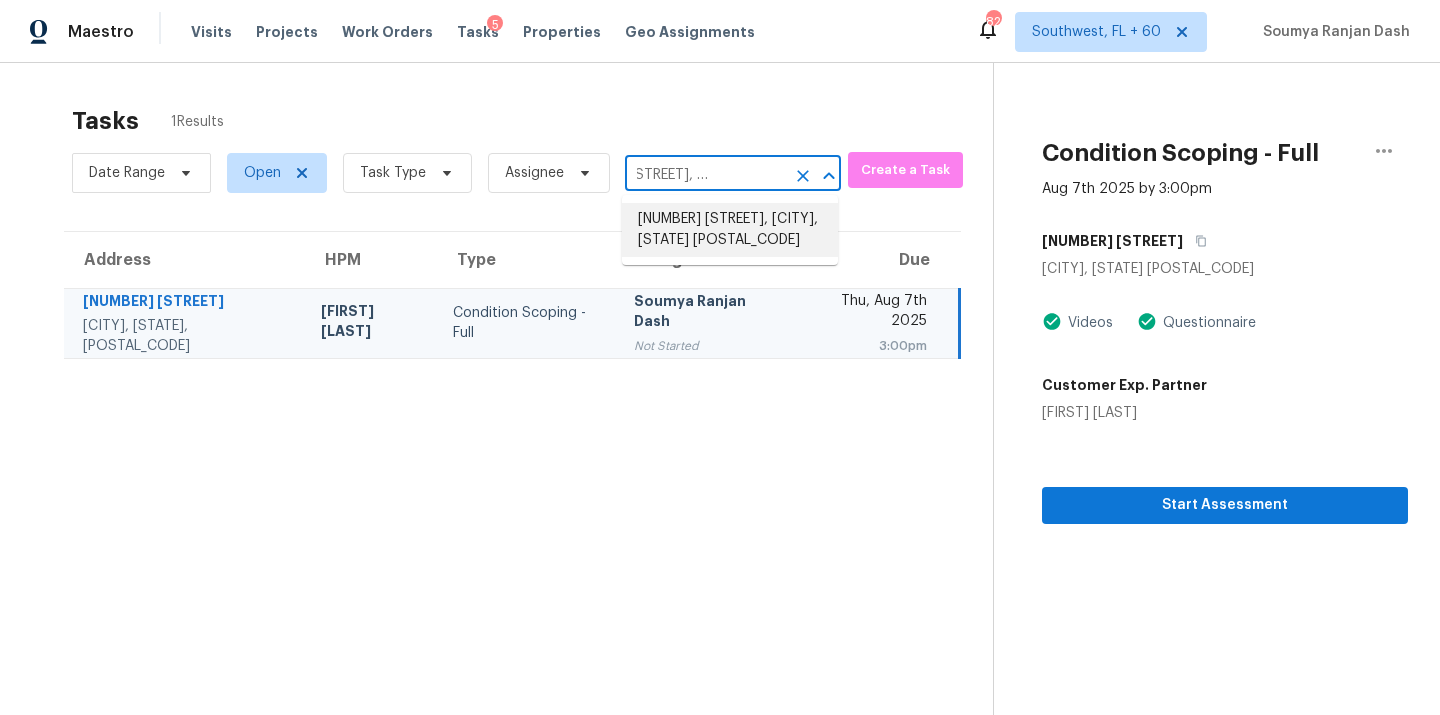 click on "900 Rio Vista Dr, Desoto, TX 75115" at bounding box center (730, 230) 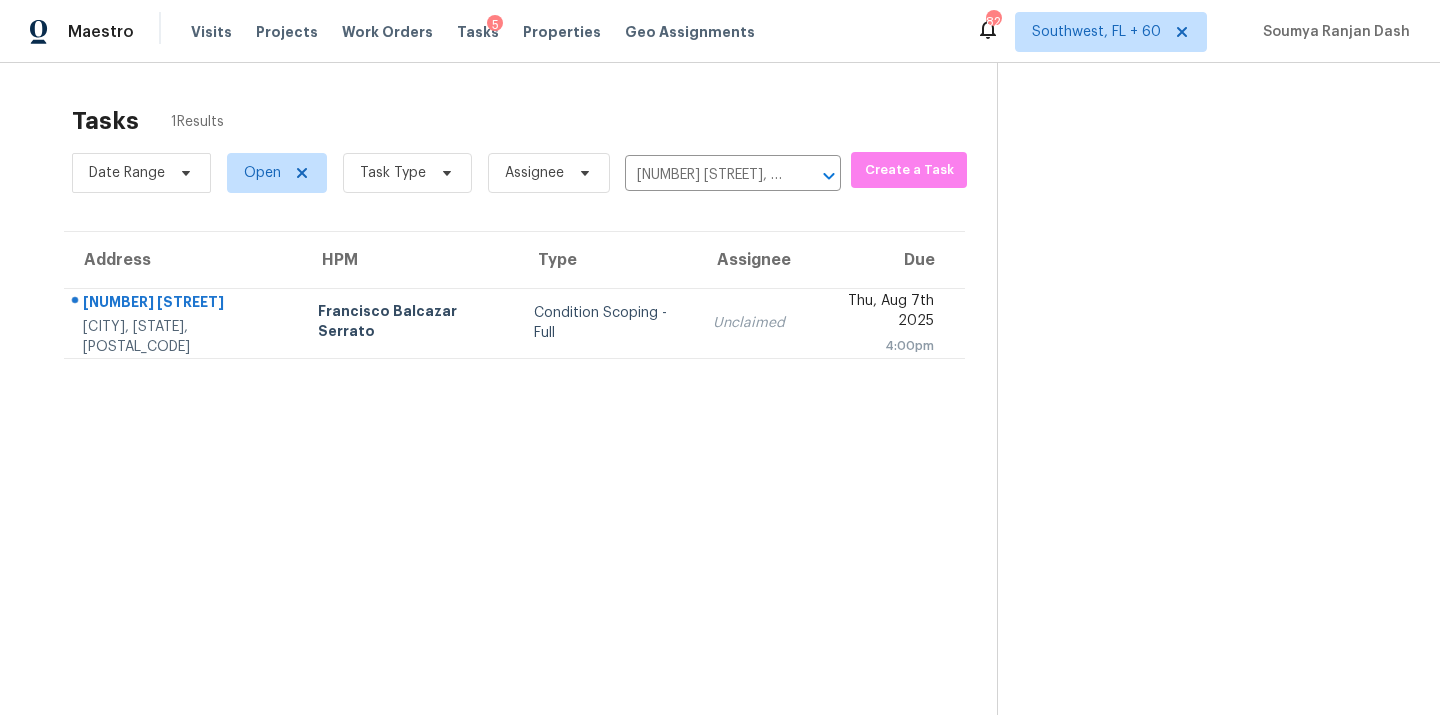 click on "Condition Scoping - Full" at bounding box center [607, 323] 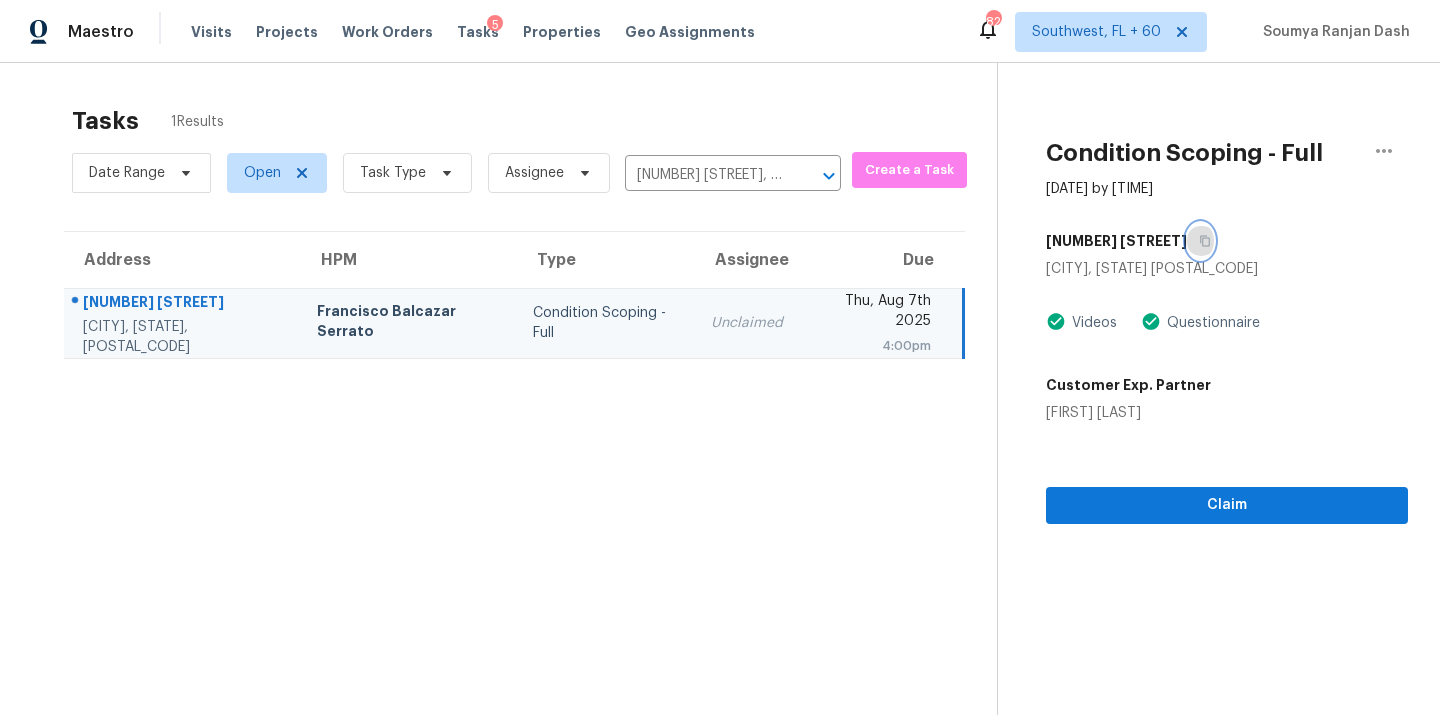 click at bounding box center [1200, 241] 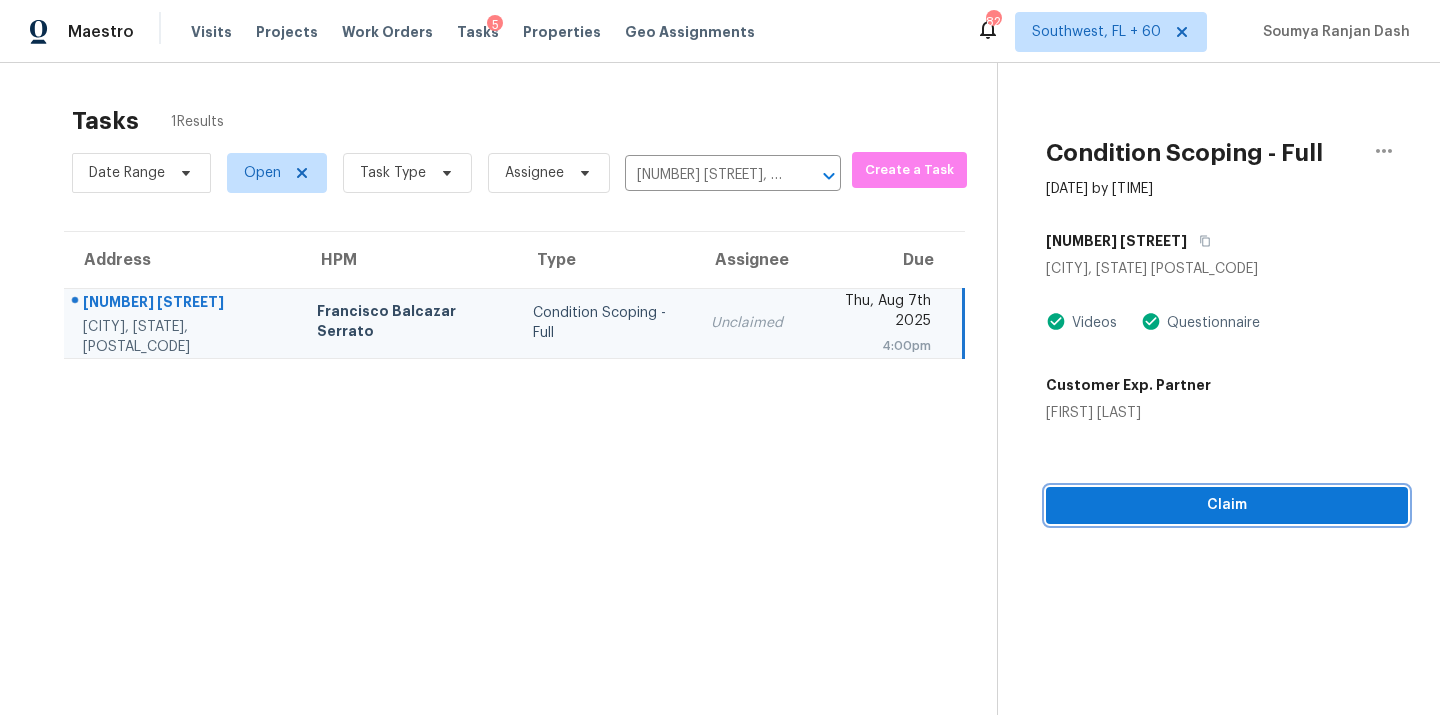 click on "Claim" at bounding box center (1227, 505) 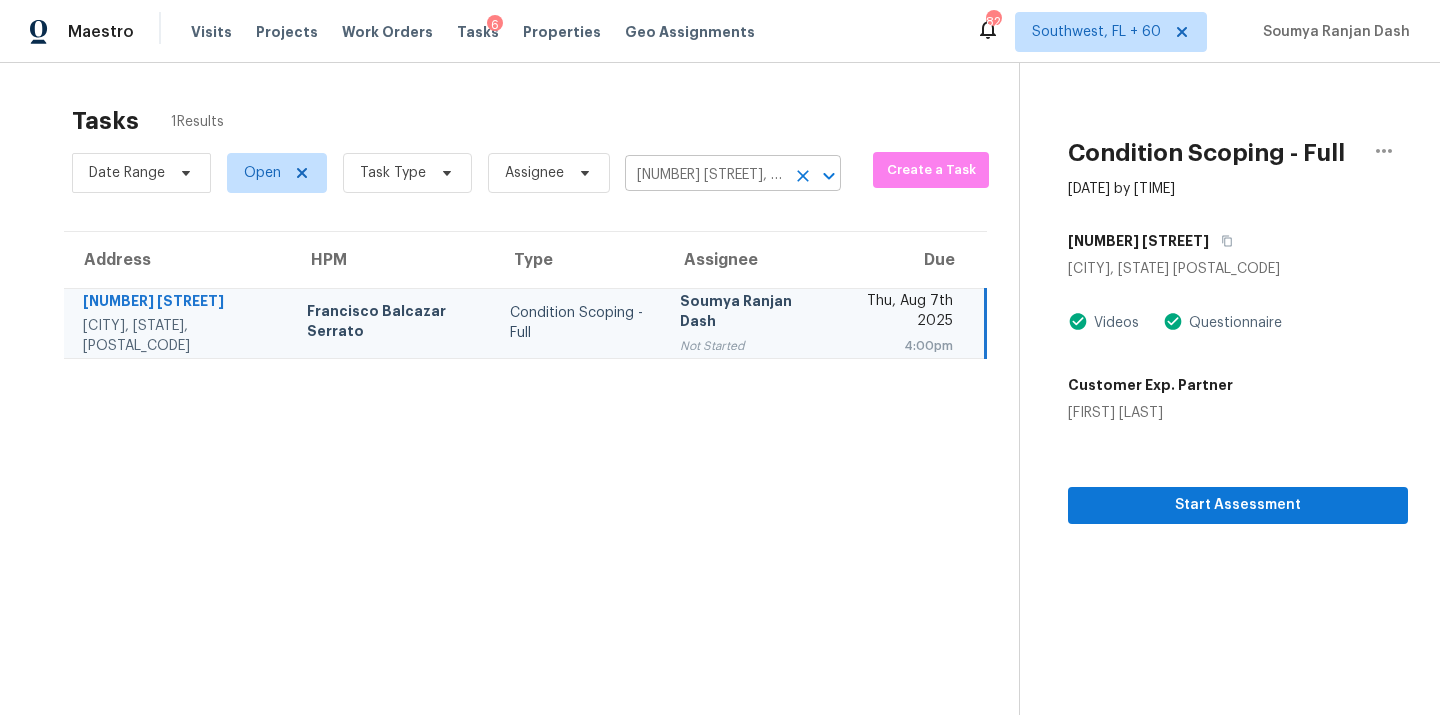 click on "900 Rio Vista Dr, Desoto, TX 75115" at bounding box center (705, 175) 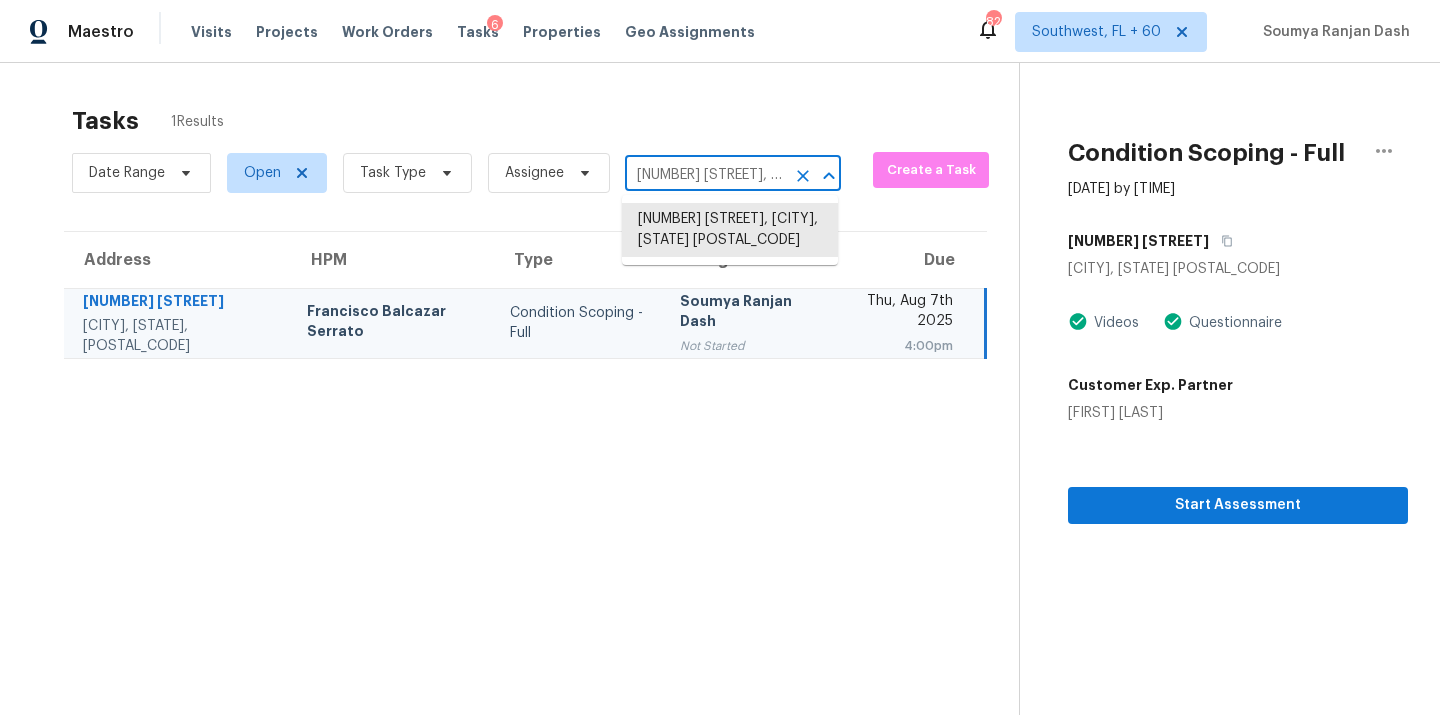 paste on "1612 Nighthawk Dr, Little Elm, TX 75068" 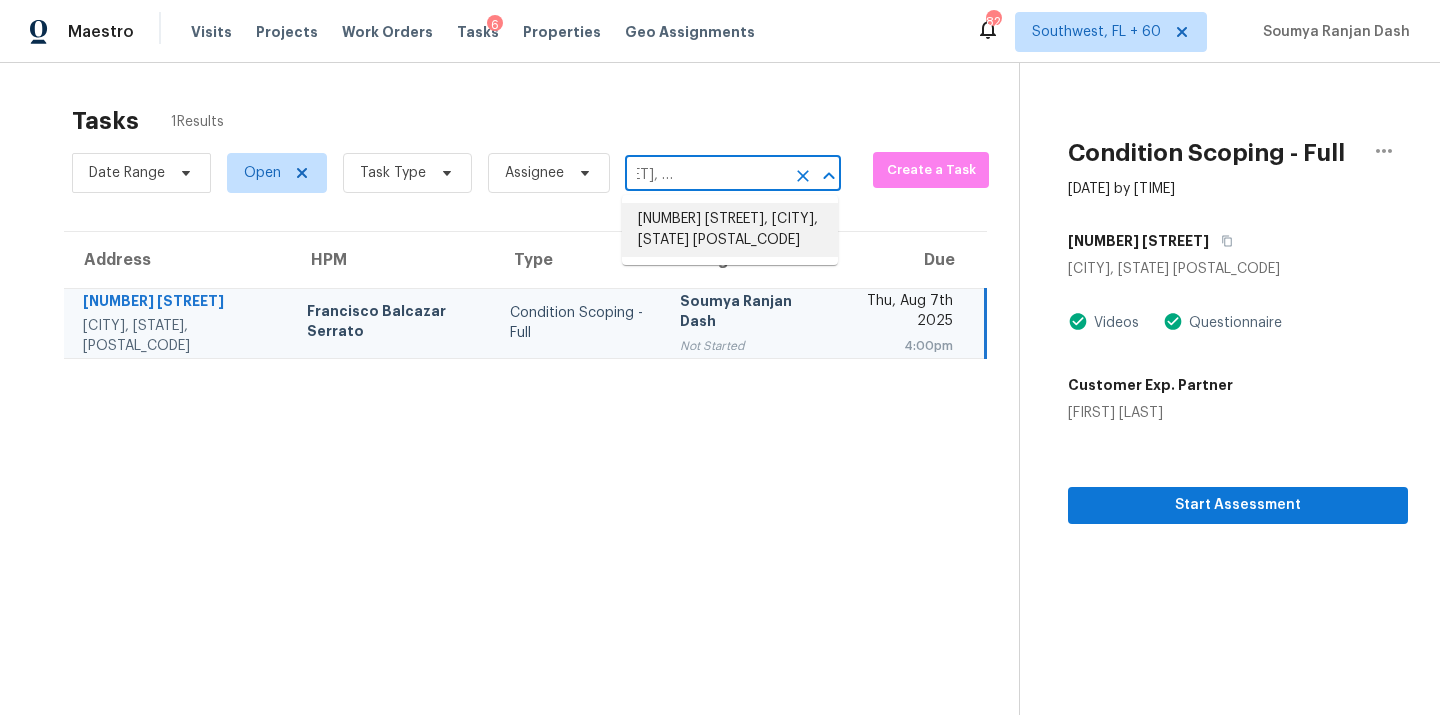click on "1612 Nighthawk Dr, Little Elm, TX 75068" at bounding box center (730, 230) 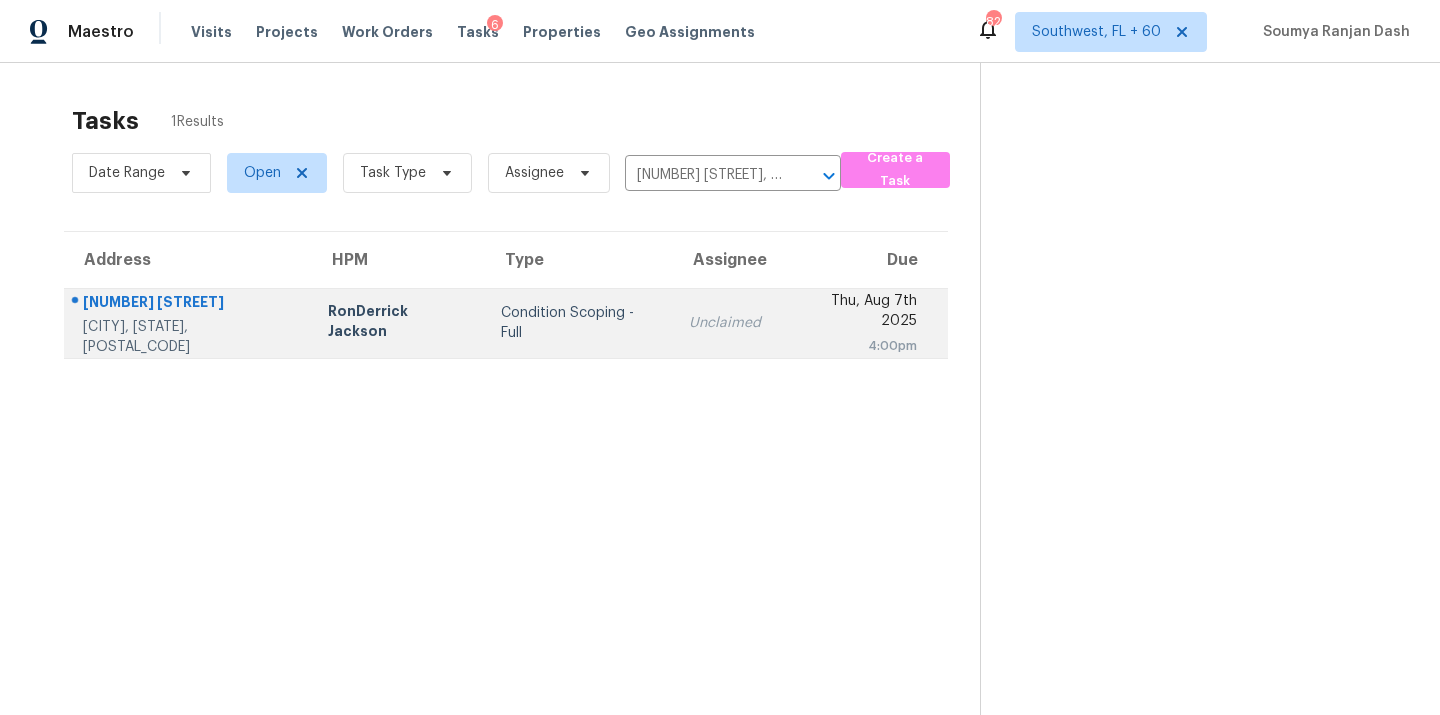 click on "Condition Scoping - Full" at bounding box center [579, 323] 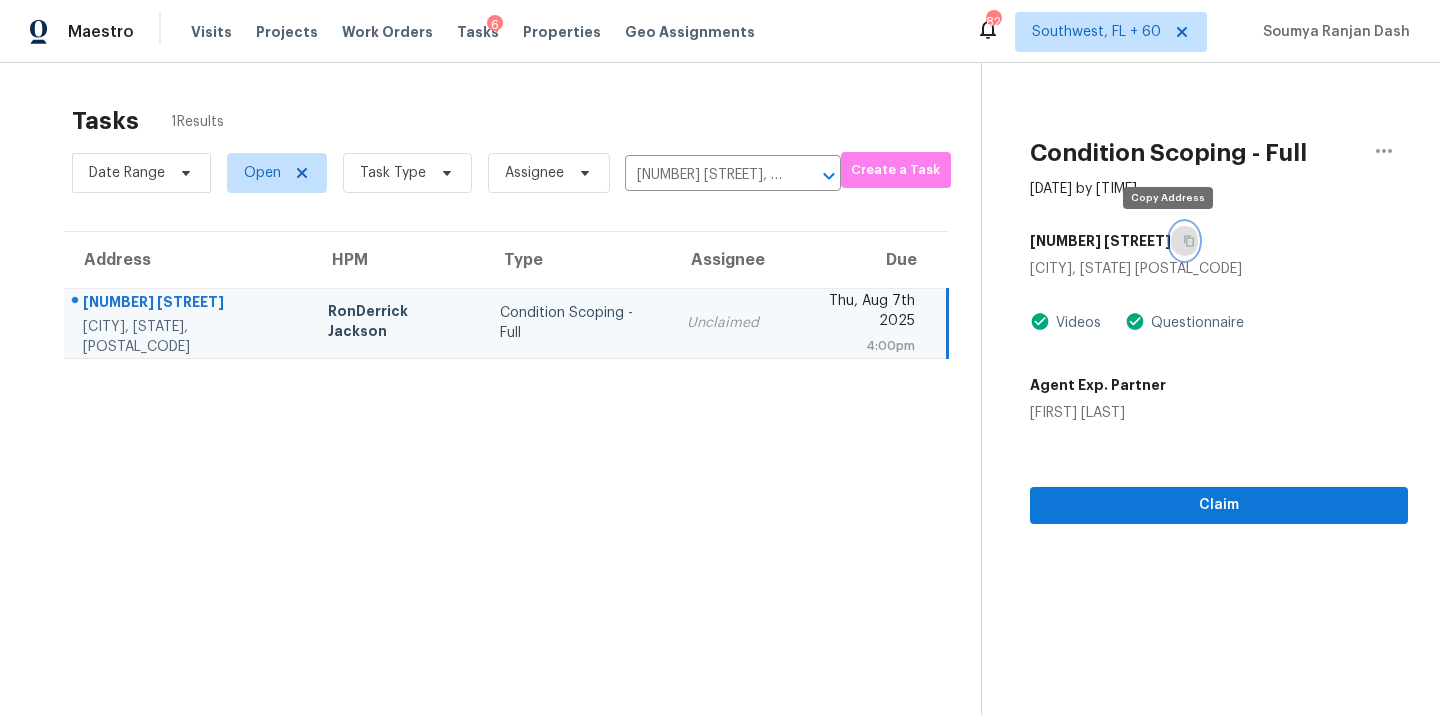 click 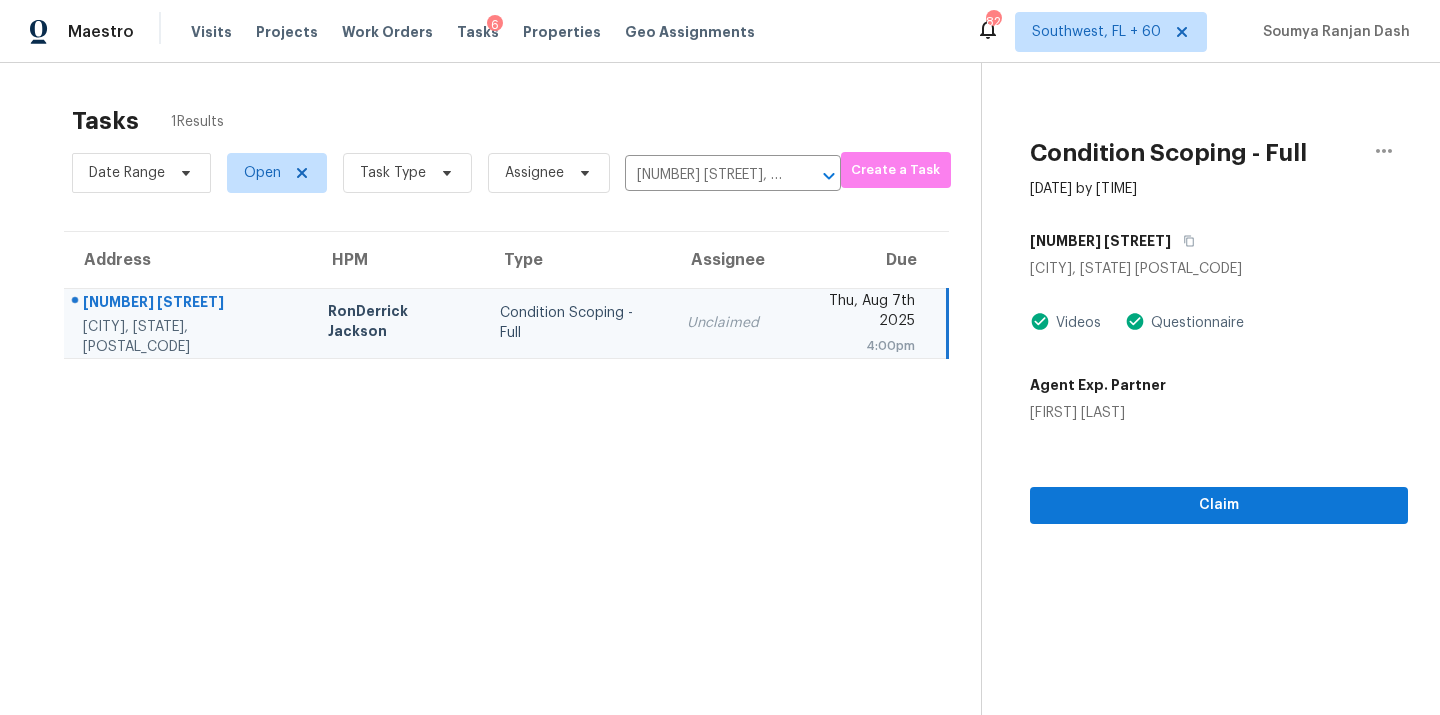 click on "Condition Scoping - Full Aug 7th 2025 by 4:00pm 1612 Nighthawk Dr Little Elm, TX 75068 Videos Questionnaire Agent Exp. Partner John Schell Claim" at bounding box center [1194, 420] 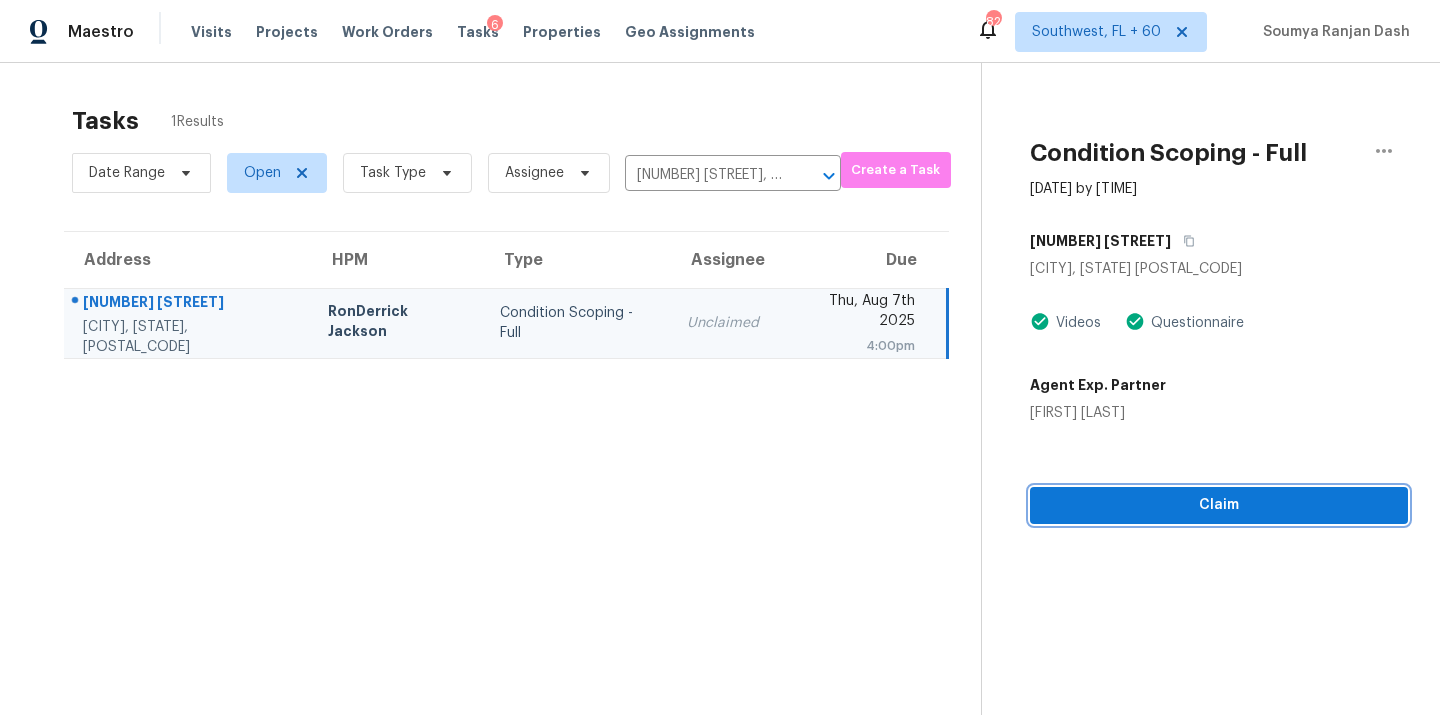 click on "Claim" at bounding box center [1219, 505] 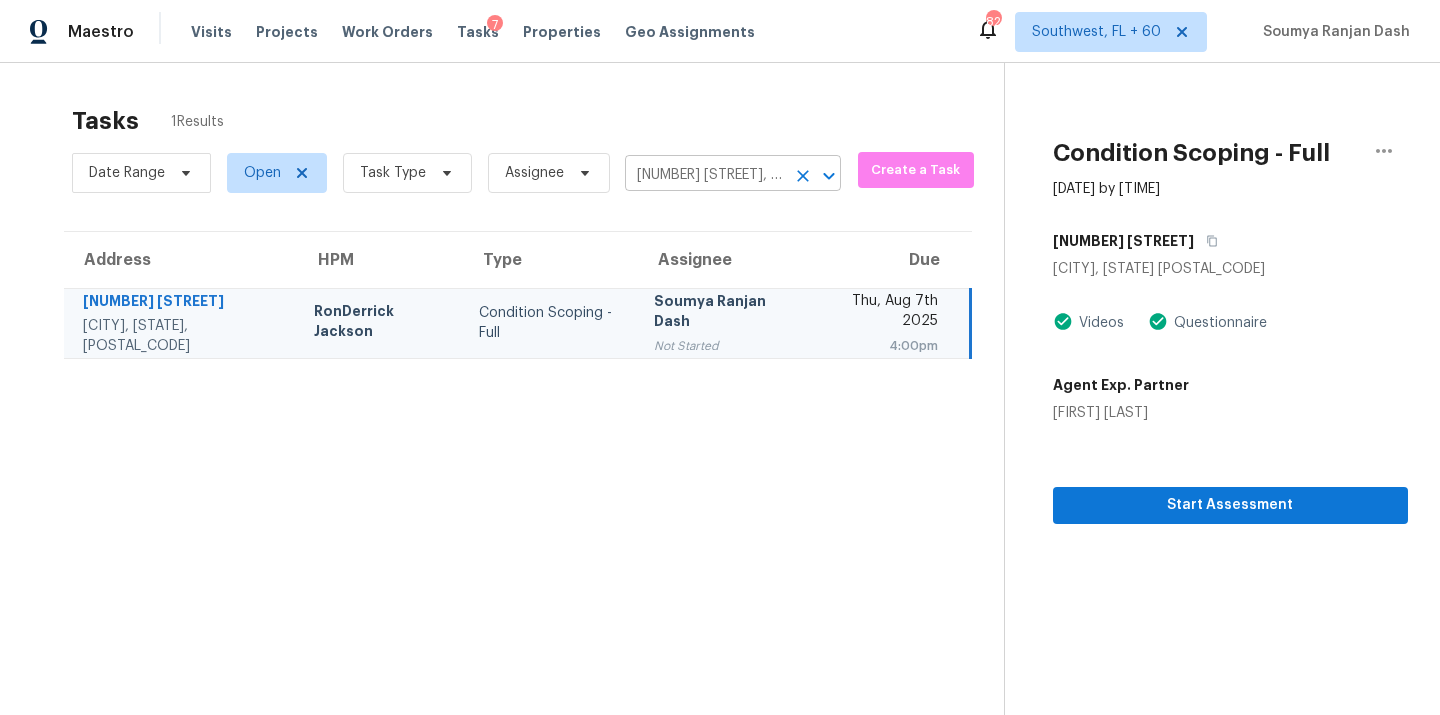 click on "1612 Nighthawk Dr, Little Elm, TX 75068" at bounding box center (705, 175) 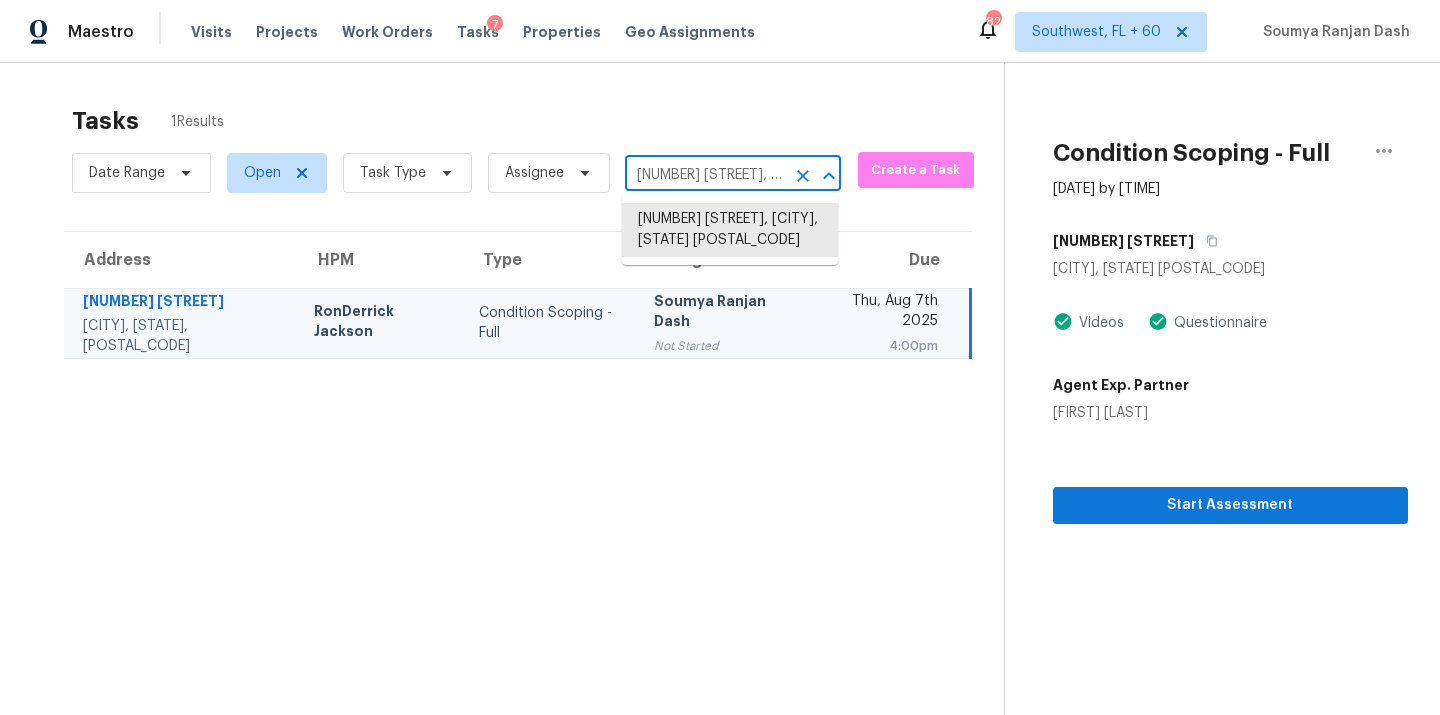 paste on "[NUMBER] [STREET], [CITY], [STATE] [POSTAL_CODE]" 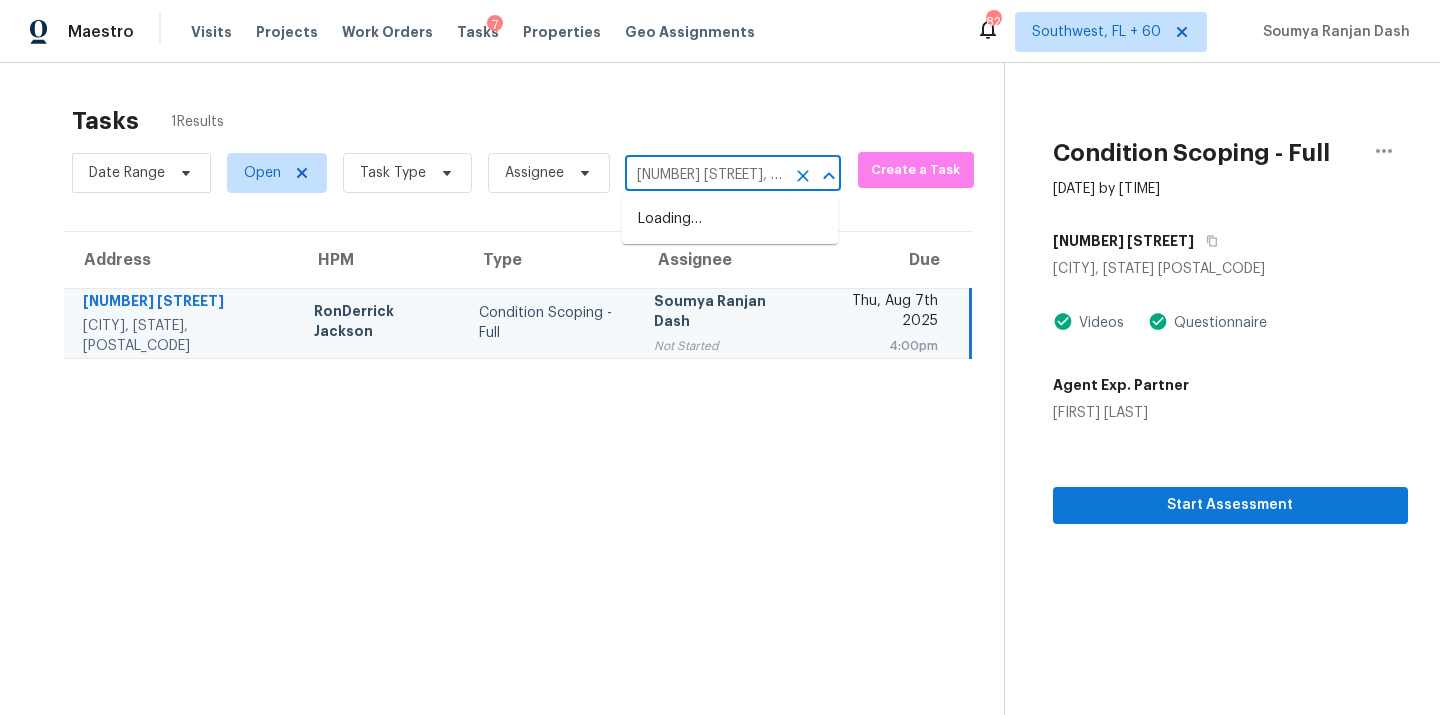 scroll, scrollTop: 0, scrollLeft: 98, axis: horizontal 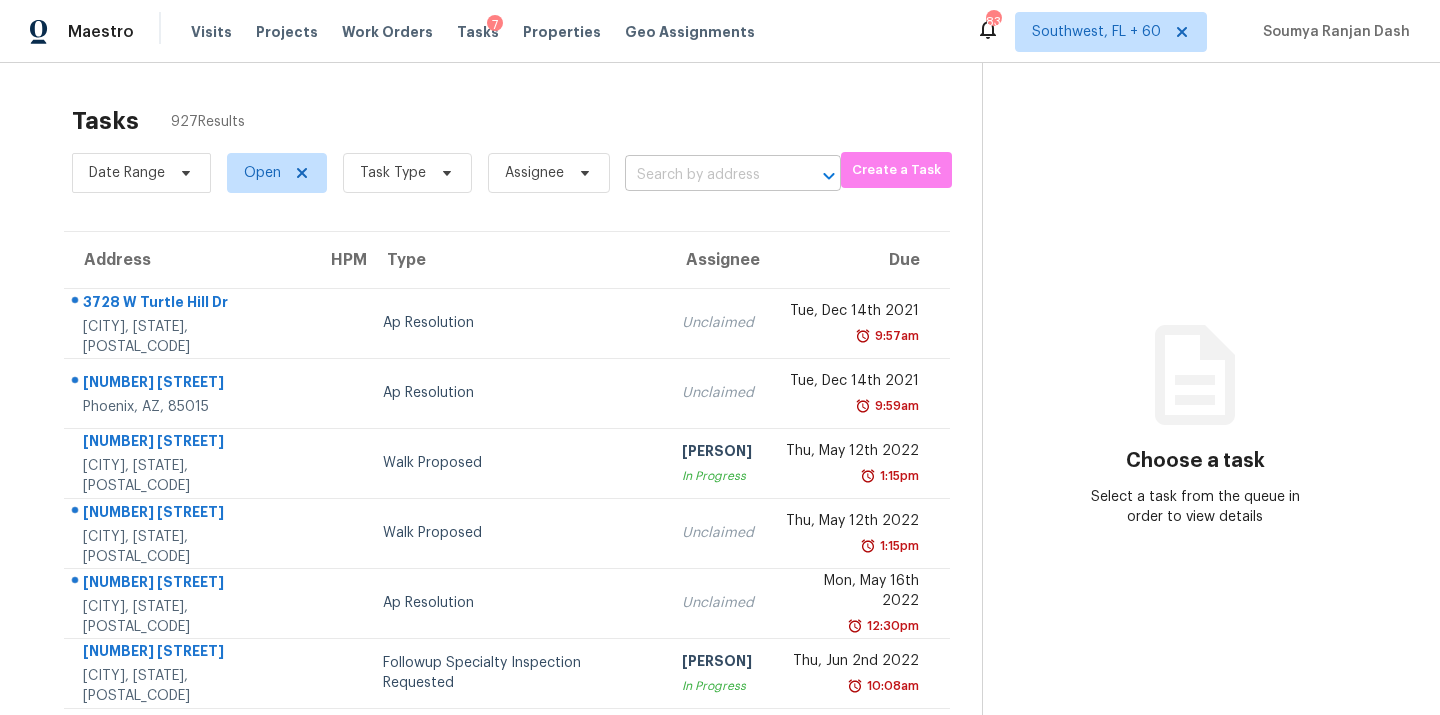click at bounding box center [705, 175] 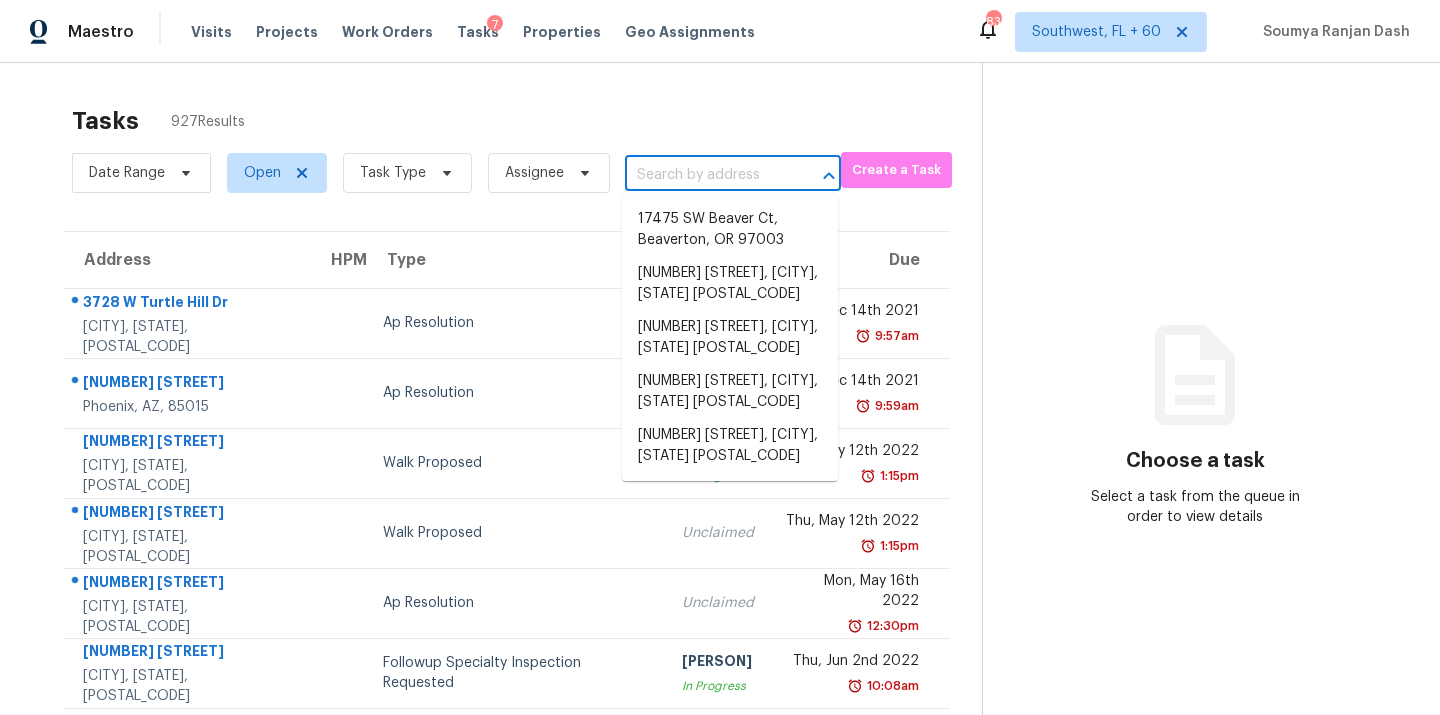 paste on "[NUMBER] [STREET], [CITY], [STATE] [POSTAL_CODE]" 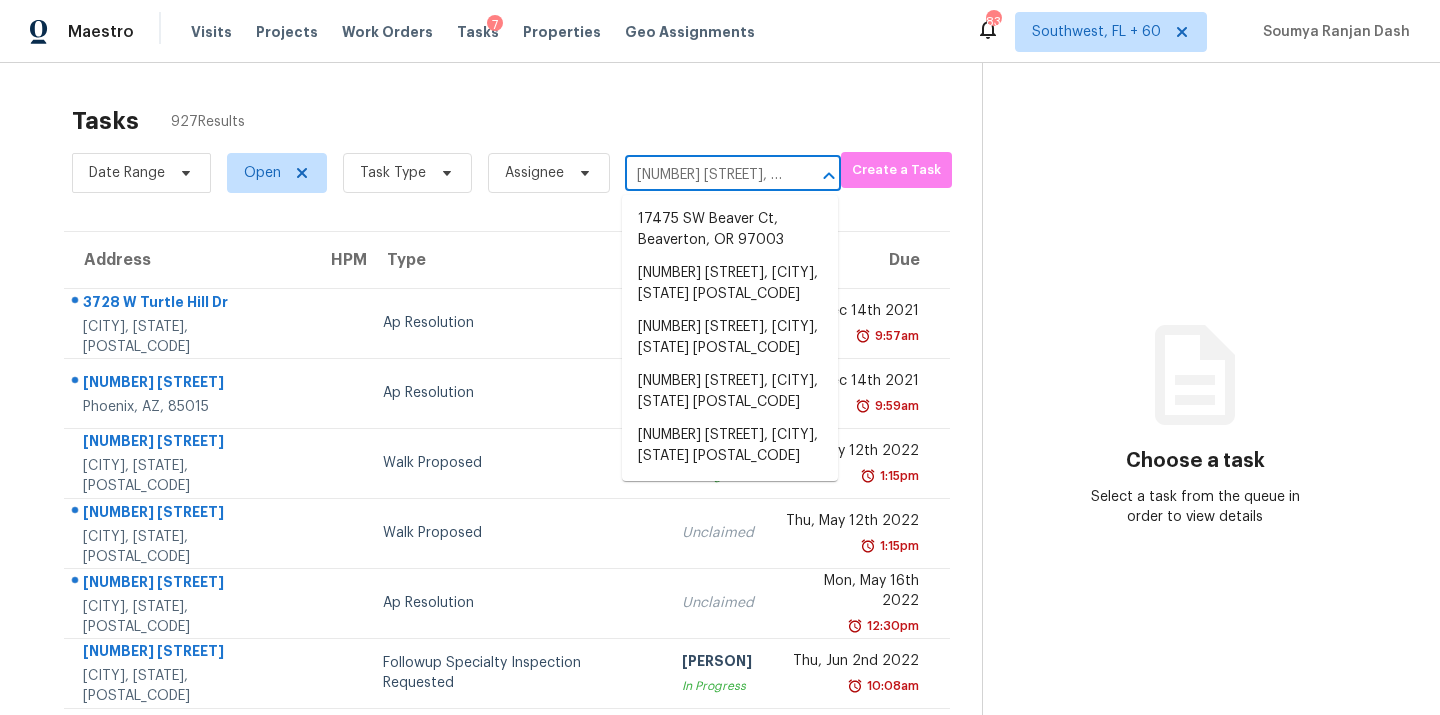 scroll, scrollTop: 0, scrollLeft: 98, axis: horizontal 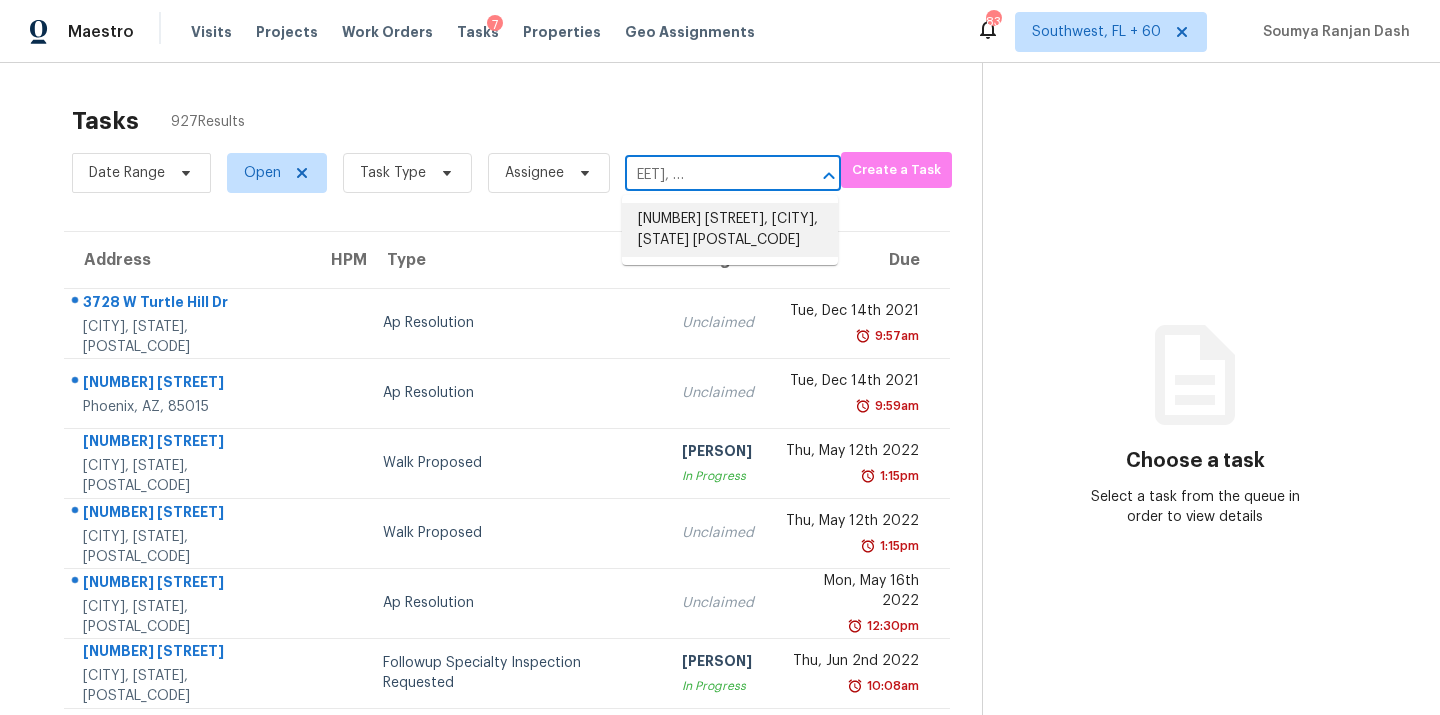 click on "[NUMBER] [STREET], [CITY], [STATE] [POSTAL_CODE]" at bounding box center (730, 230) 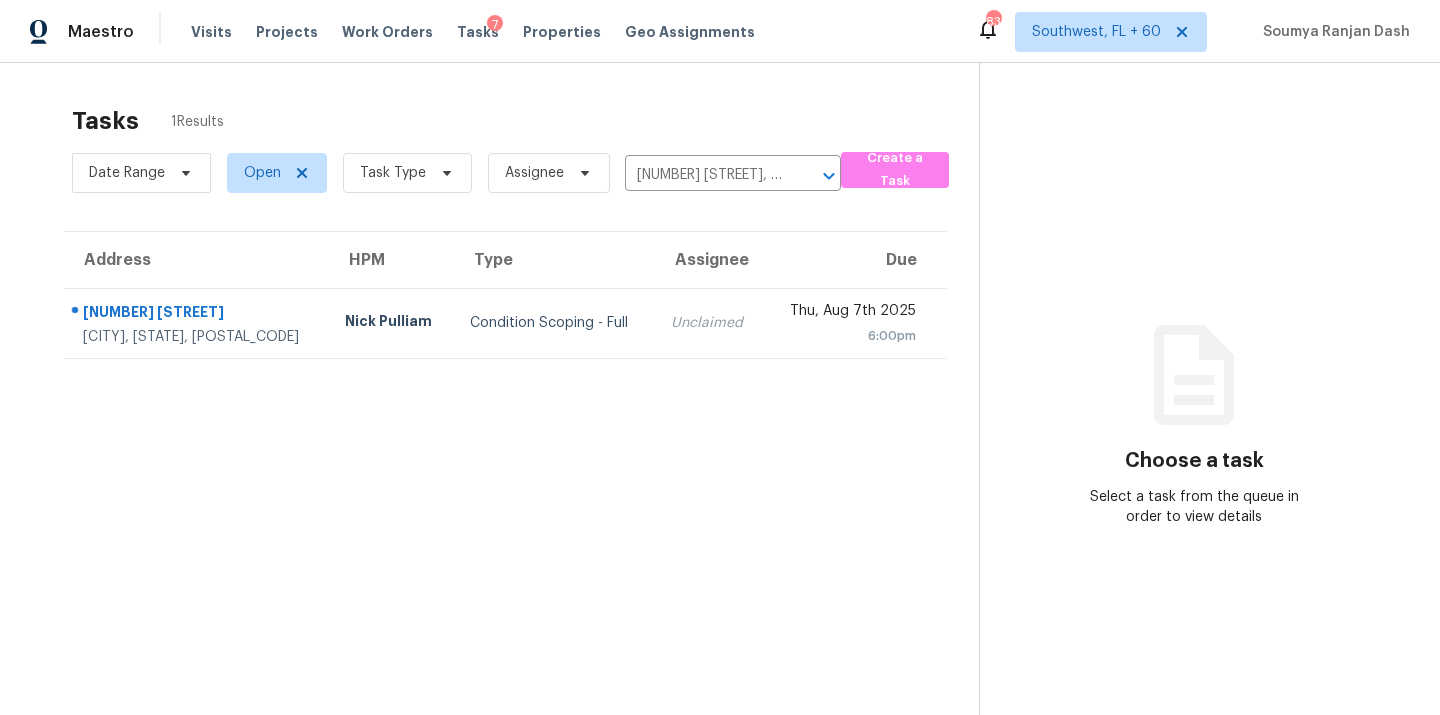 click on "Condition Scoping - Full" at bounding box center [554, 323] 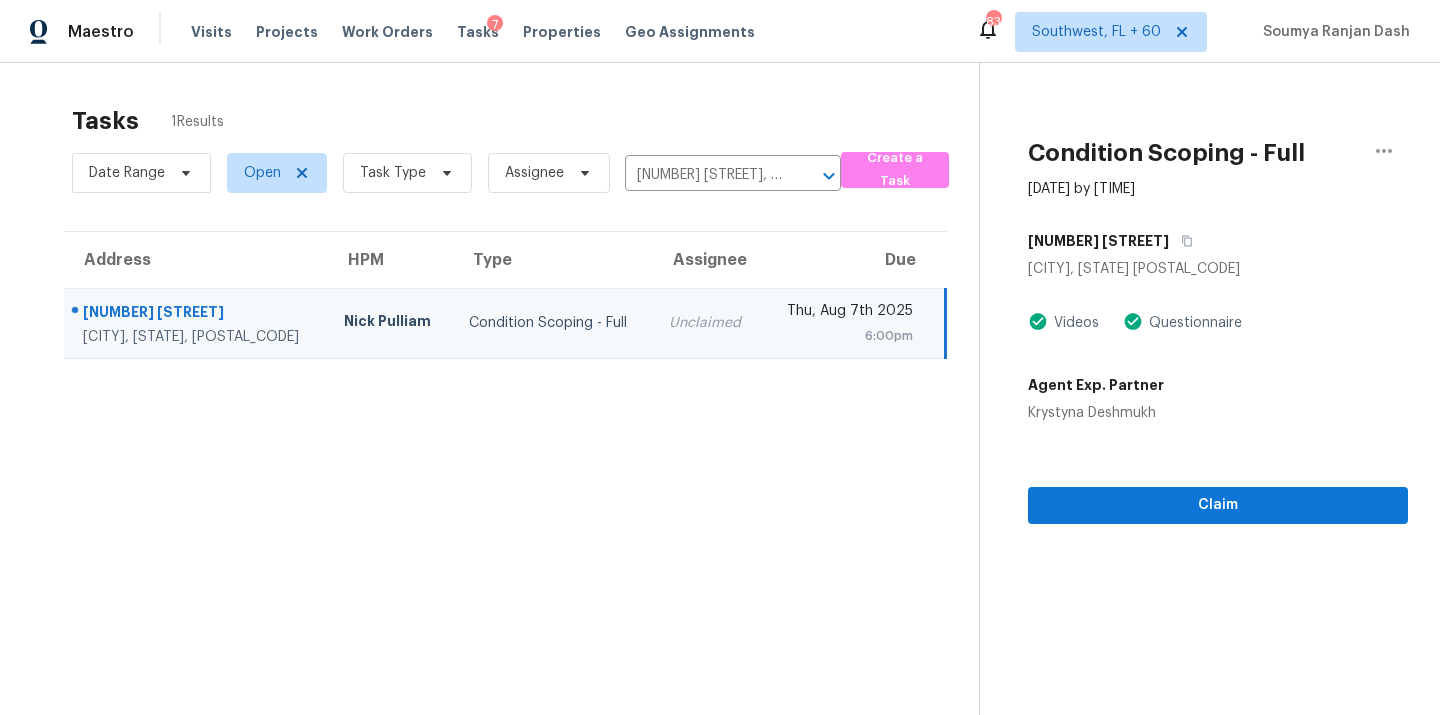 click on "Condition Scoping - Full [DATE] by [TIME] [NUMBER] [STREET] [CITY], [STATE] [POSTAL_CODE] Videos Questionnaire Agent Exp. Partner [PERSON] Claim" at bounding box center (1193, 420) 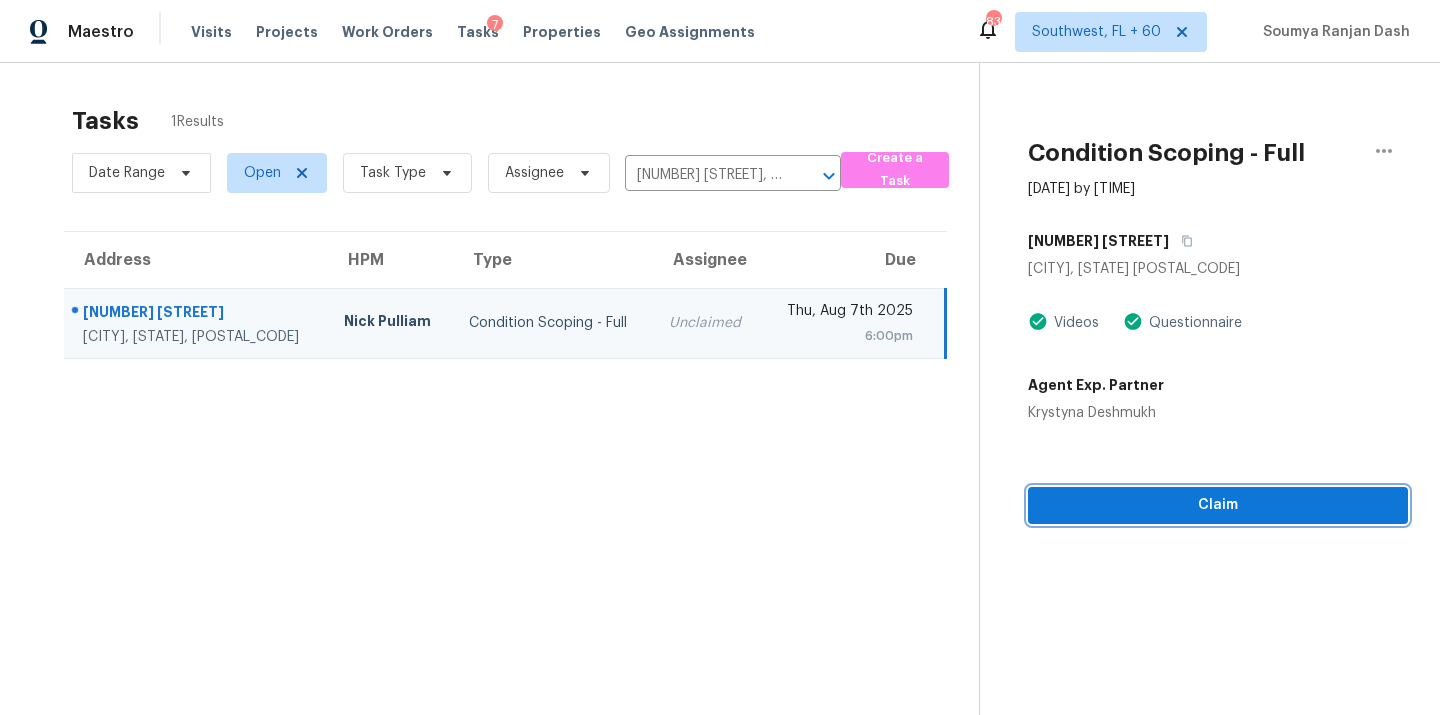 click on "Claim" at bounding box center [1218, 505] 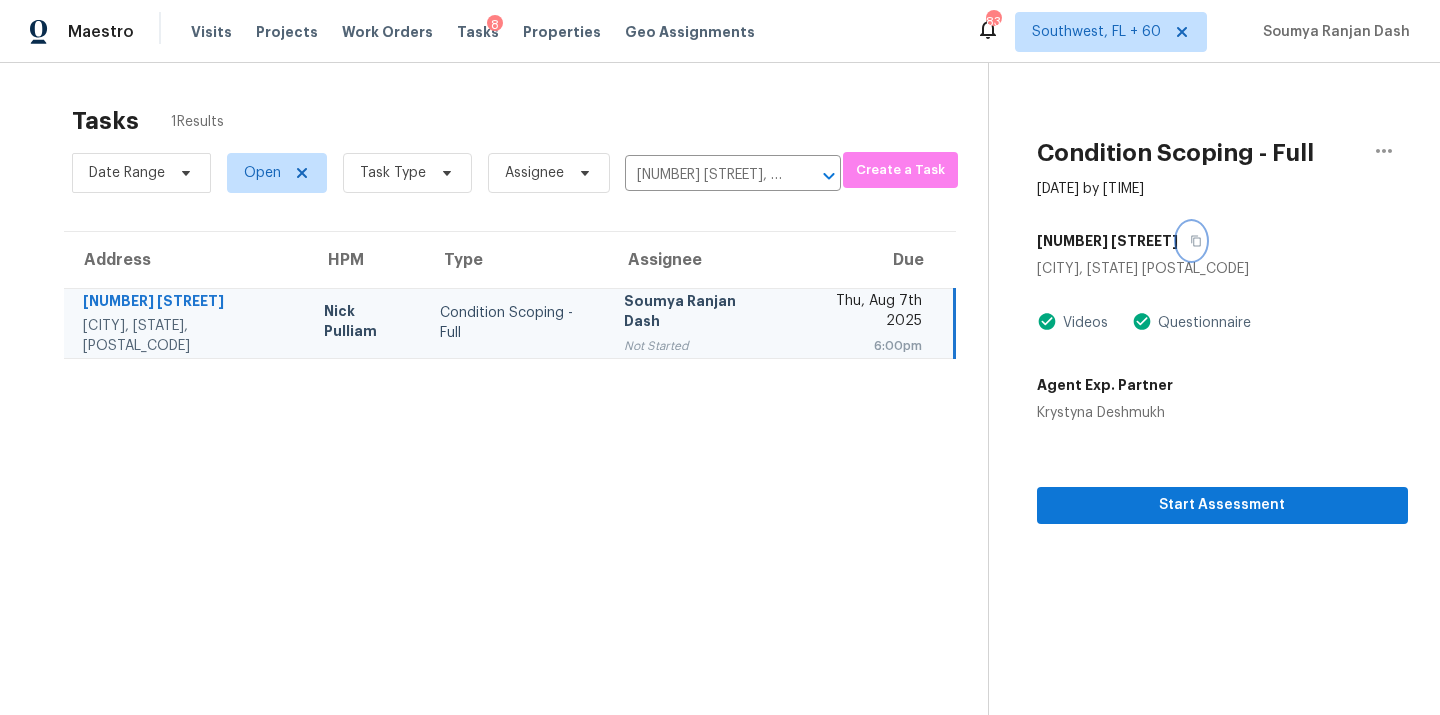 click 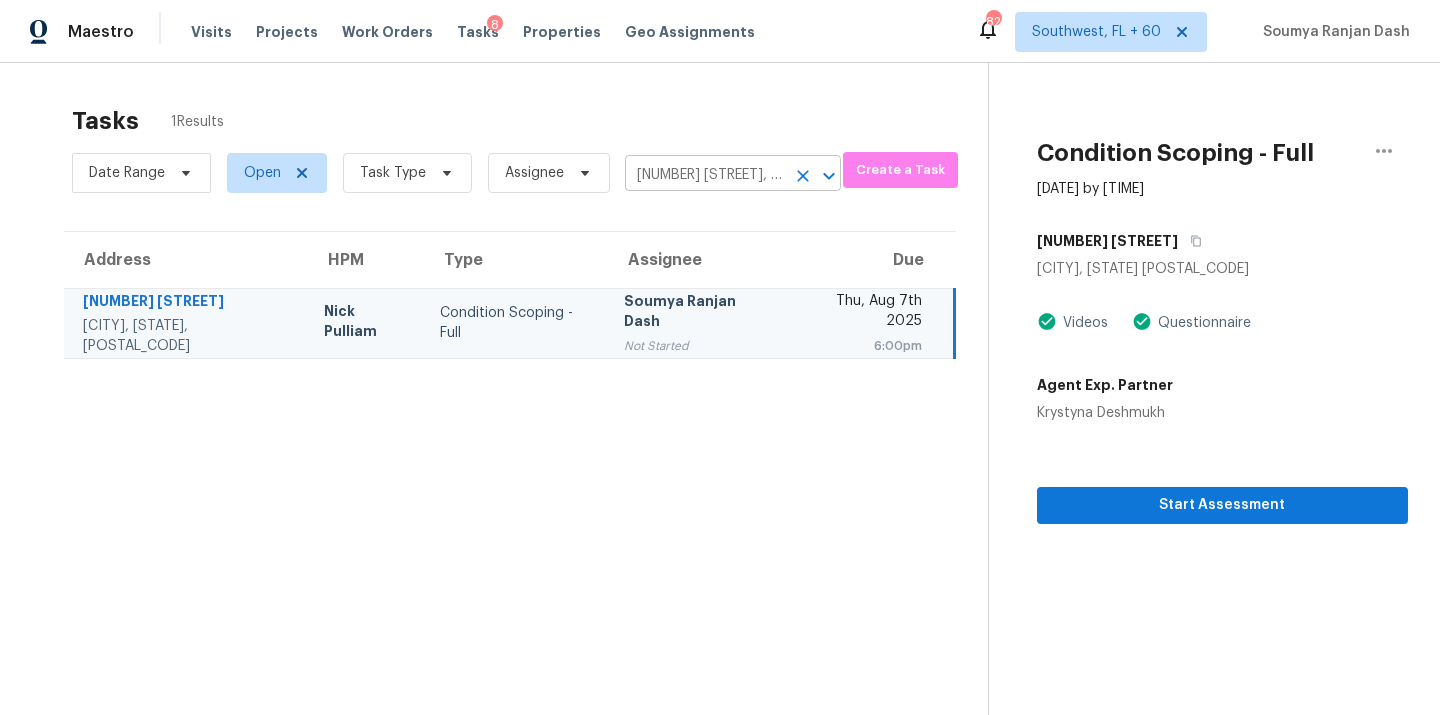 click on "[NUMBER] [STREET], [CITY], [STATE] [POSTAL_CODE]" at bounding box center (705, 175) 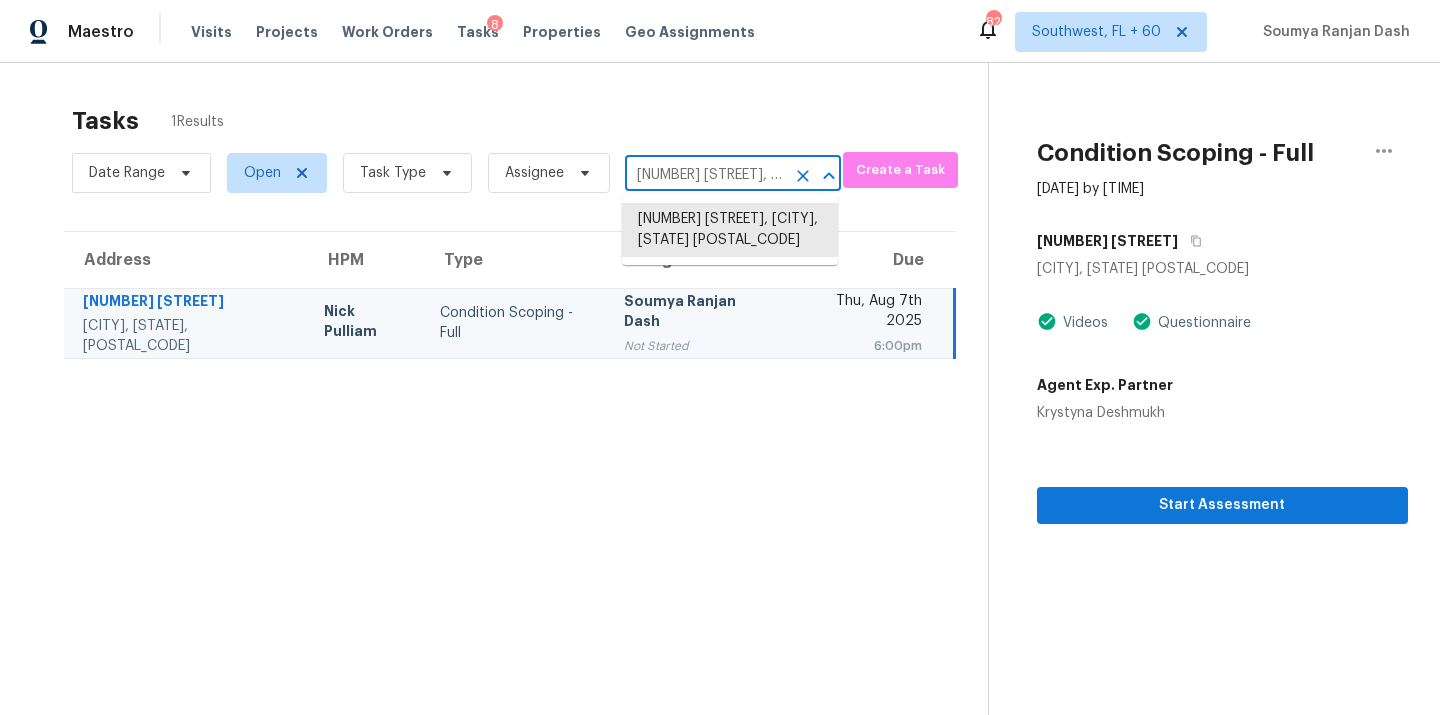 paste on "[NUMBER] [STREET], [CITY], [STATE]" 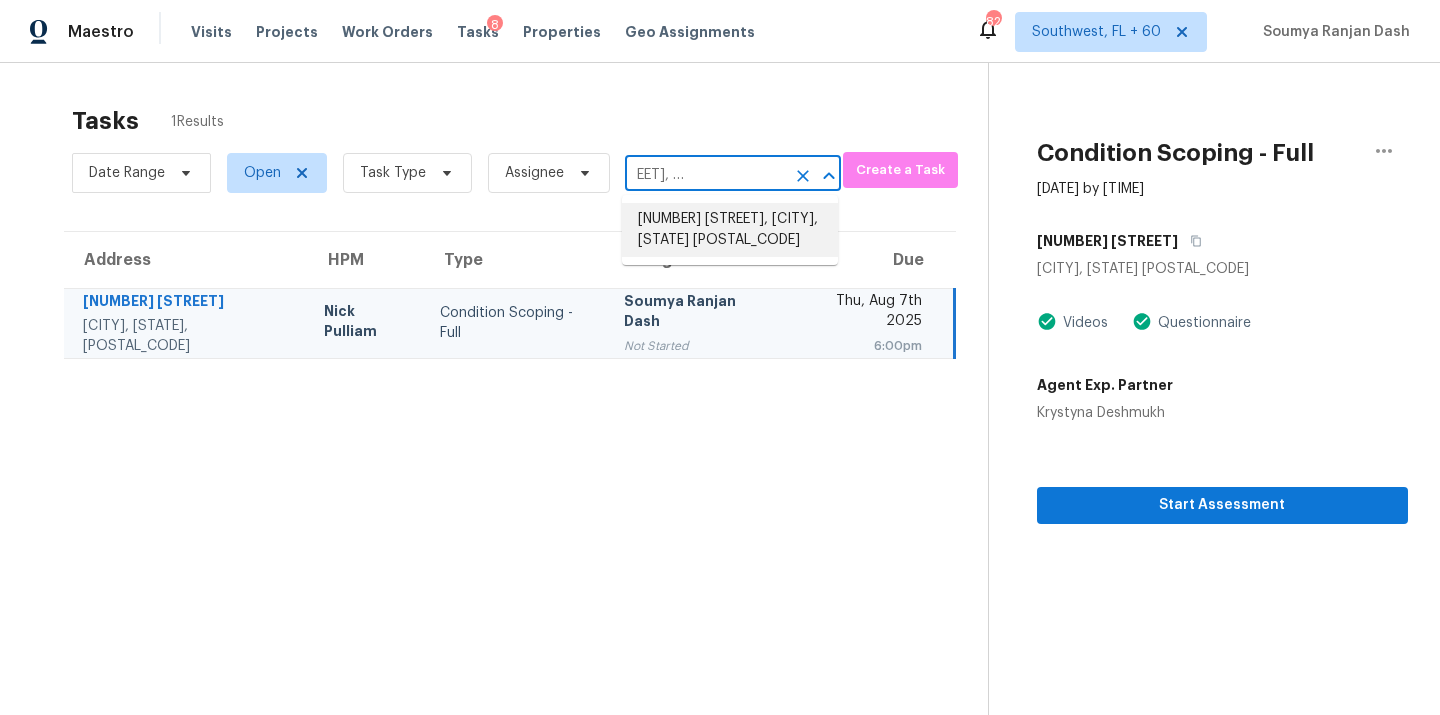 click on "[NUMBER] [STREET], [CITY], [STATE] [POSTAL_CODE]" at bounding box center [730, 230] 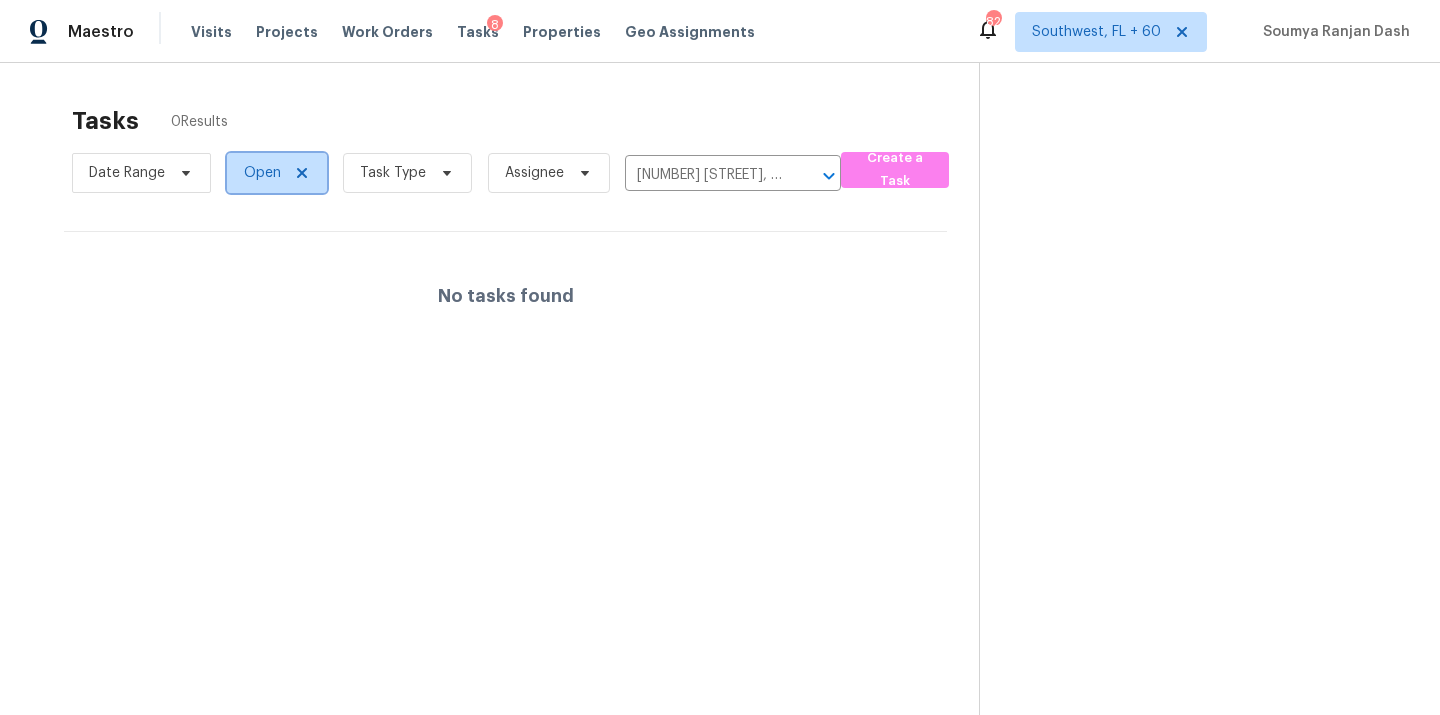 click on "Open" at bounding box center (262, 173) 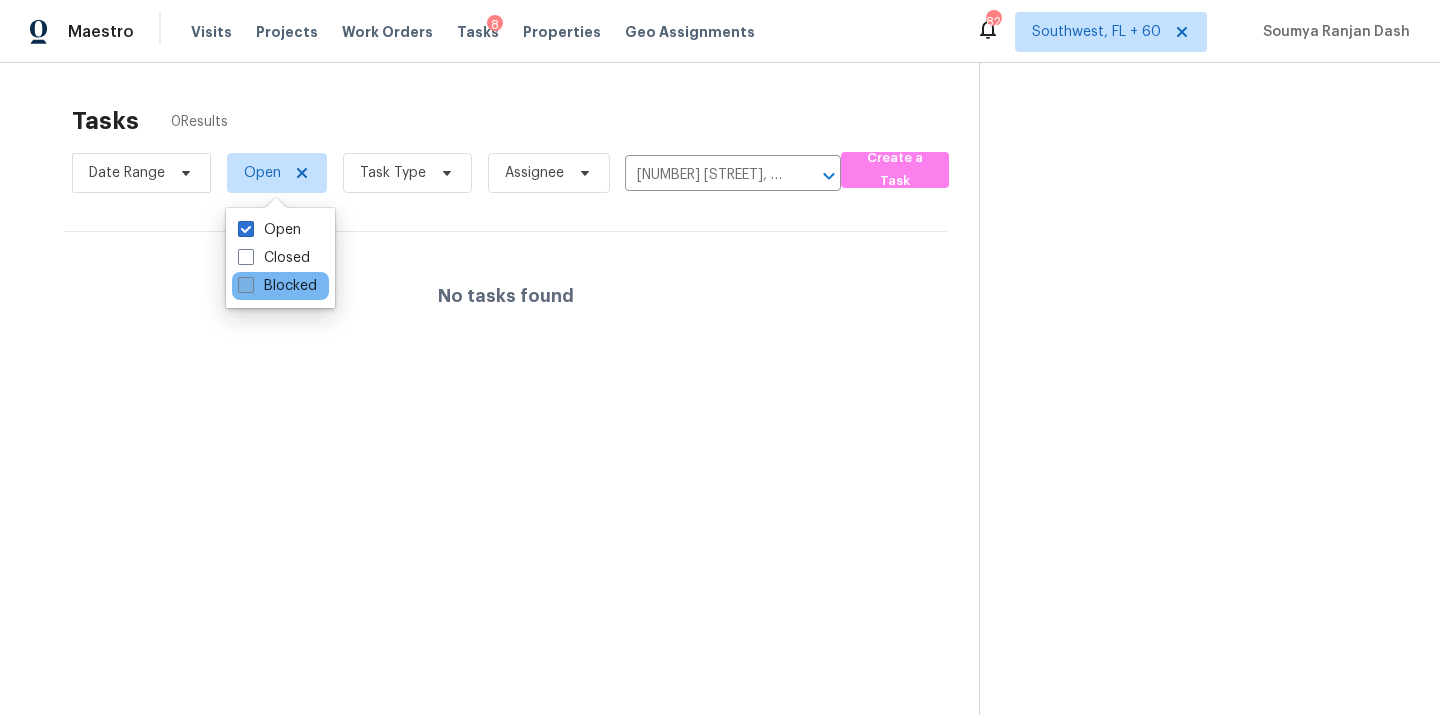 click on "Blocked" at bounding box center (277, 286) 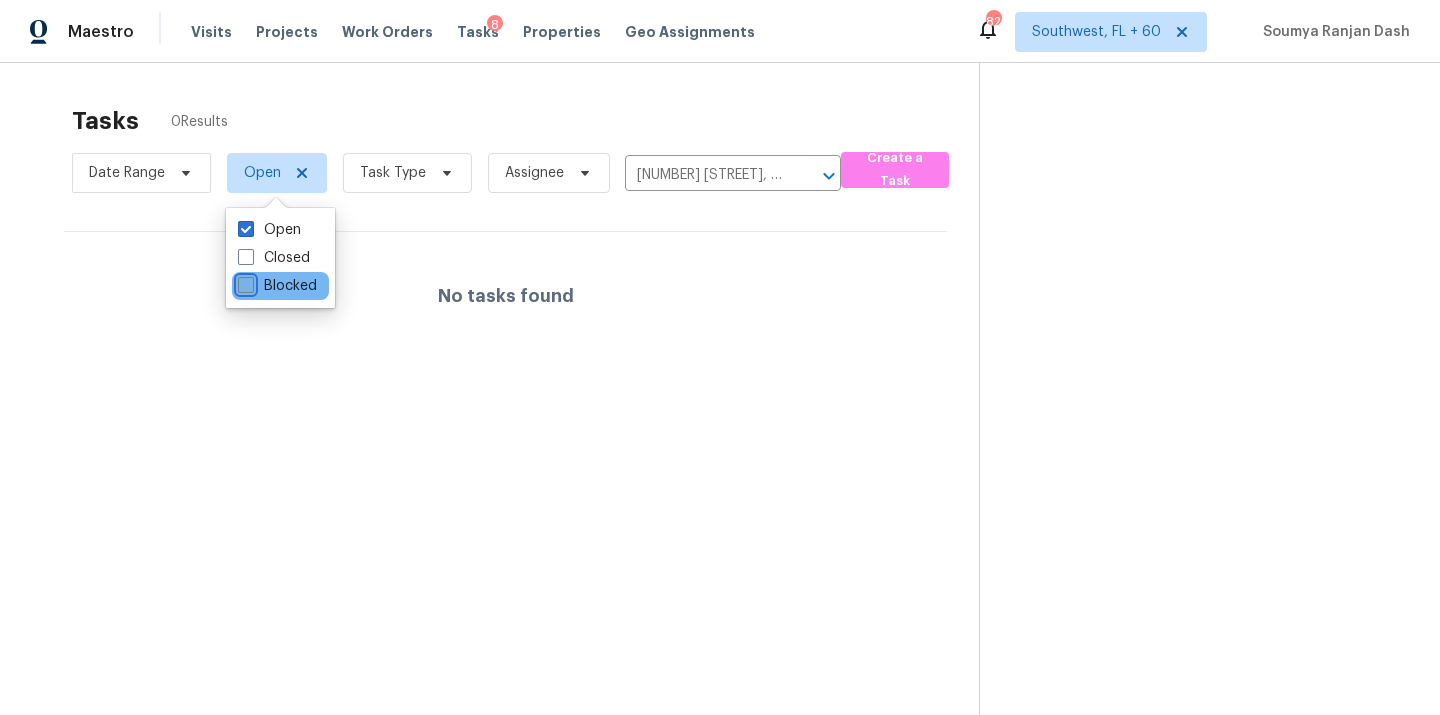 click on "Blocked" at bounding box center [244, 282] 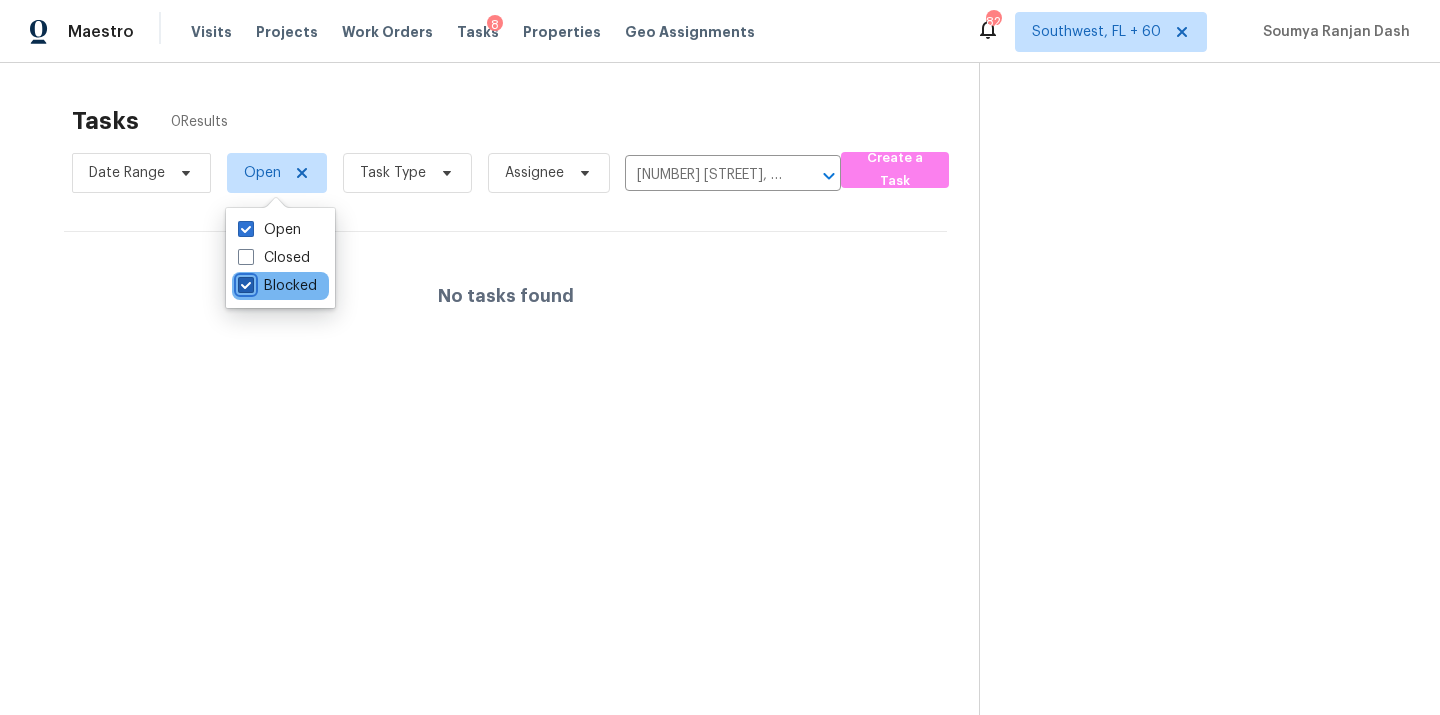 checkbox on "true" 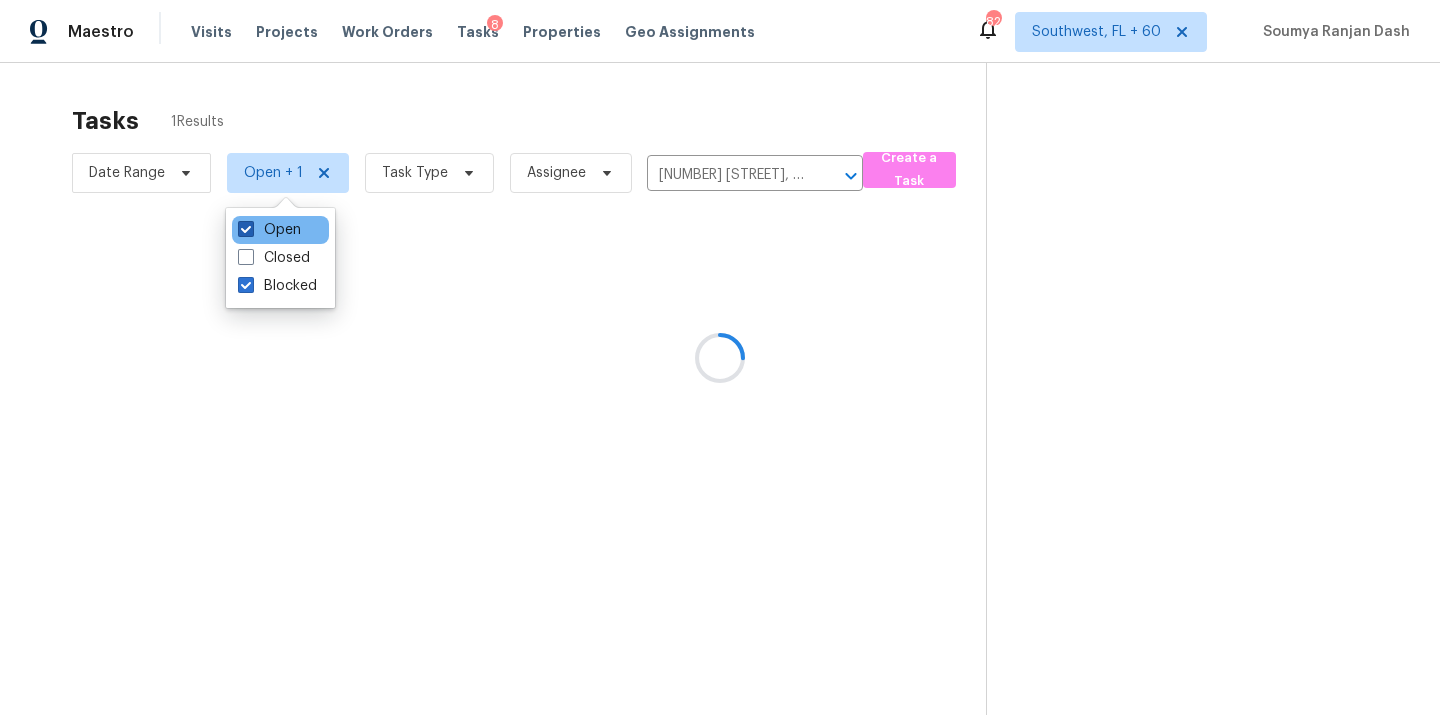 click on "Open" at bounding box center (269, 230) 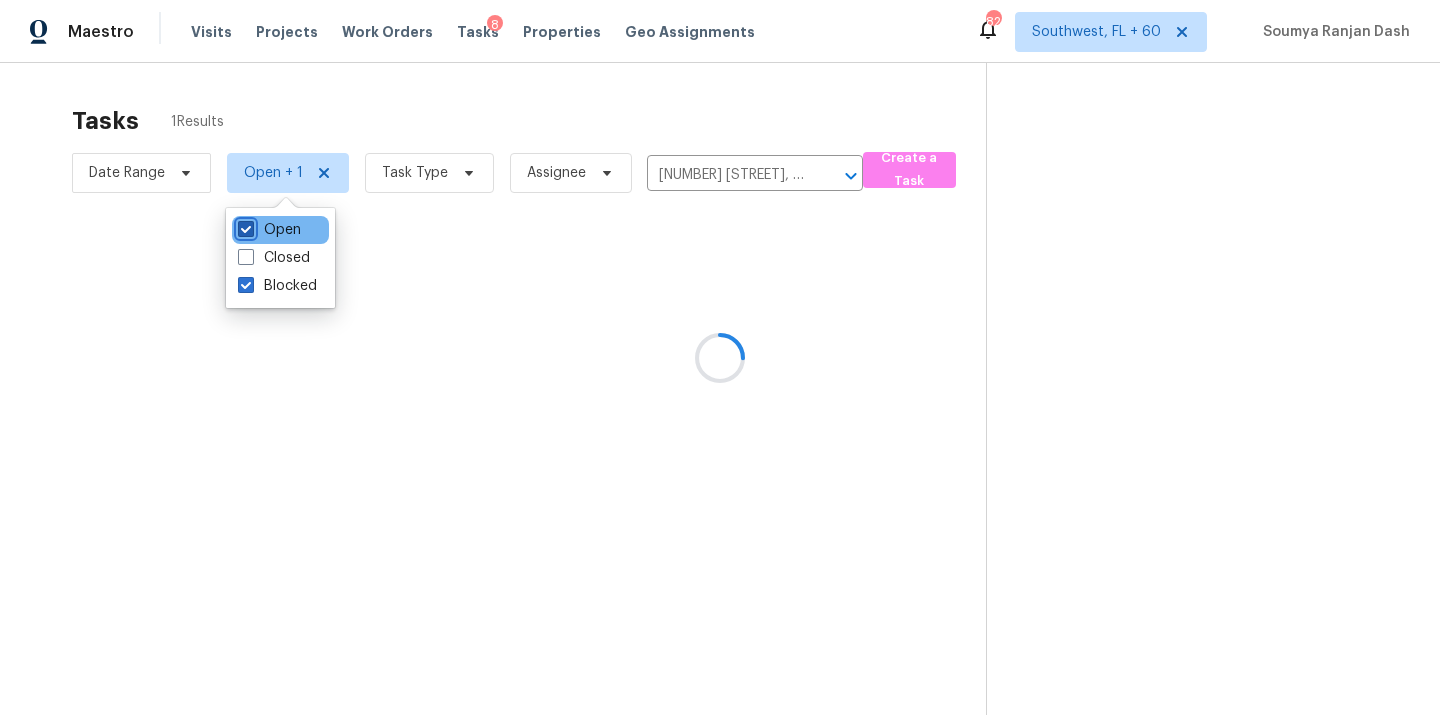 checkbox on "false" 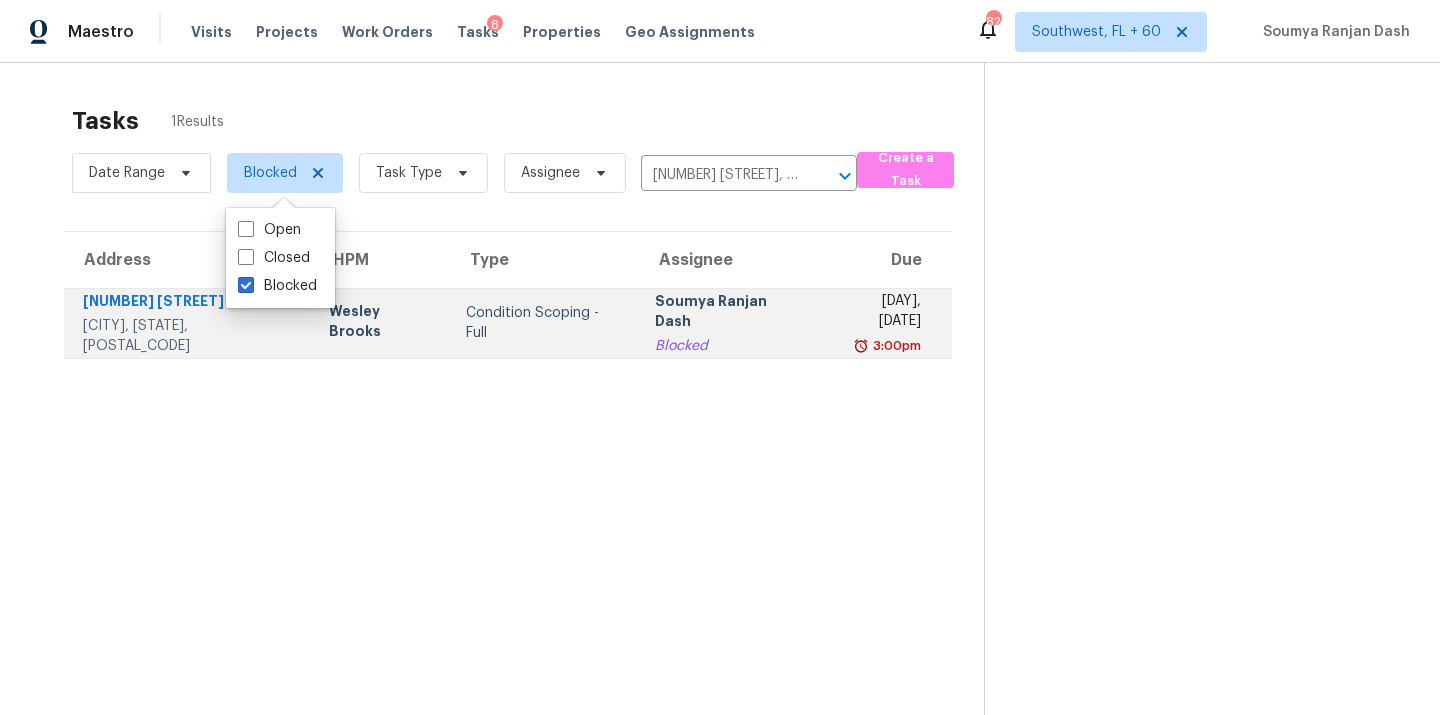 click on "Blocked" at bounding box center [730, 346] 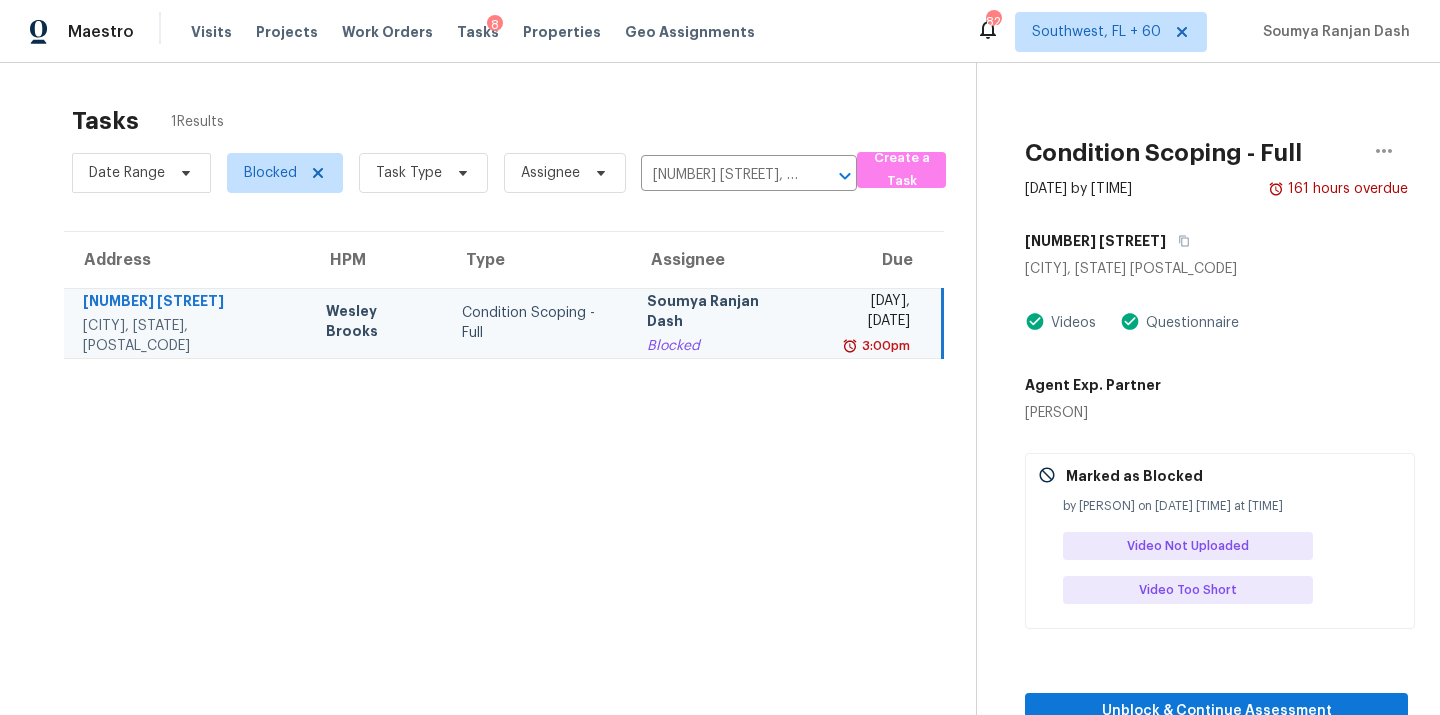 scroll, scrollTop: 63, scrollLeft: 0, axis: vertical 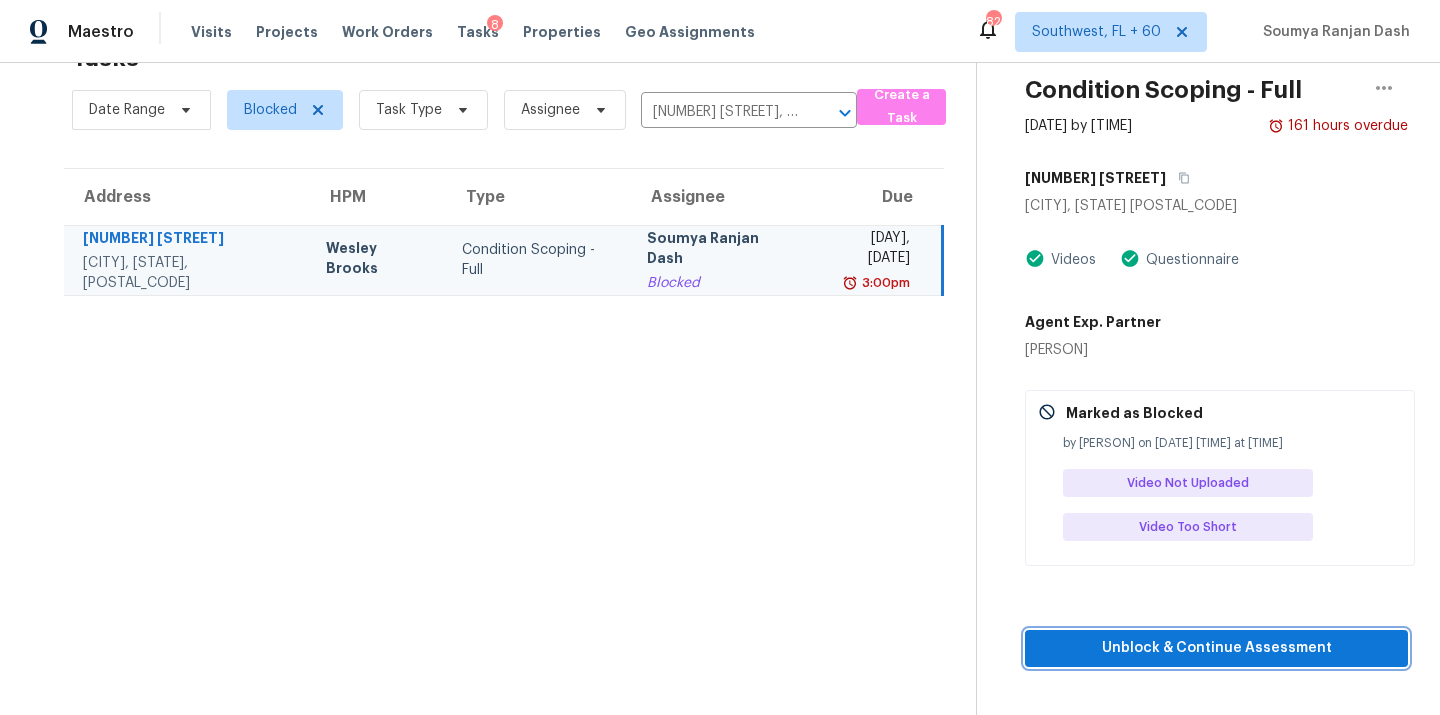 click on "Unblock & Continue Assessment" at bounding box center [1216, 648] 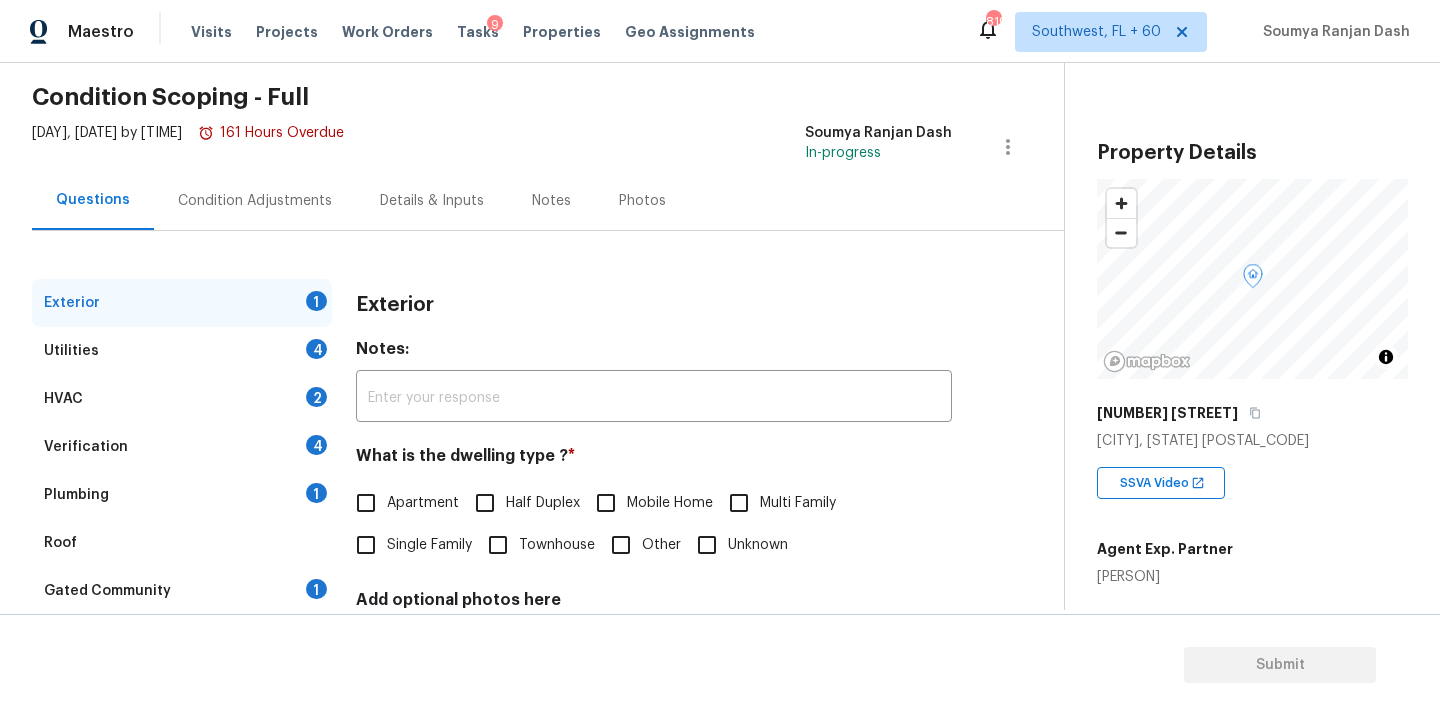 scroll, scrollTop: 148, scrollLeft: 0, axis: vertical 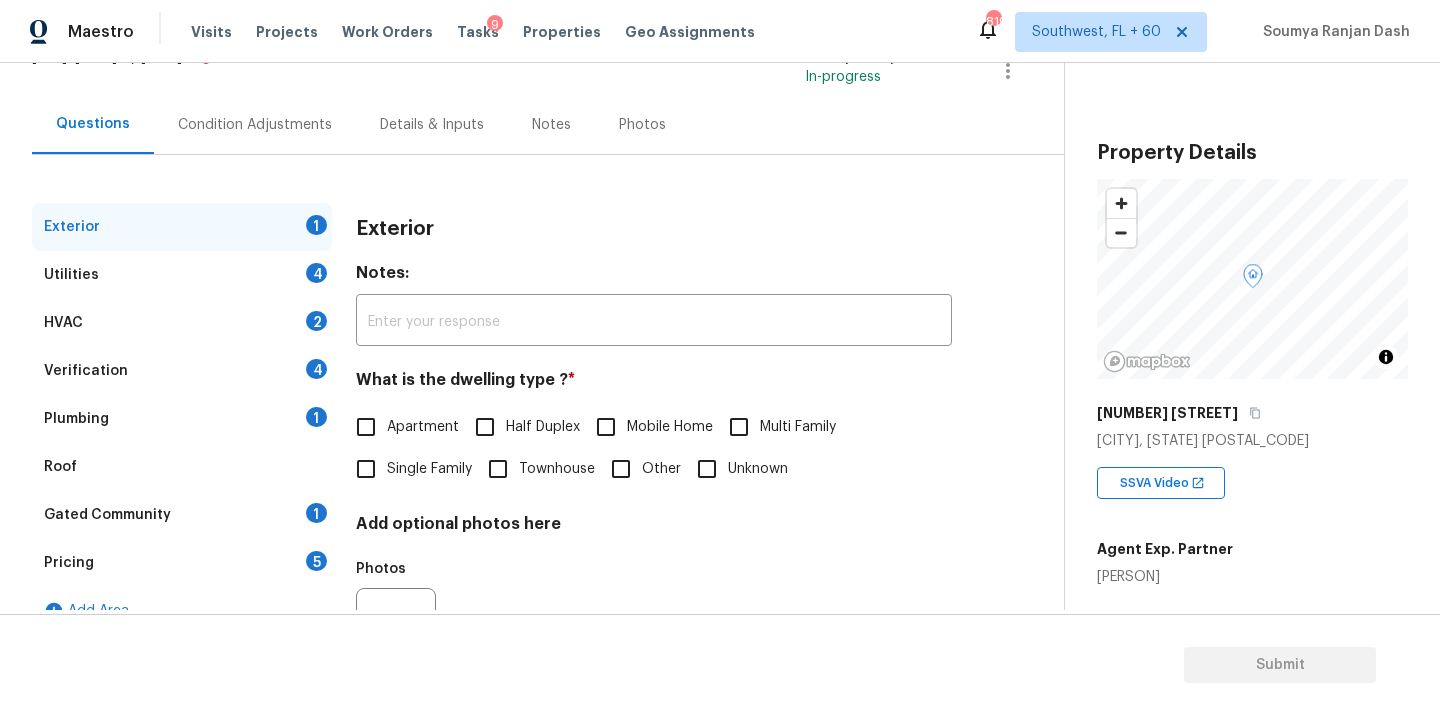 click on "Single Family" at bounding box center (366, 469) 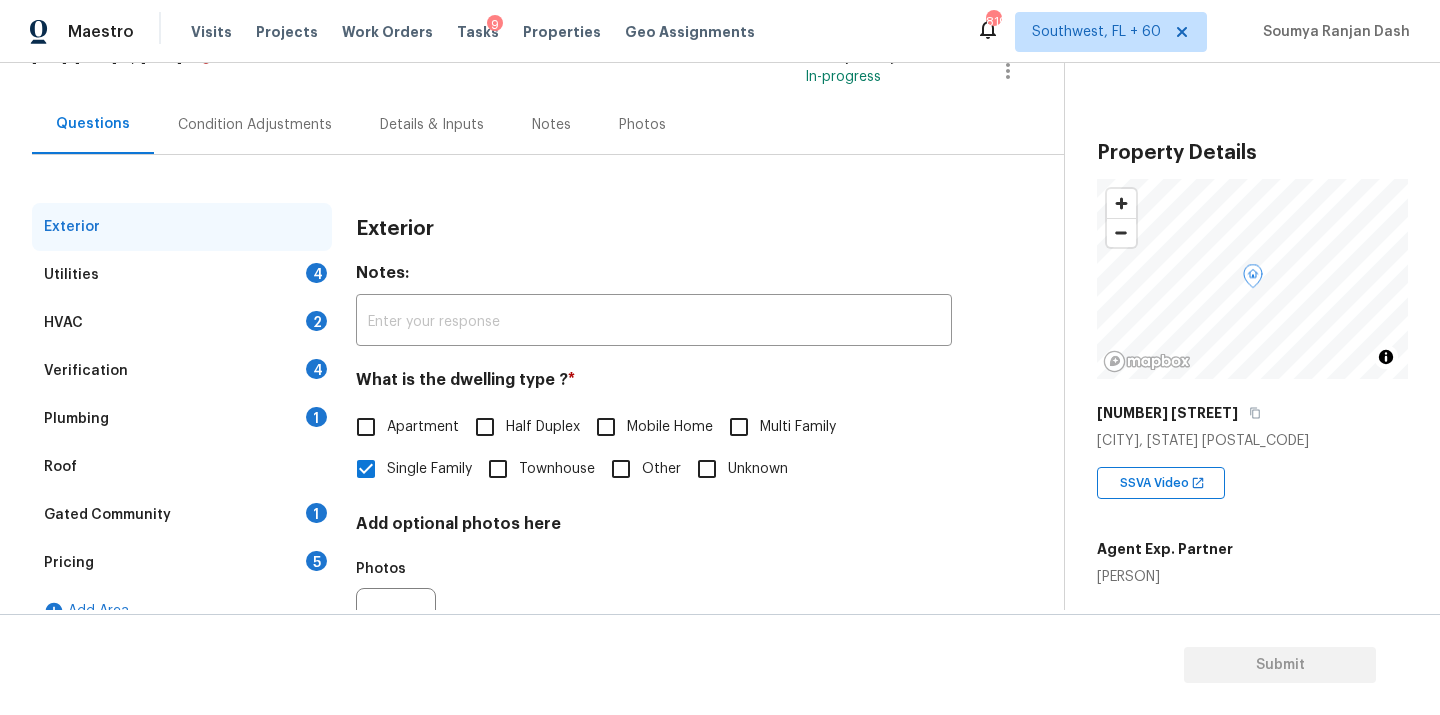 click on "Utilities 4" at bounding box center (182, 275) 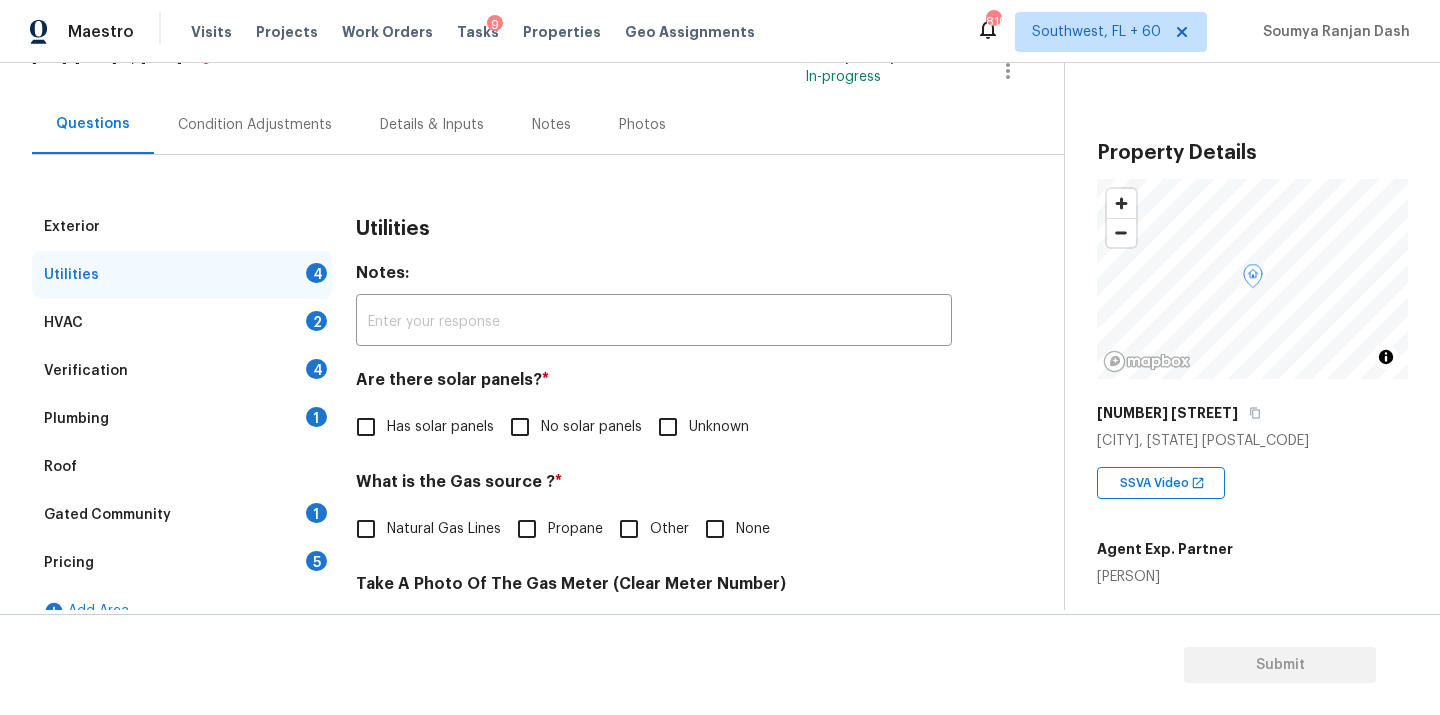 click on "No solar panels" at bounding box center (520, 427) 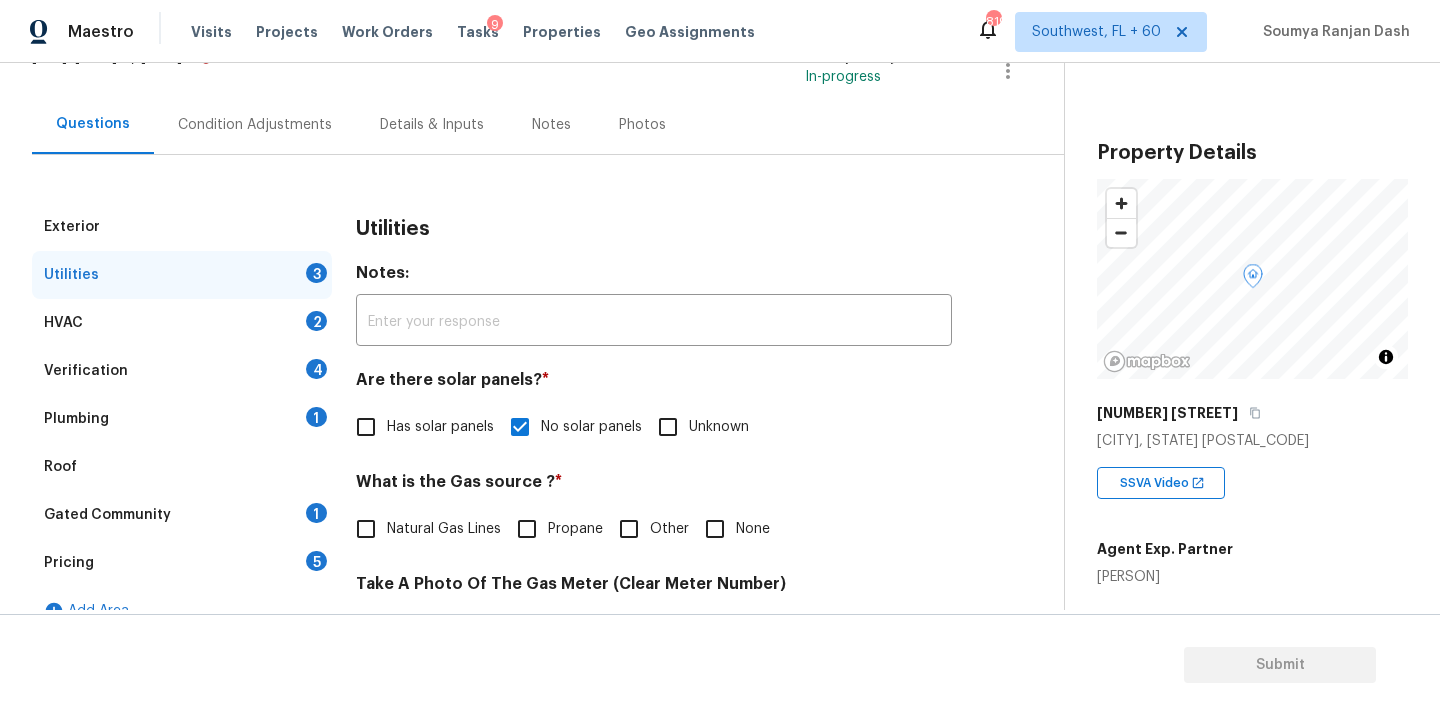 click on "Natural Gas Lines" at bounding box center (444, 529) 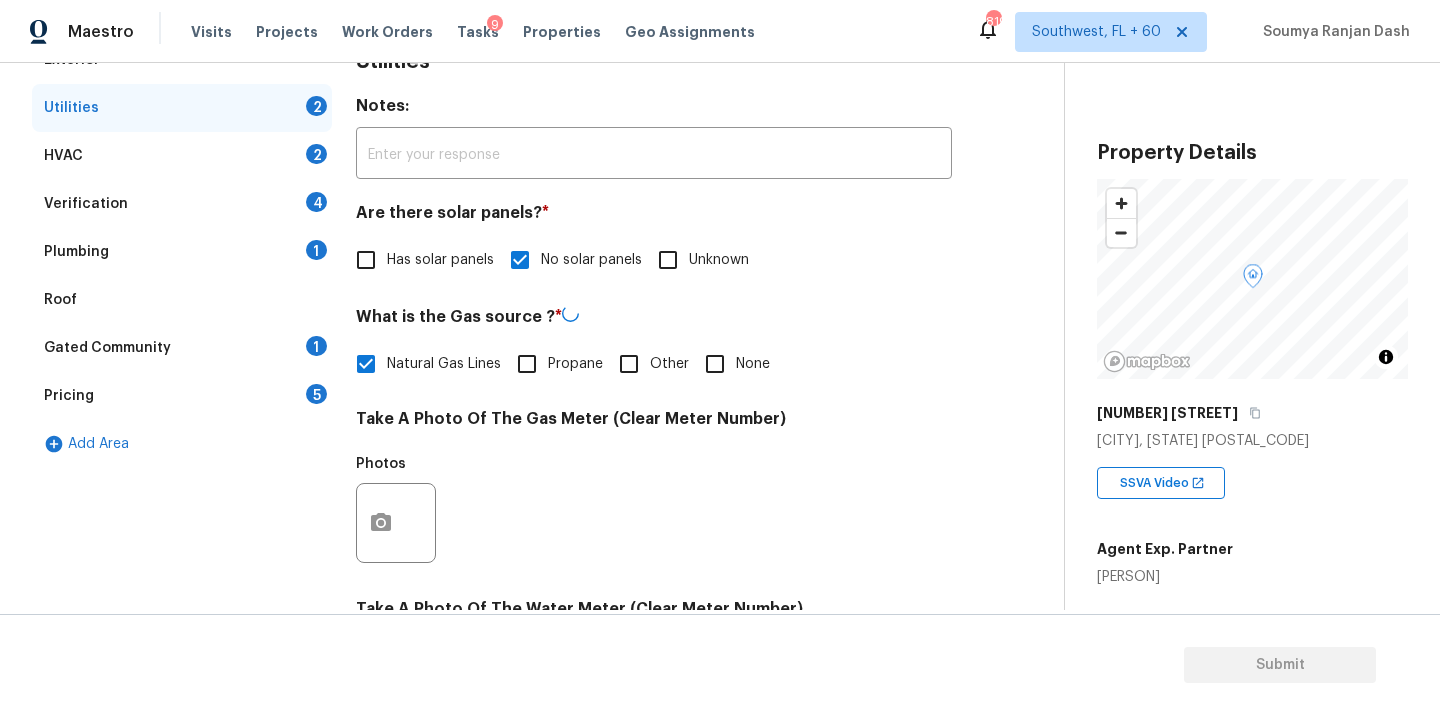 scroll, scrollTop: 569, scrollLeft: 0, axis: vertical 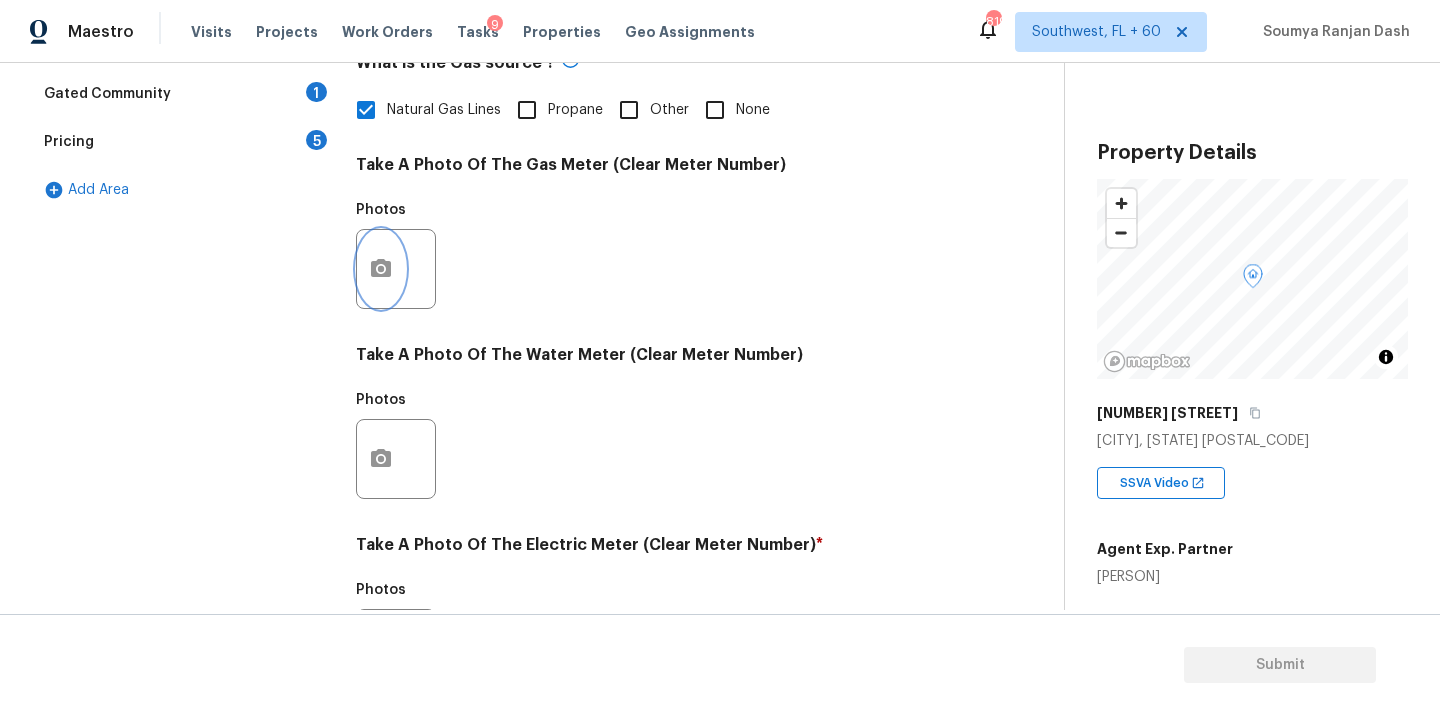 click 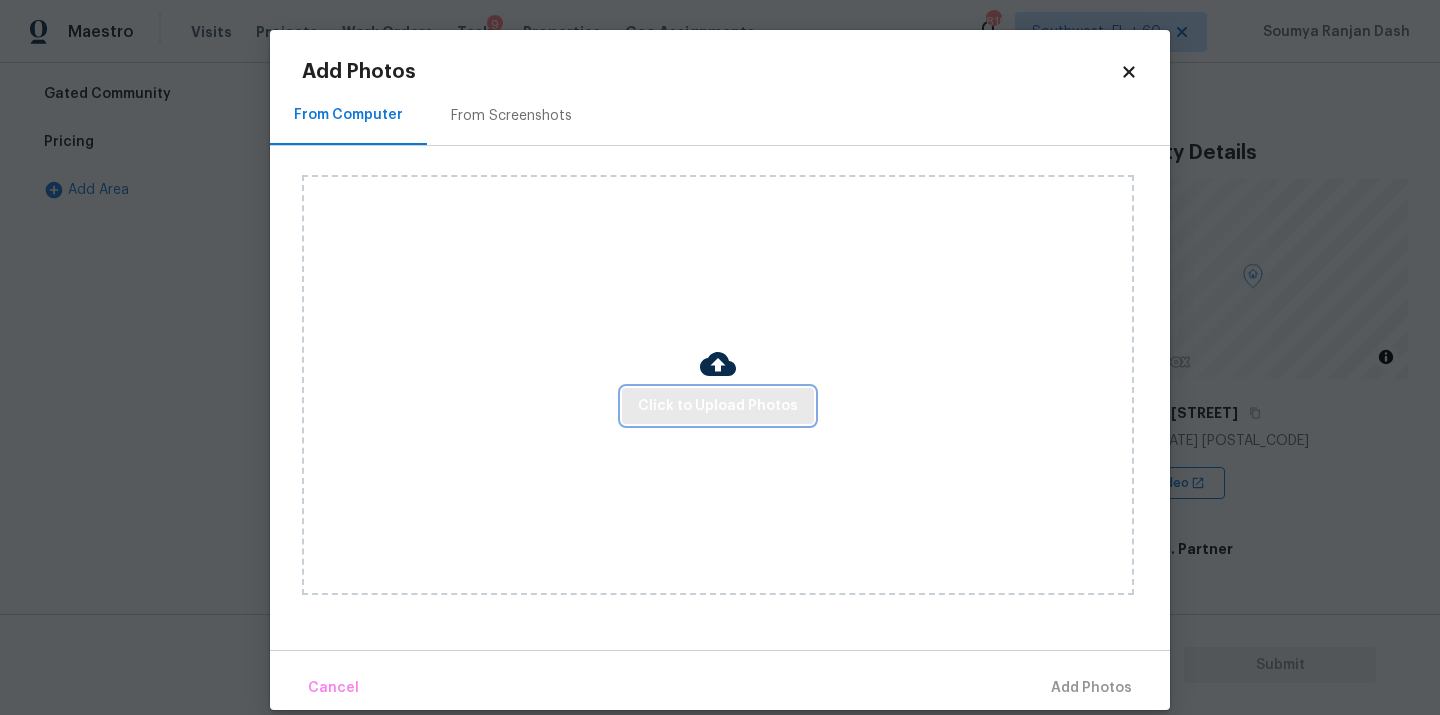 click on "Click to Upload Photos" at bounding box center [718, 406] 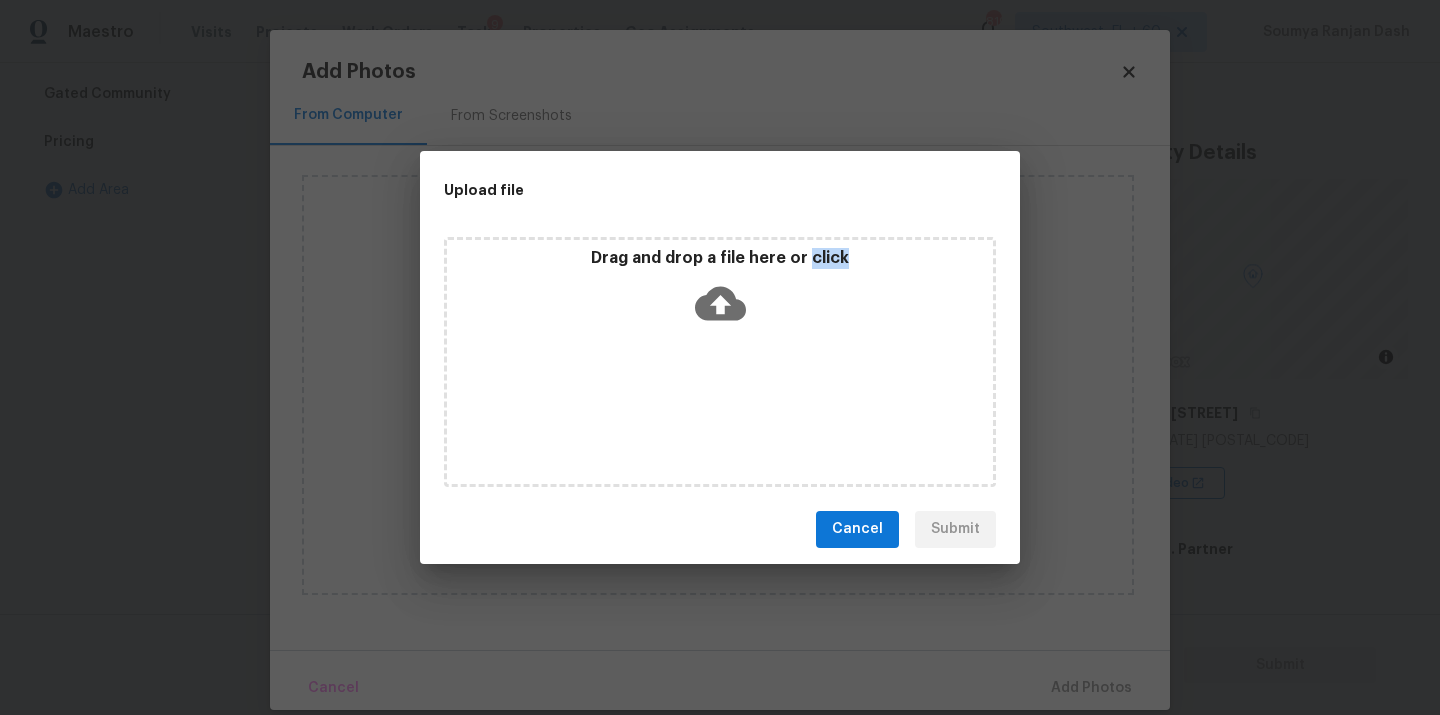 click on "Drag and drop a file here or click" at bounding box center (720, 362) 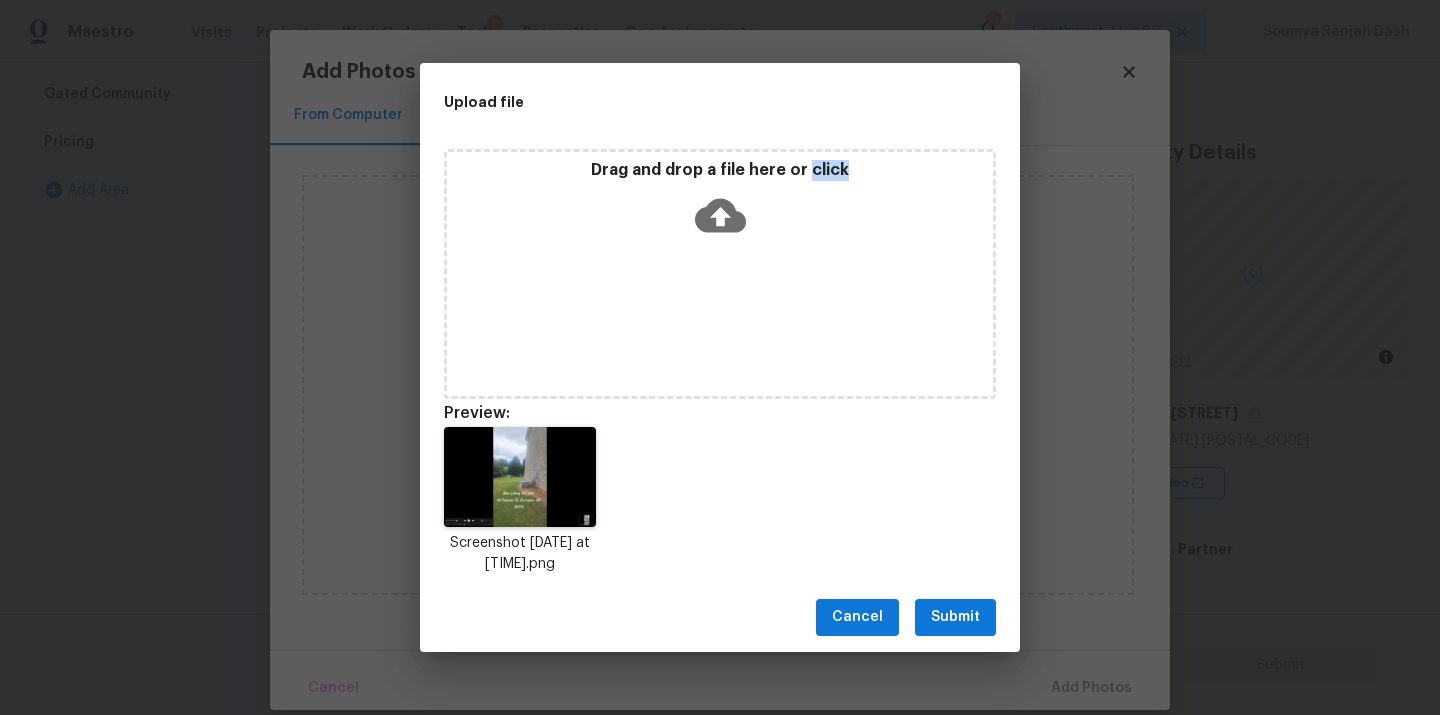 click on "Submit" at bounding box center [955, 617] 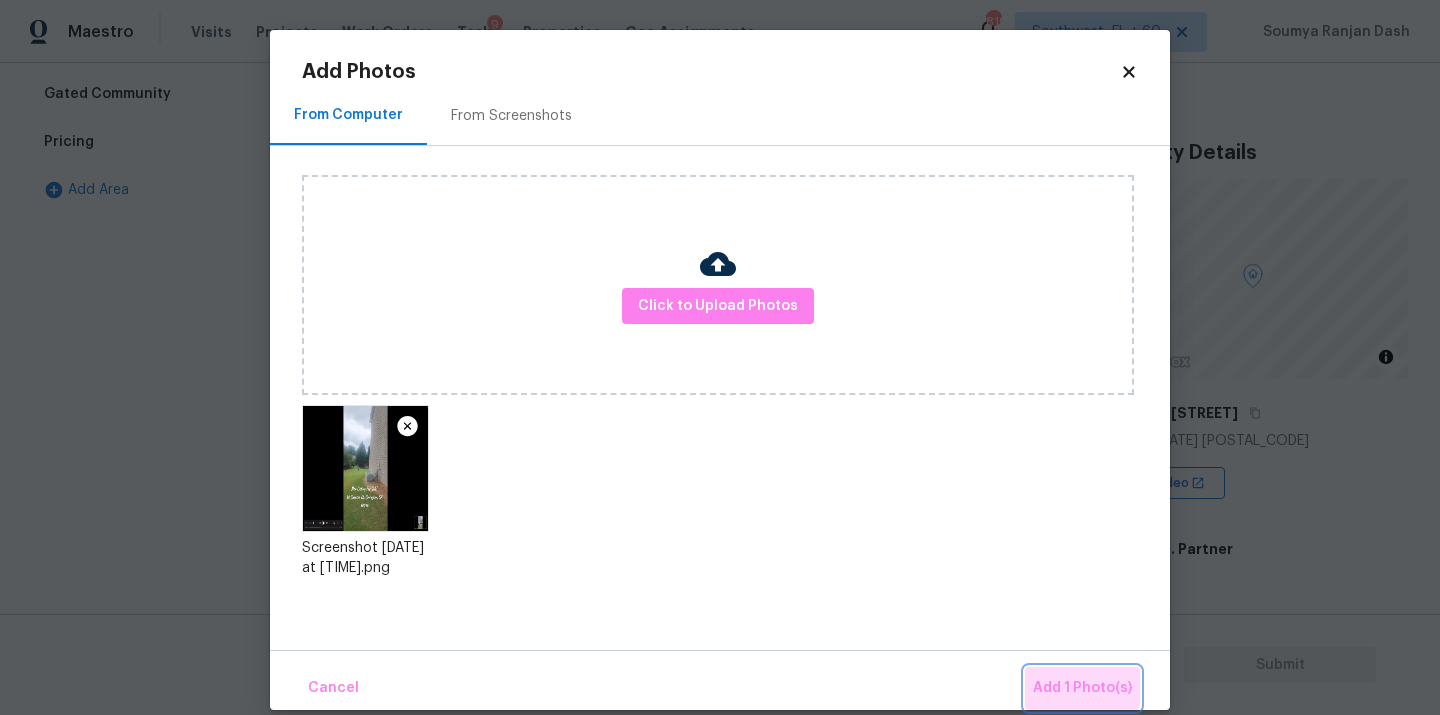 click on "Add 1 Photo(s)" at bounding box center (1082, 688) 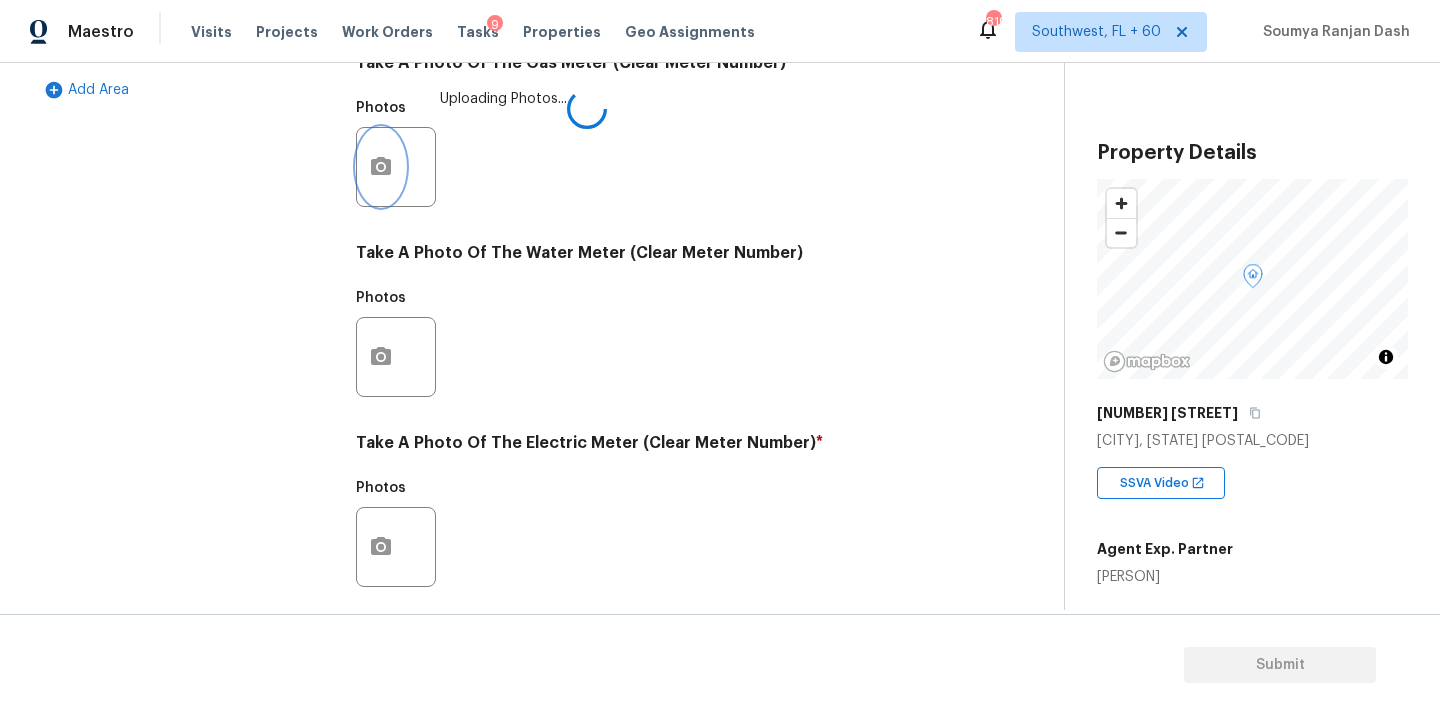 scroll, scrollTop: 790, scrollLeft: 0, axis: vertical 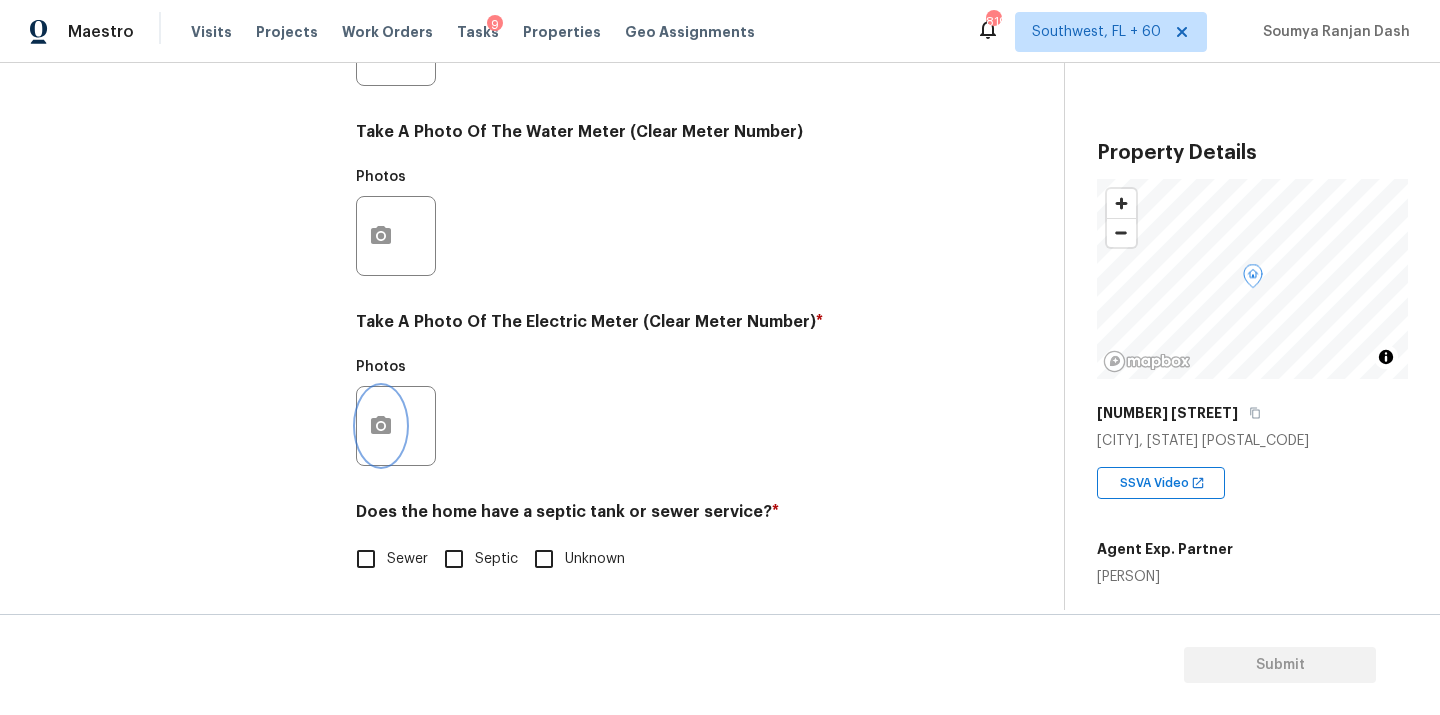 click at bounding box center [381, 426] 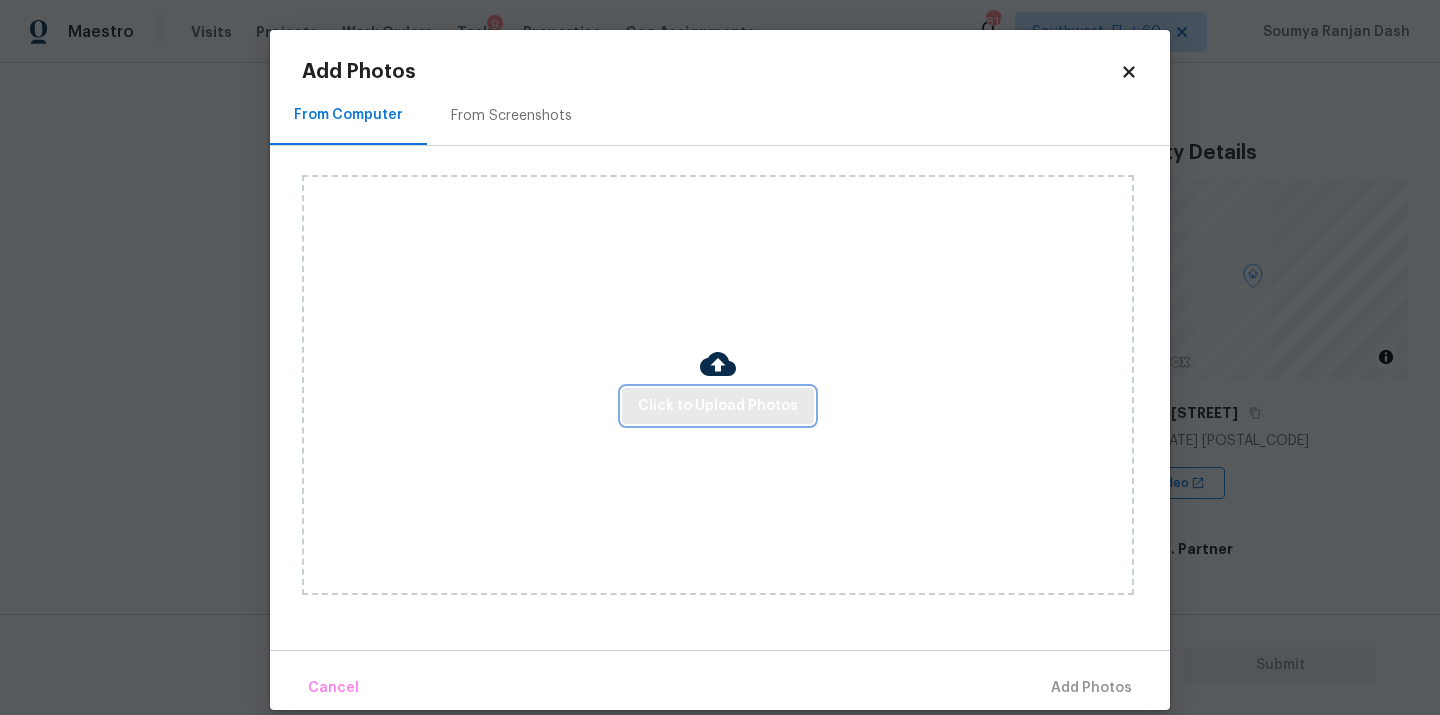 click on "Click to Upload Photos" at bounding box center [718, 406] 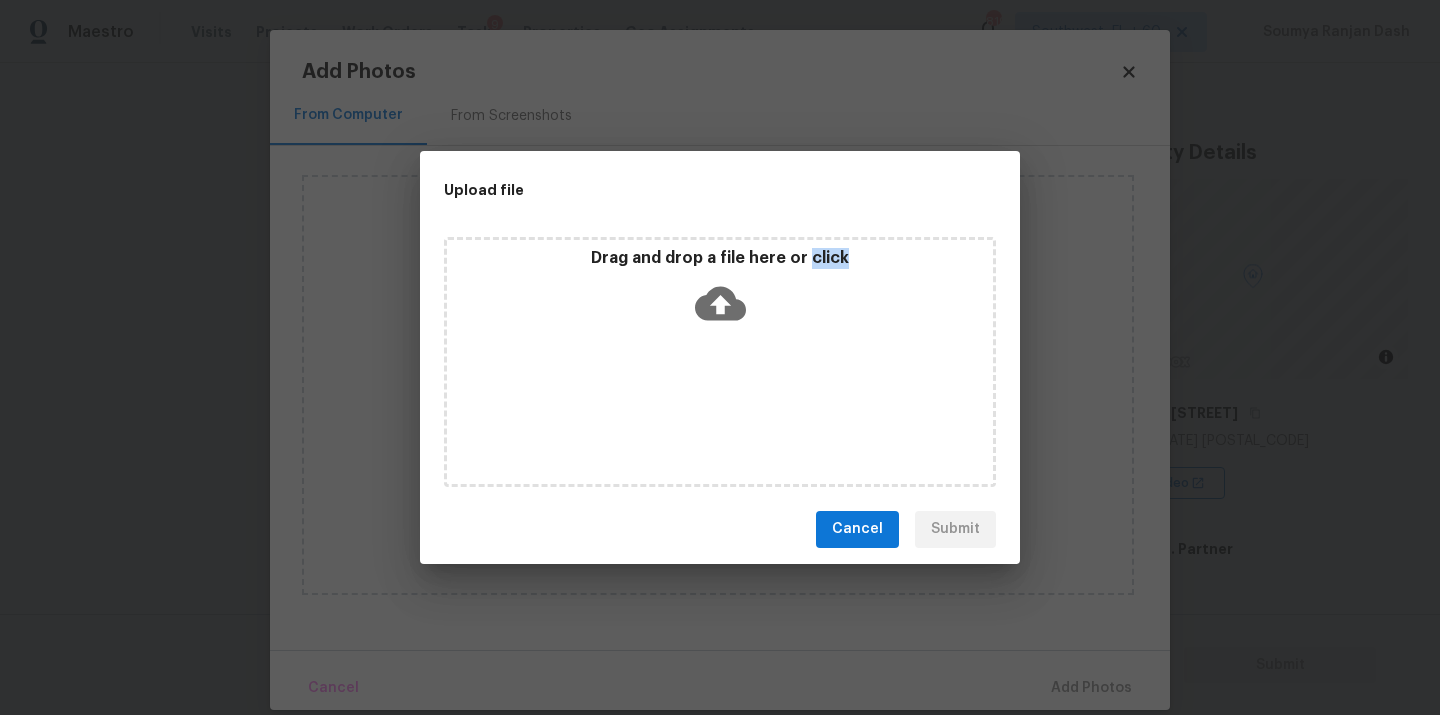 click on "Drag and drop a file here or click" at bounding box center [720, 362] 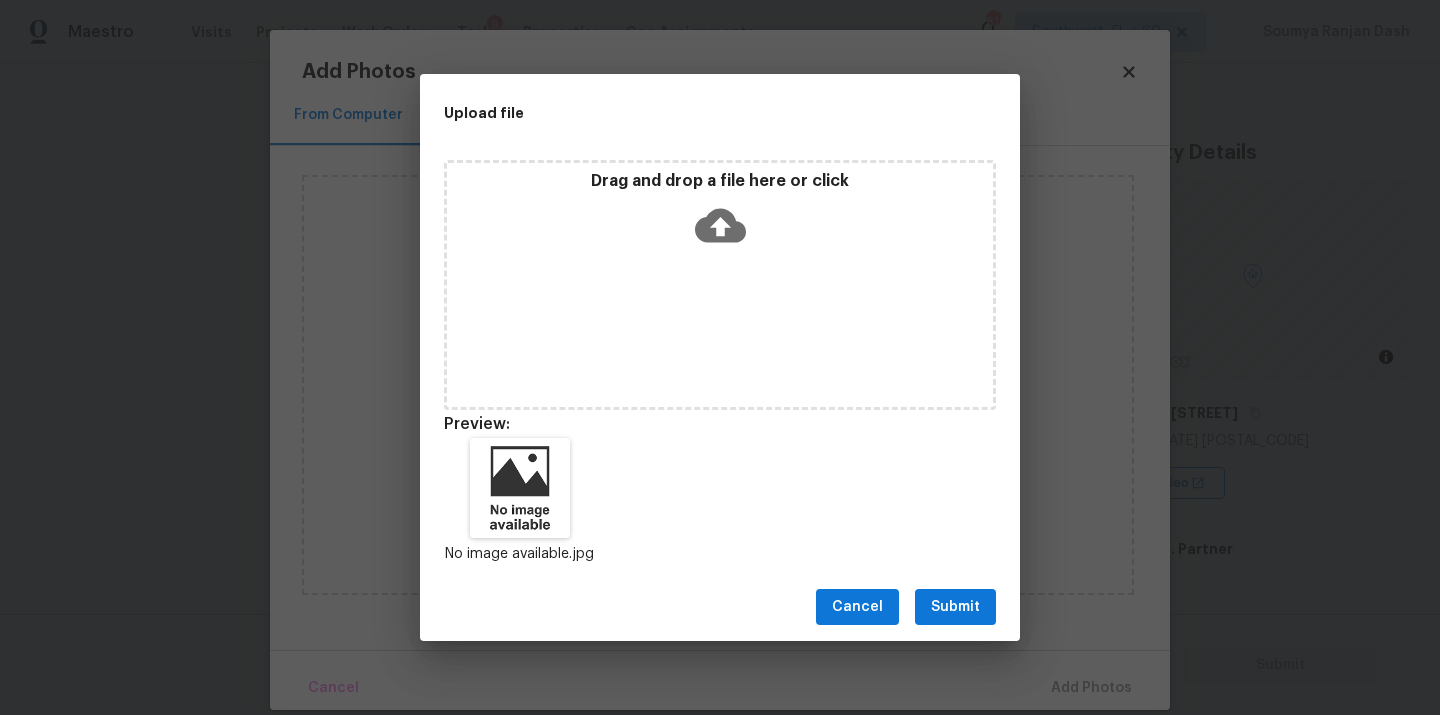 click on "Cancel Submit" at bounding box center [720, 607] 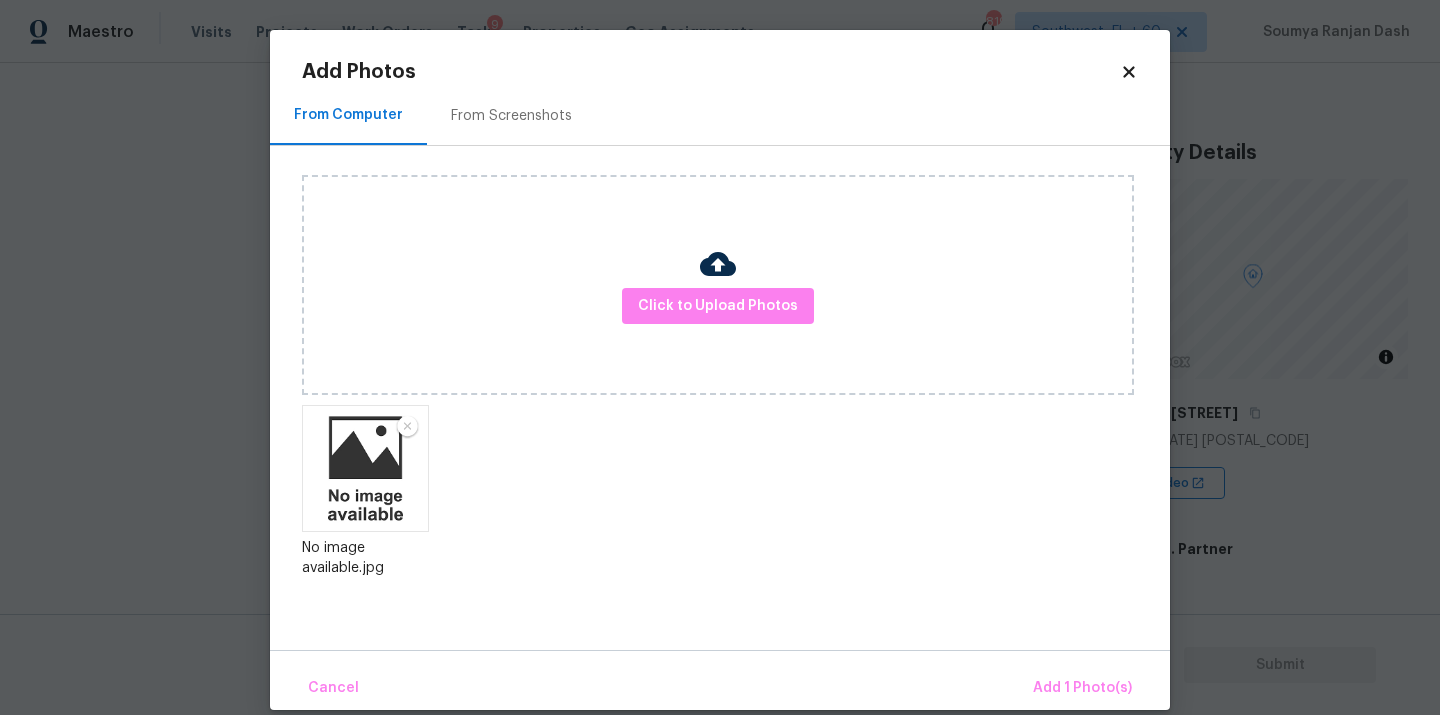 click on "From Computer From Screenshots Click to Upload Photos No image available.jpg" at bounding box center [720, 368] 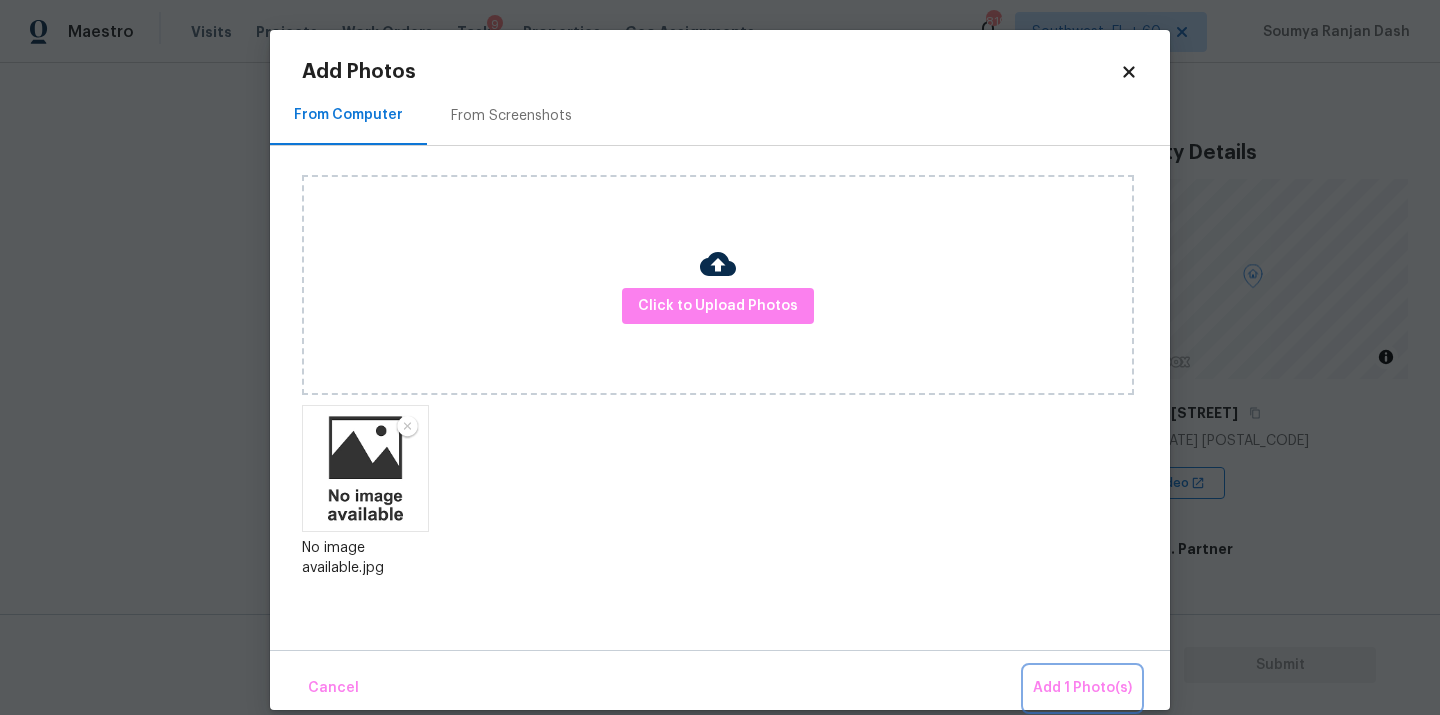 click on "Add 1 Photo(s)" at bounding box center (1082, 688) 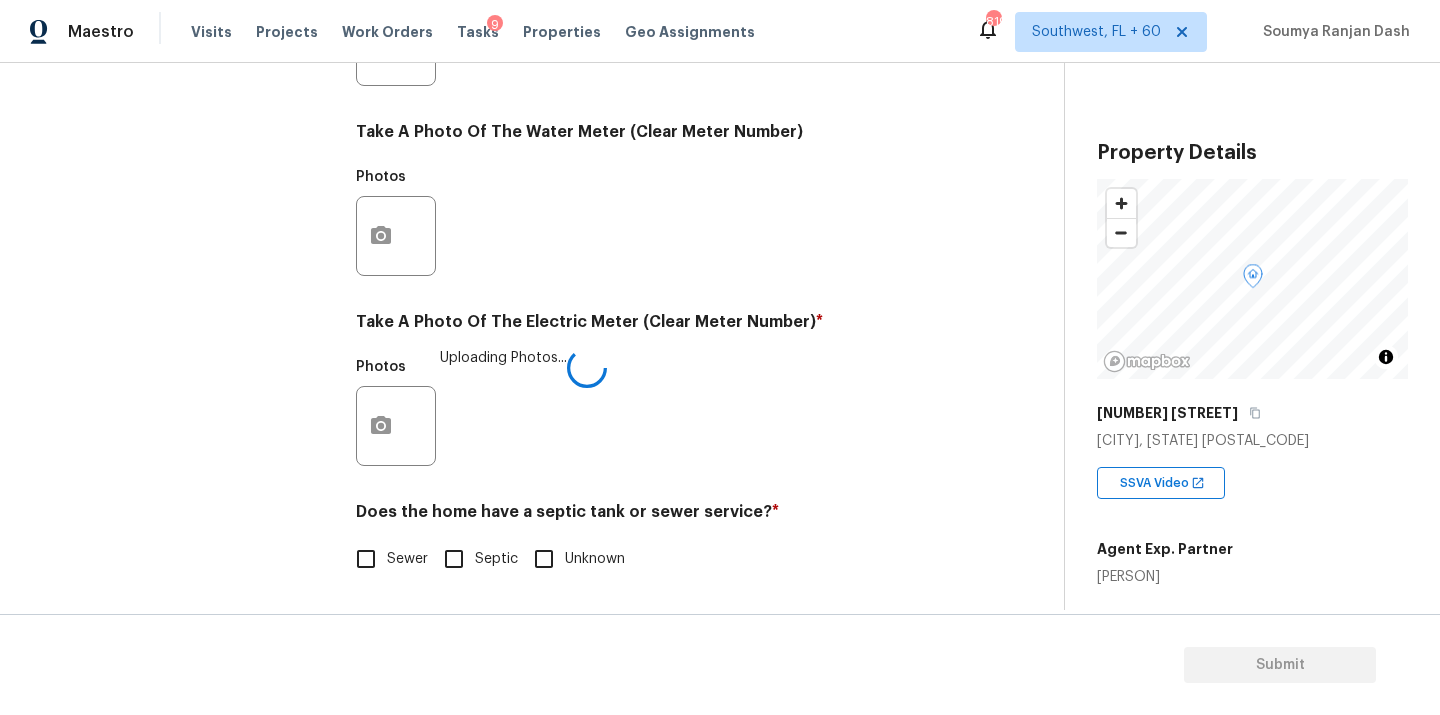 click on "Sewer" at bounding box center [366, 559] 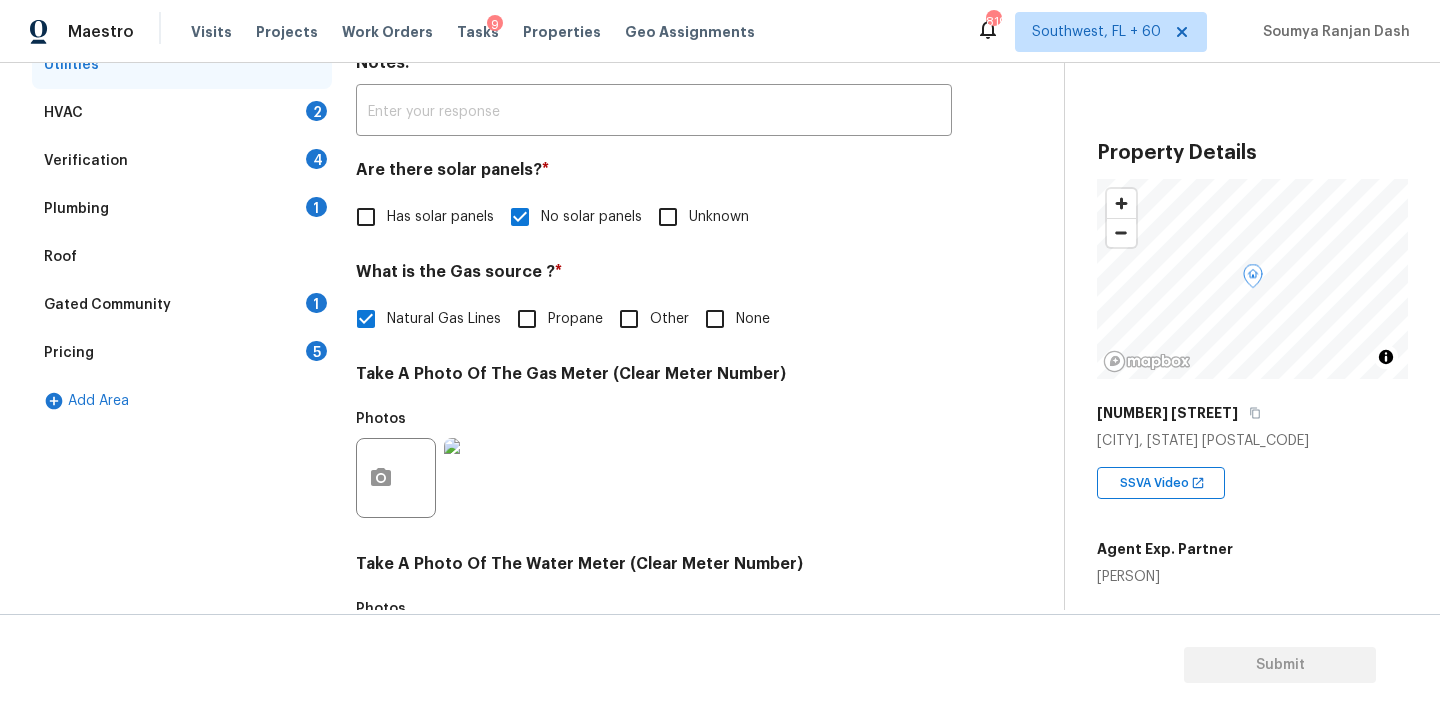 scroll, scrollTop: 277, scrollLeft: 0, axis: vertical 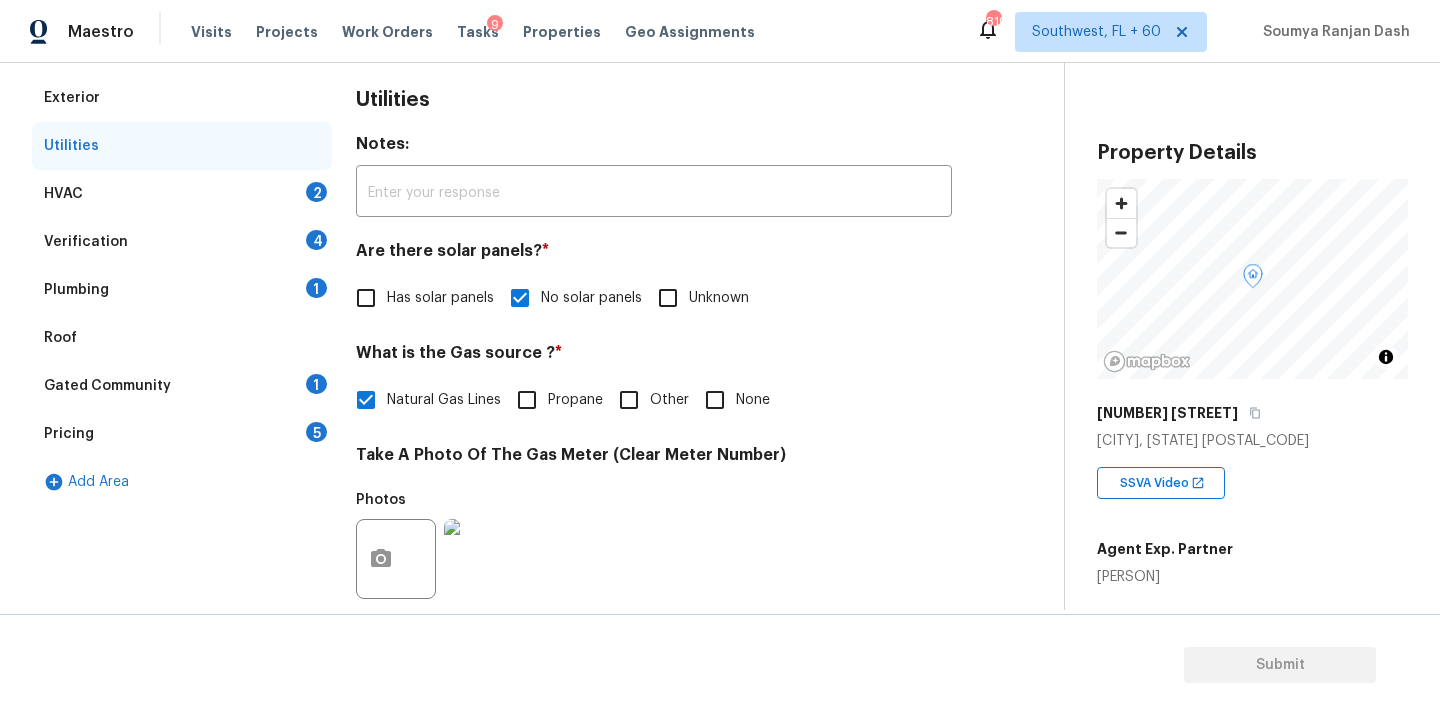 click on "HVAC 2" at bounding box center (182, 194) 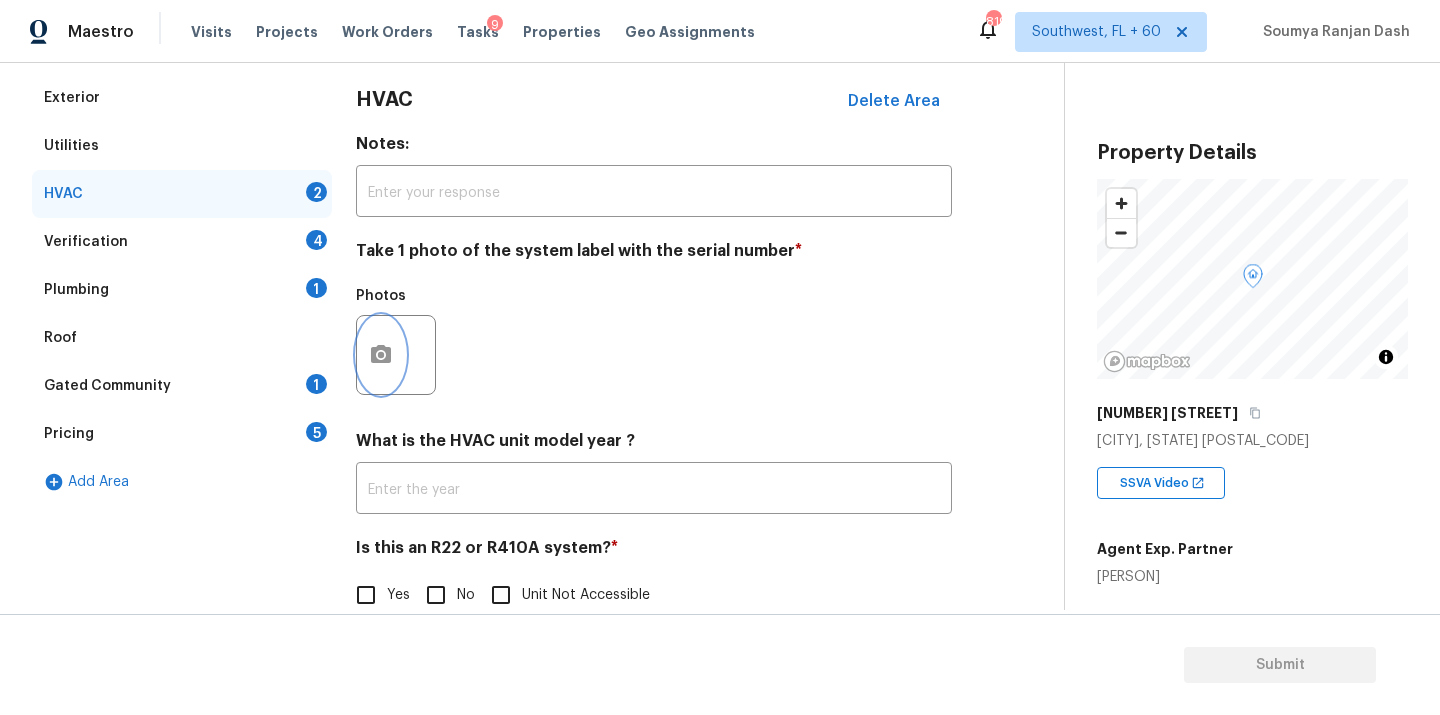 click 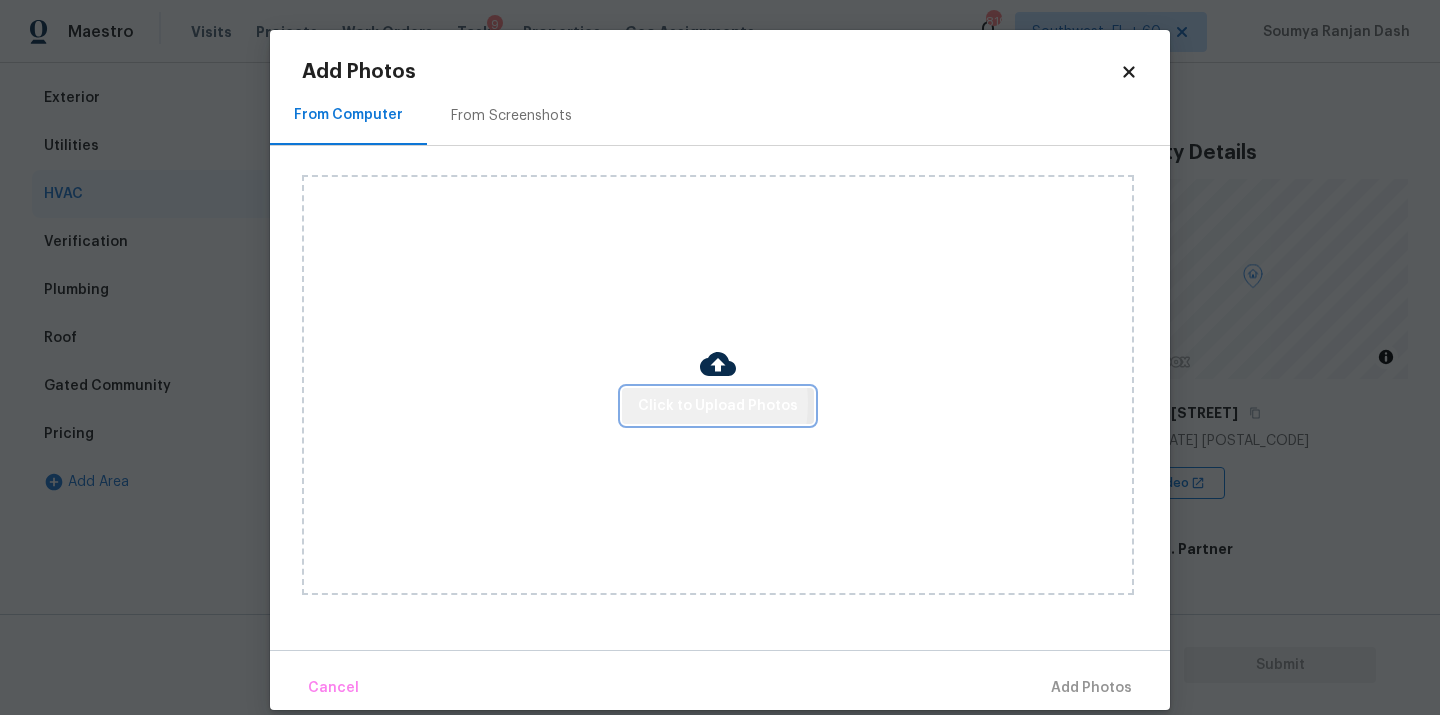 click on "Click to Upload Photos" at bounding box center (718, 406) 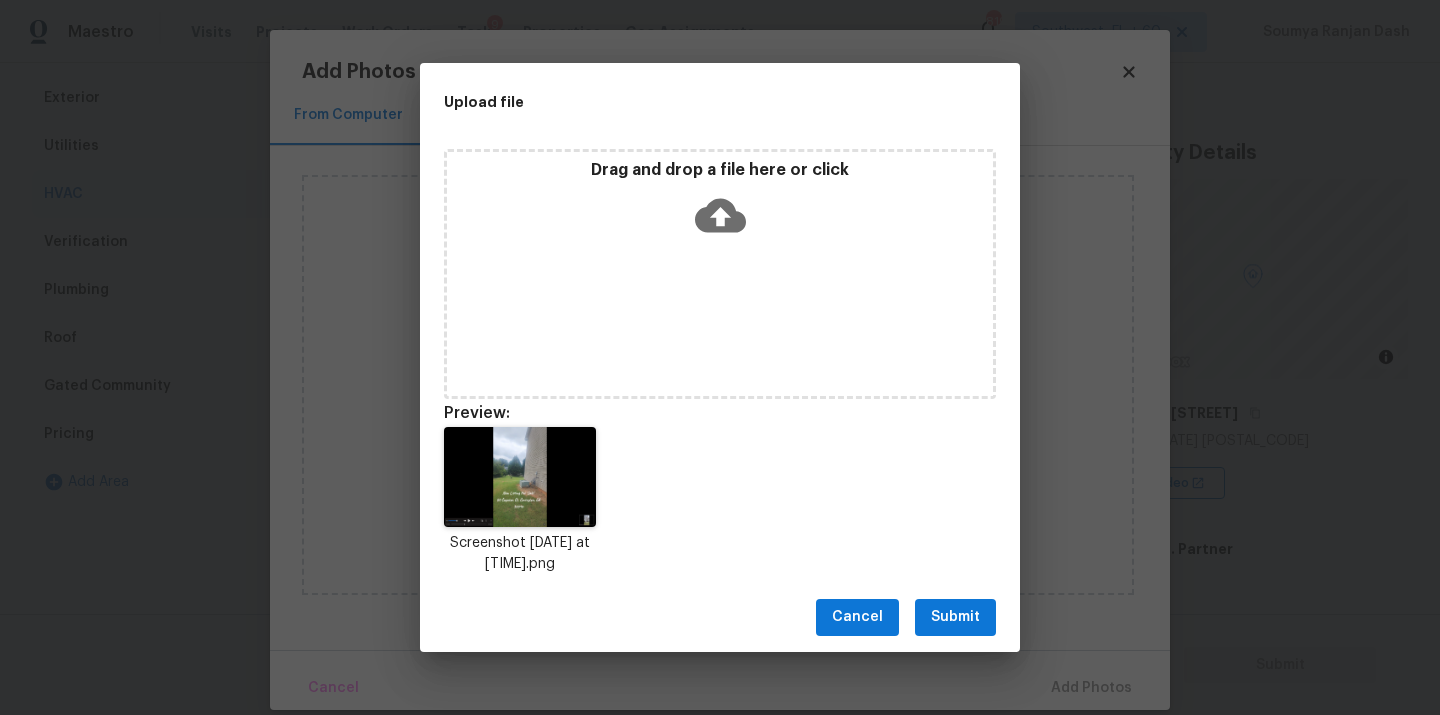 drag, startPoint x: 958, startPoint y: 621, endPoint x: 974, endPoint y: 627, distance: 17.088007 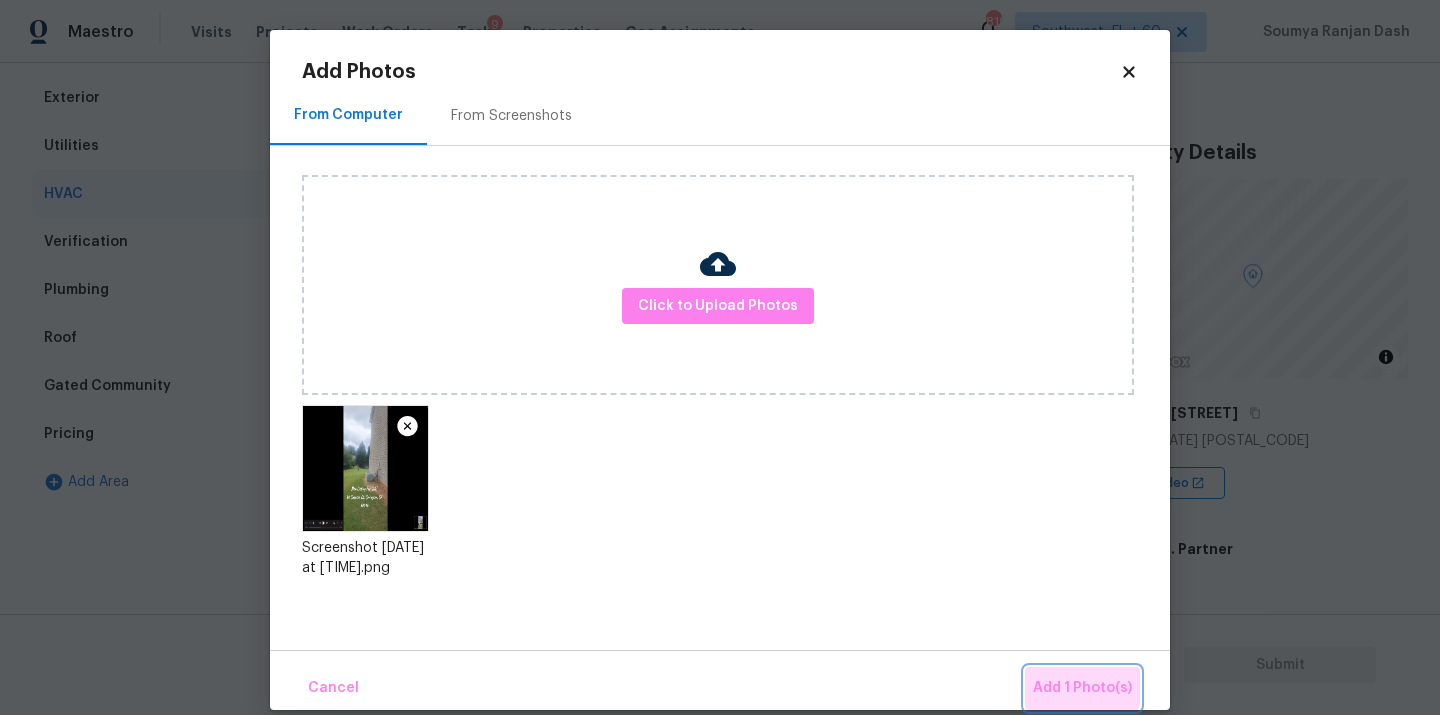 click on "Add 1 Photo(s)" at bounding box center (1082, 688) 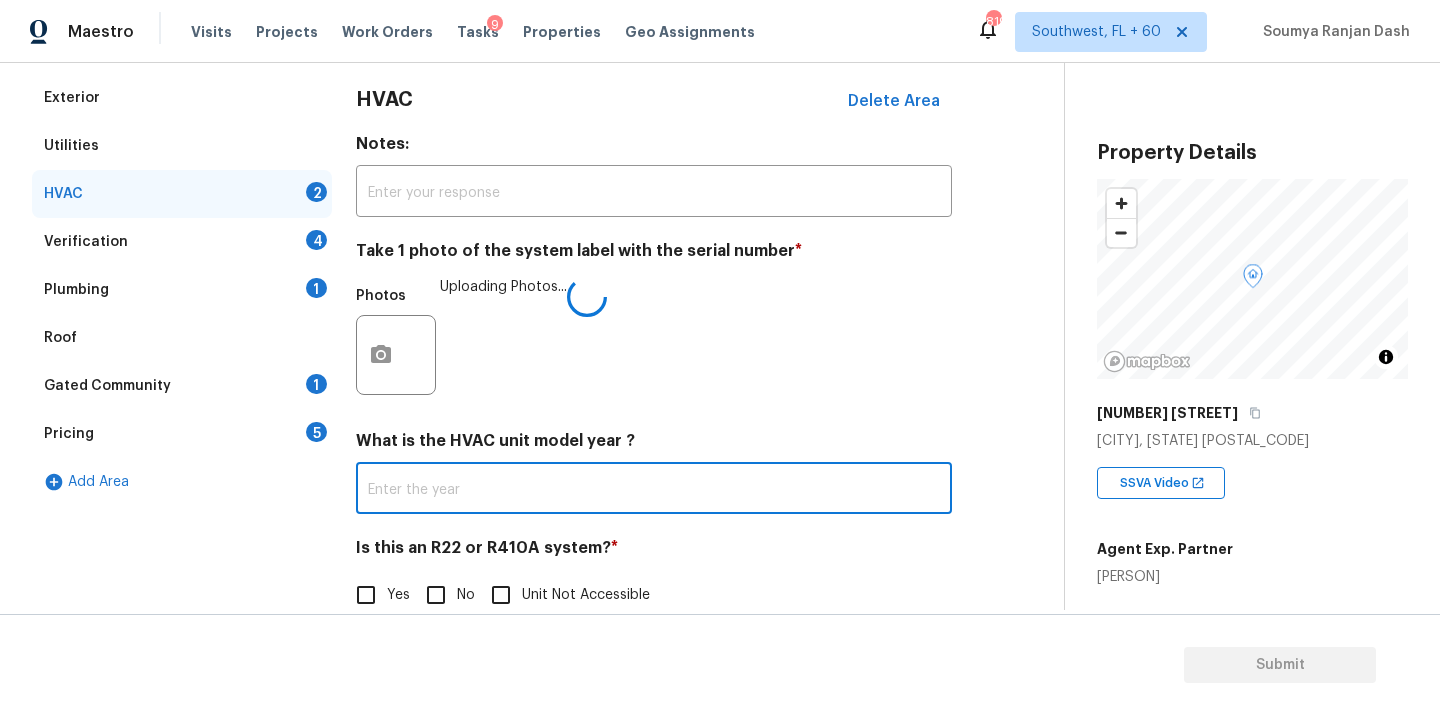 click at bounding box center (654, 490) 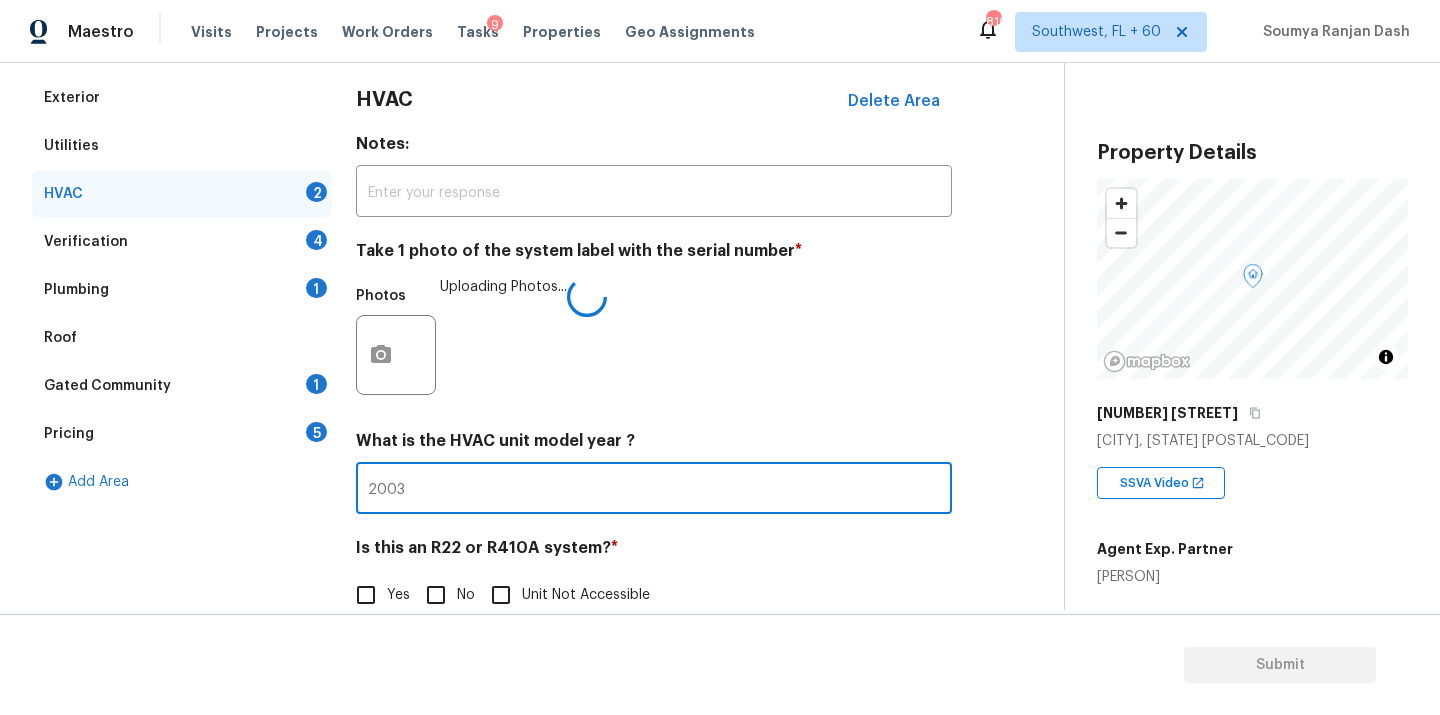 type on "2003" 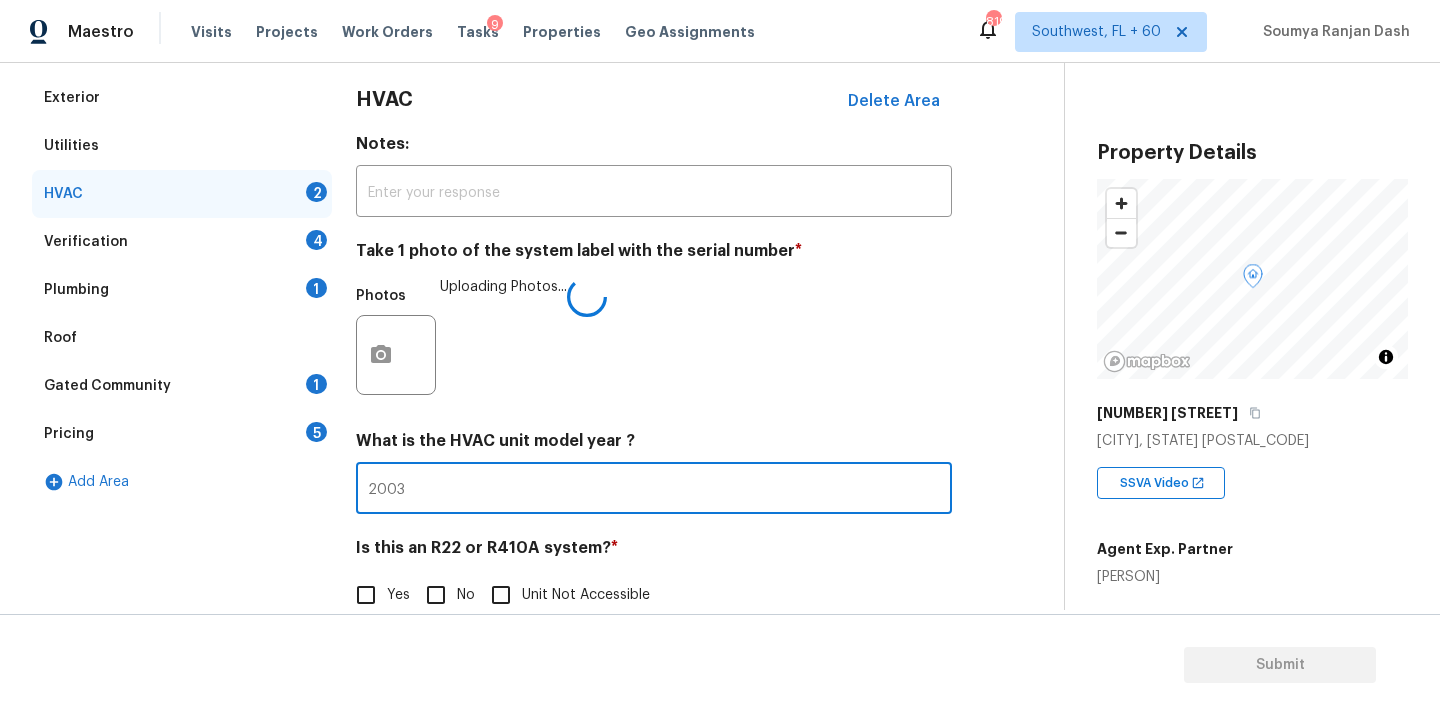 click on "No" at bounding box center (436, 595) 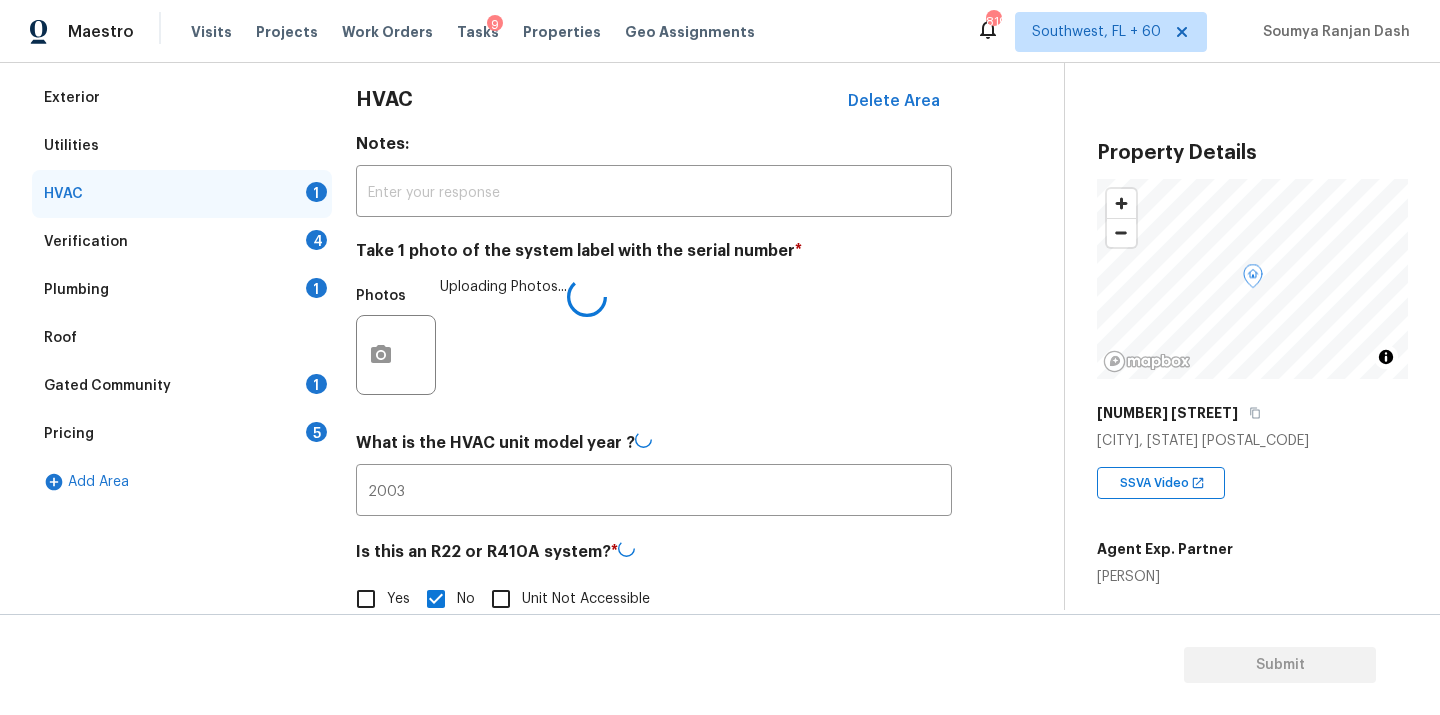 scroll, scrollTop: 314, scrollLeft: 0, axis: vertical 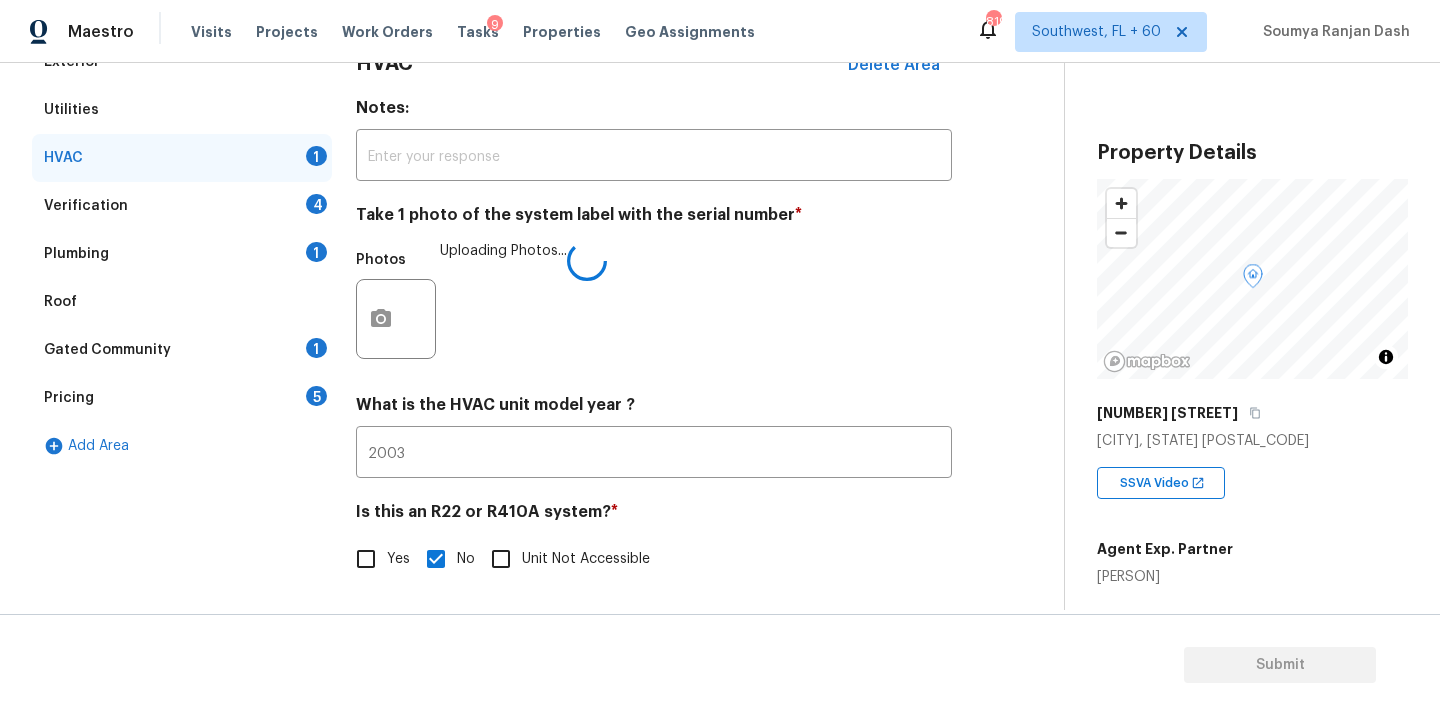 click on "Is this an R22 or R410A system?  * Yes No Unit Not Accessible" at bounding box center (654, 541) 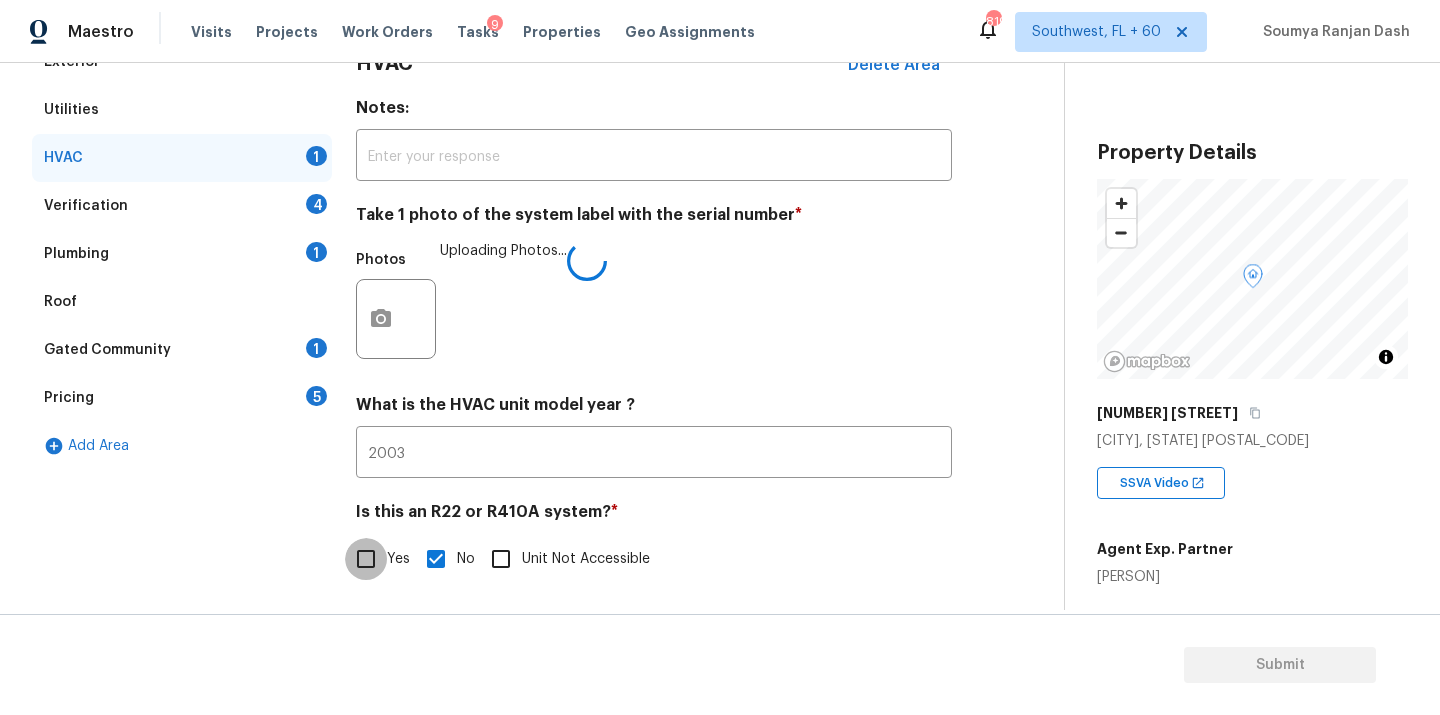 click on "Yes" at bounding box center [366, 559] 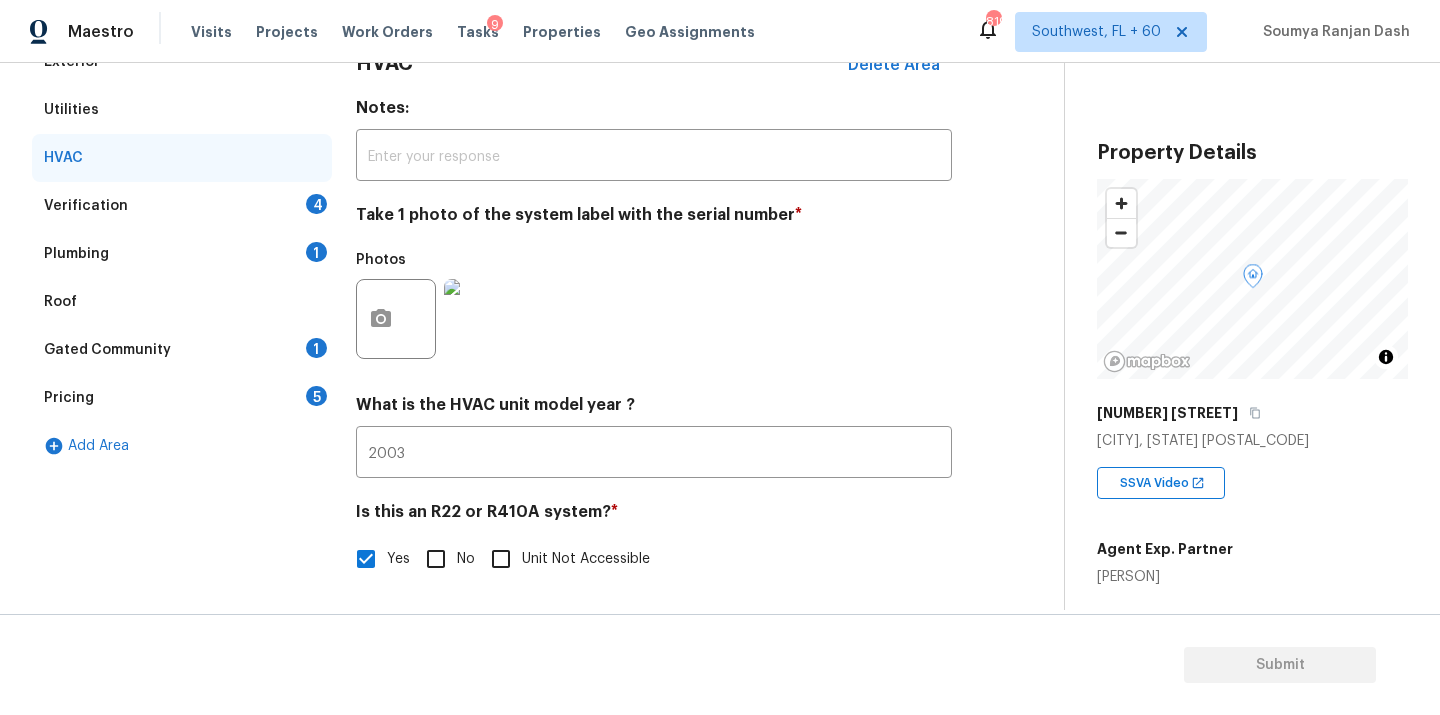 click on "Verification 4" at bounding box center (182, 206) 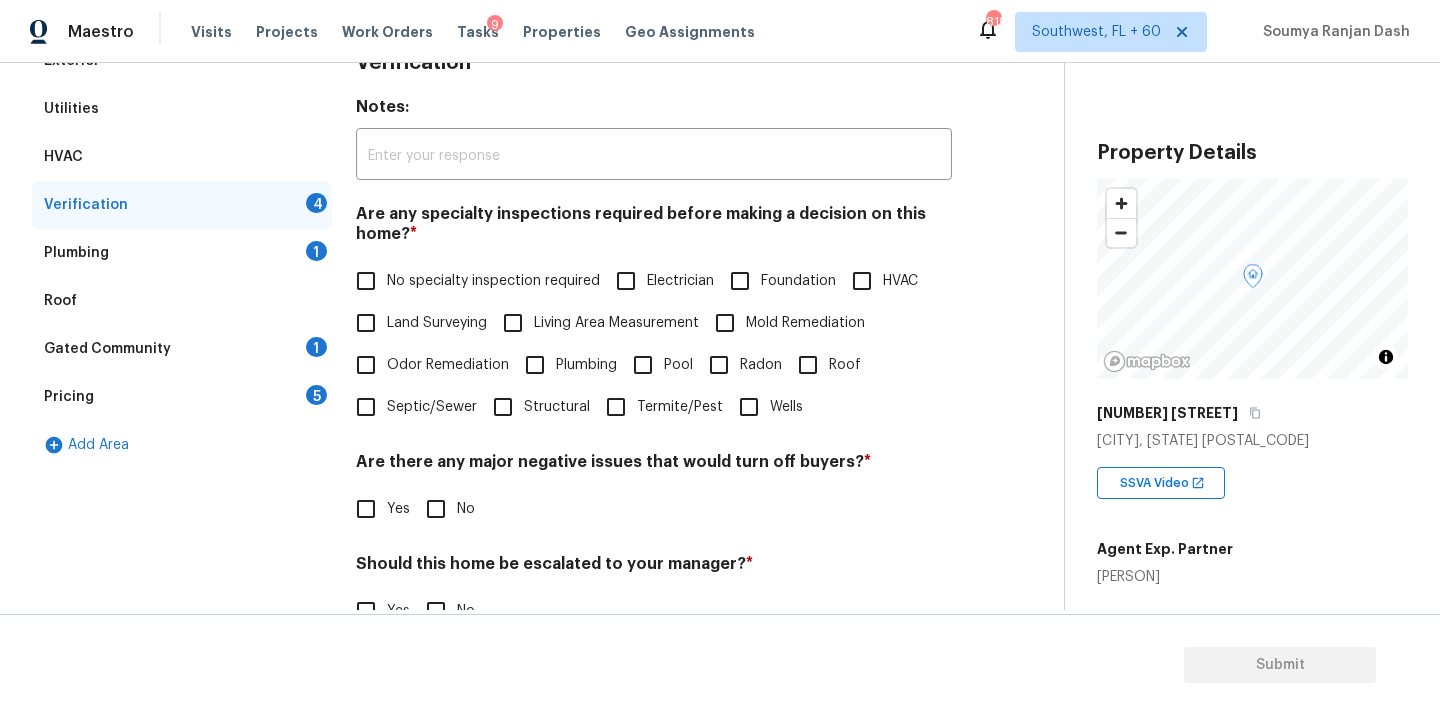 click on "No specialty inspection required" at bounding box center [493, 281] 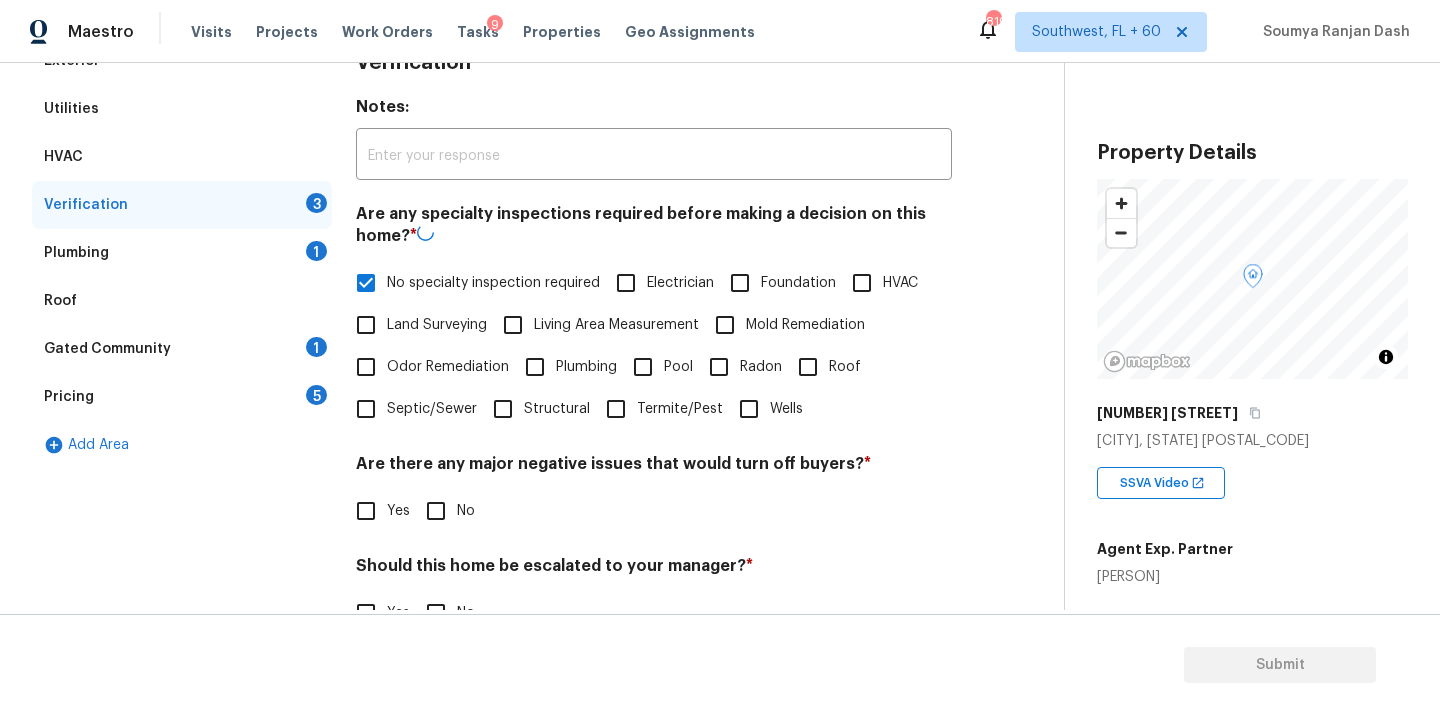 scroll, scrollTop: 381, scrollLeft: 0, axis: vertical 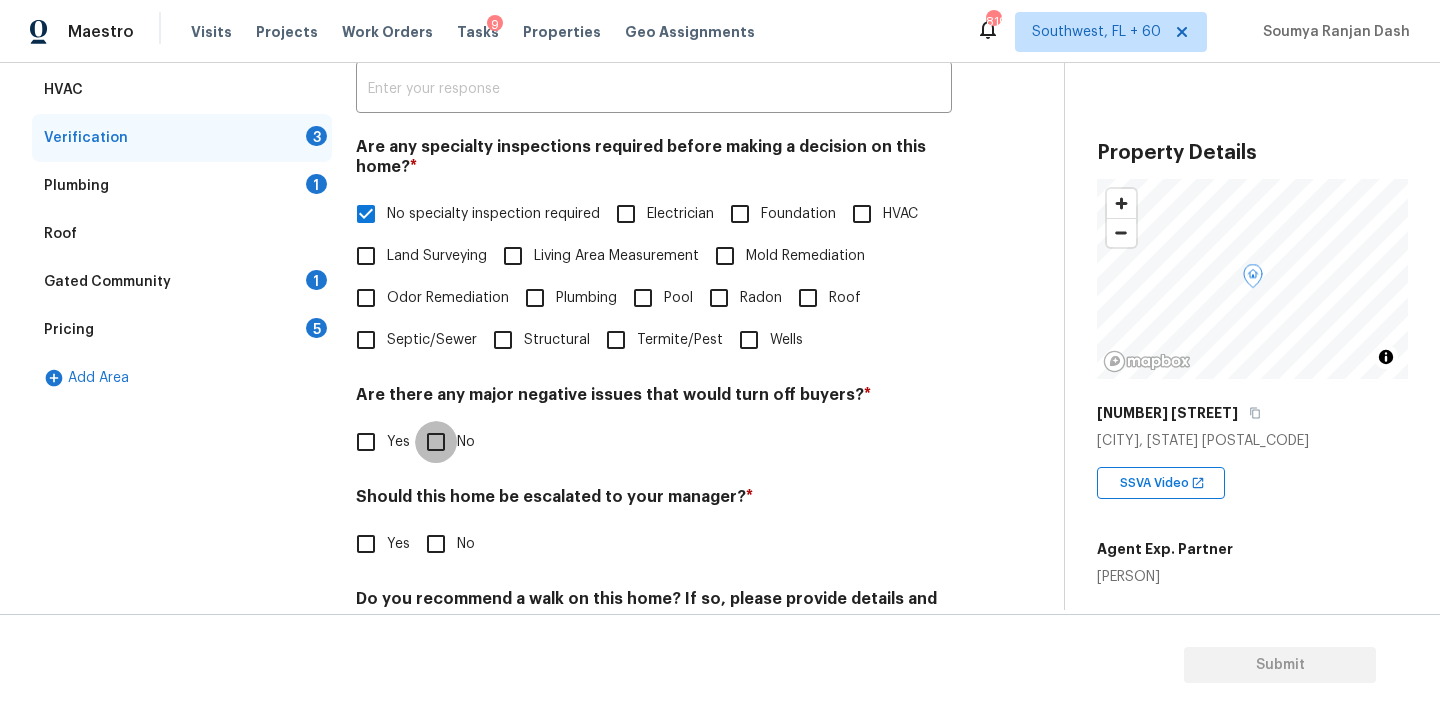 click on "No" at bounding box center (436, 442) 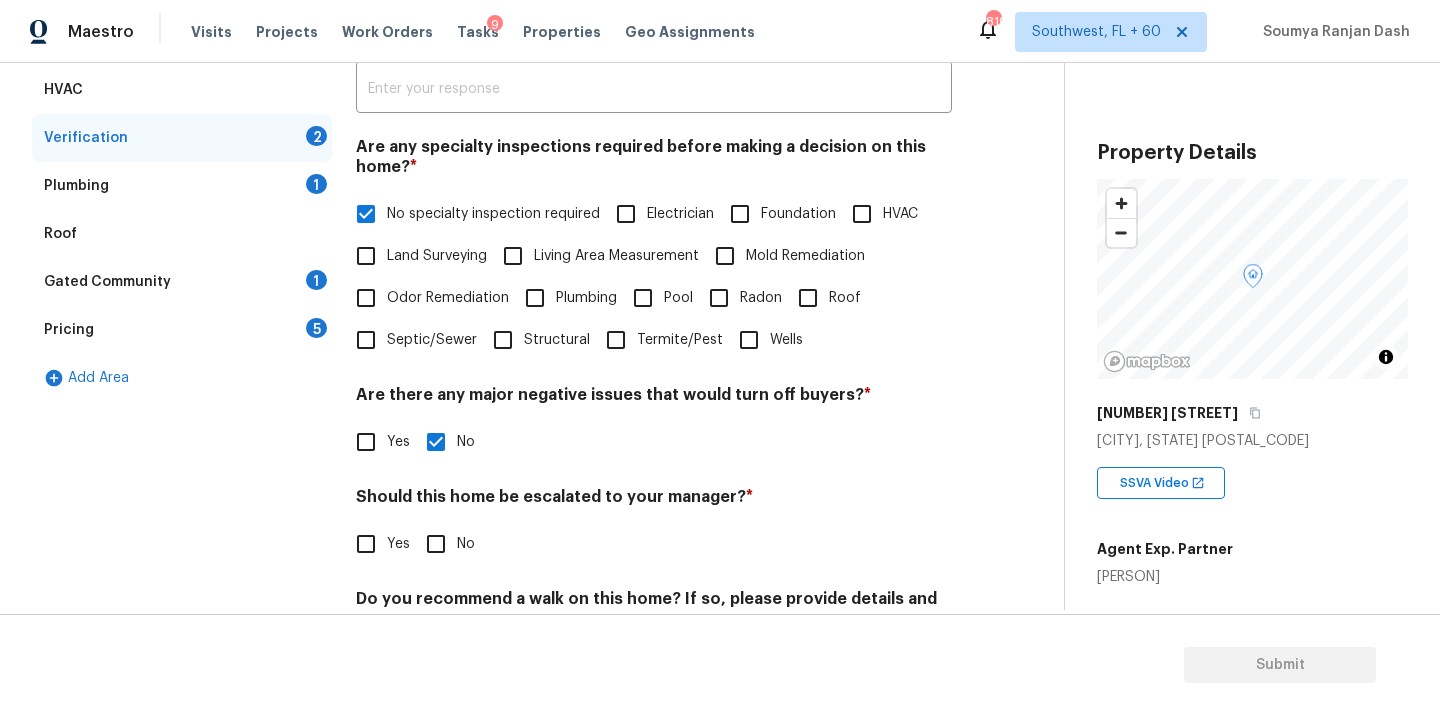 click on "Yes" at bounding box center (366, 544) 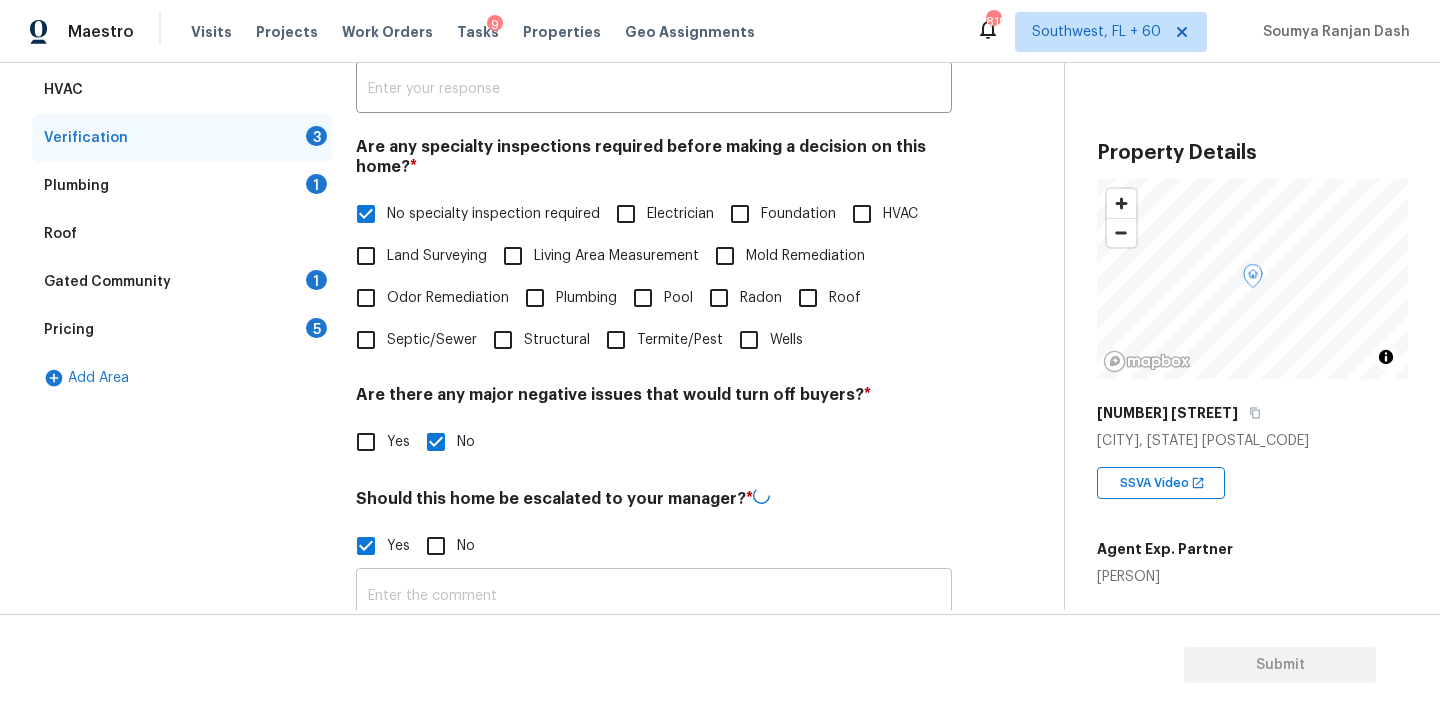click at bounding box center (654, 596) 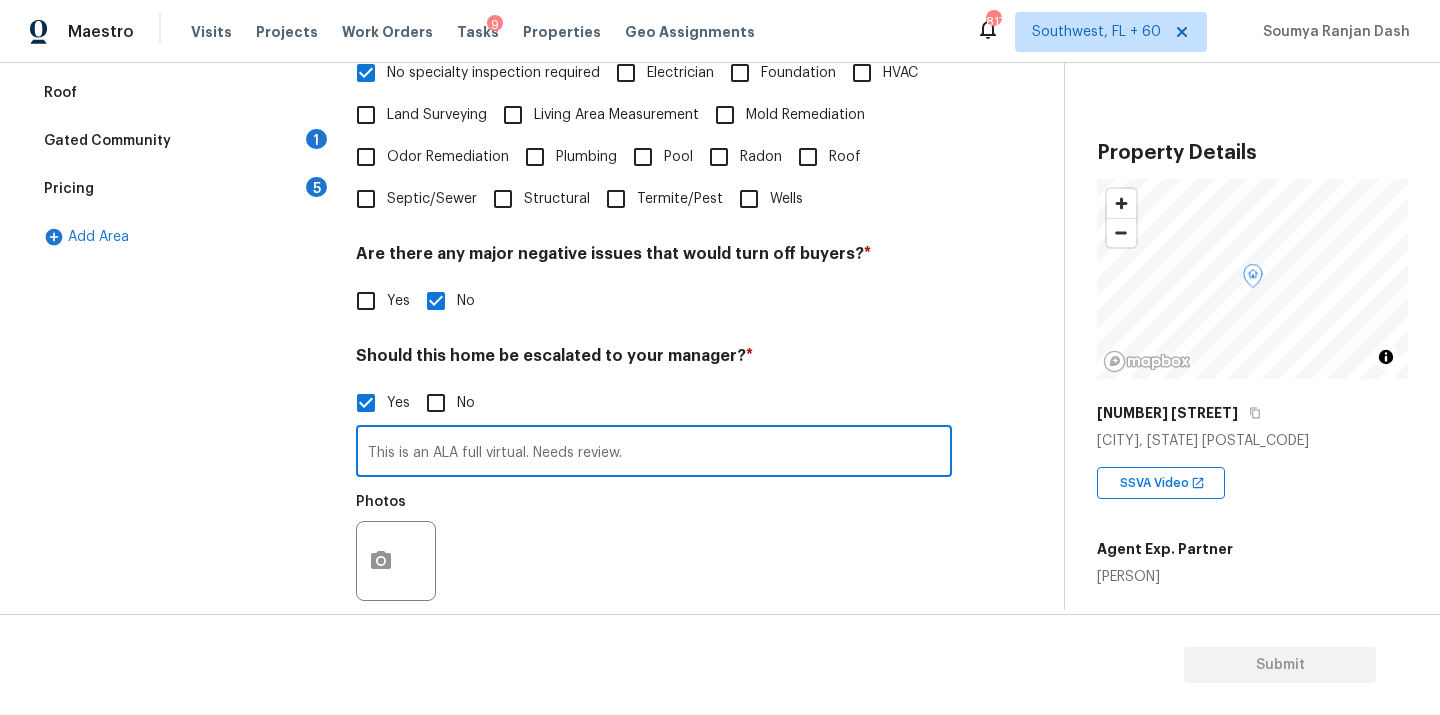 scroll, scrollTop: 573, scrollLeft: 0, axis: vertical 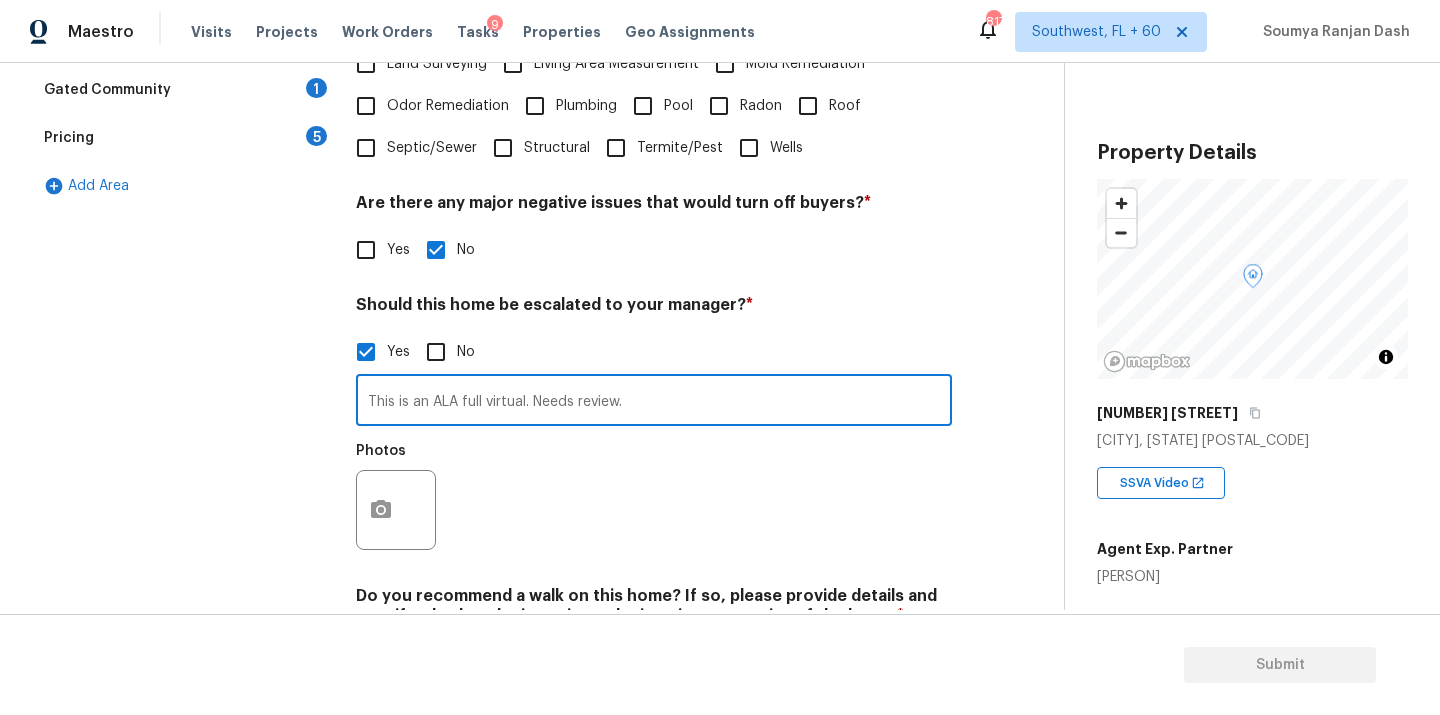 type on "This is an ALA full virtual. Needs review." 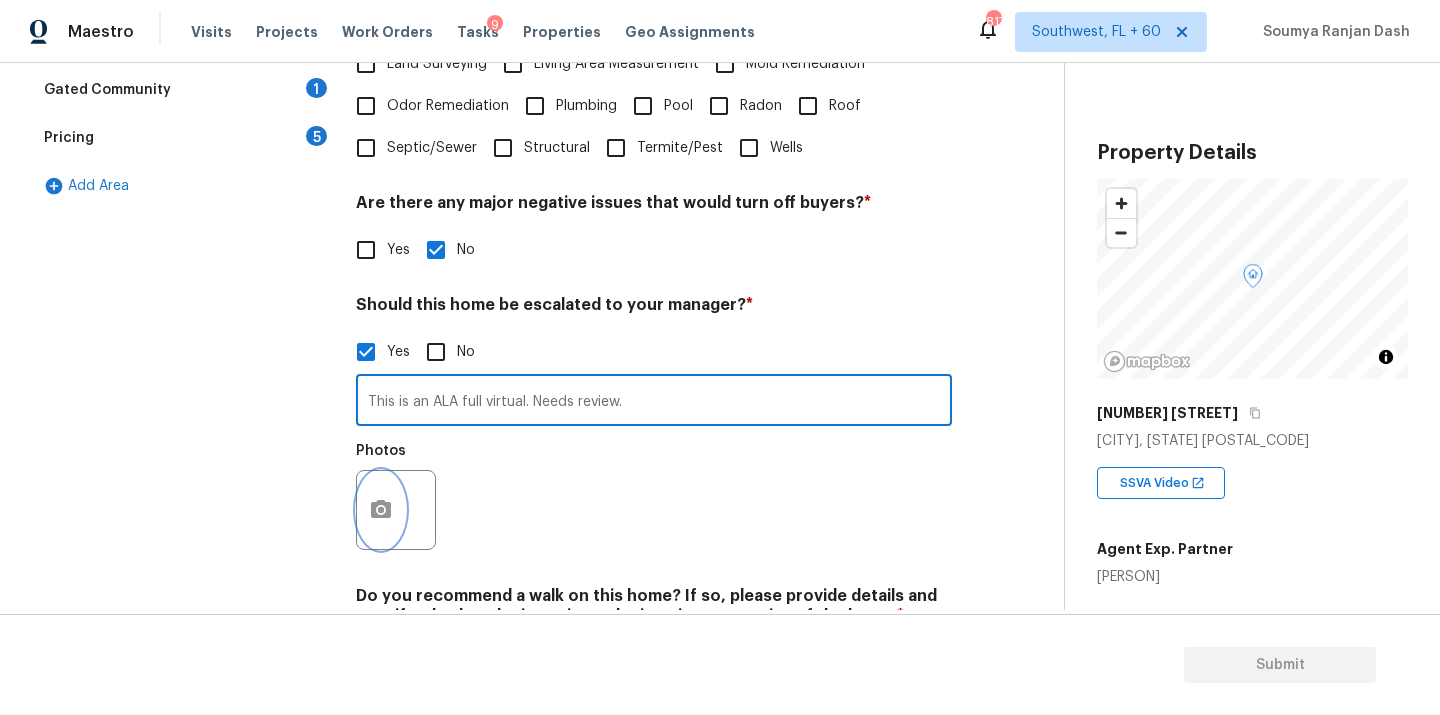 click at bounding box center (381, 510) 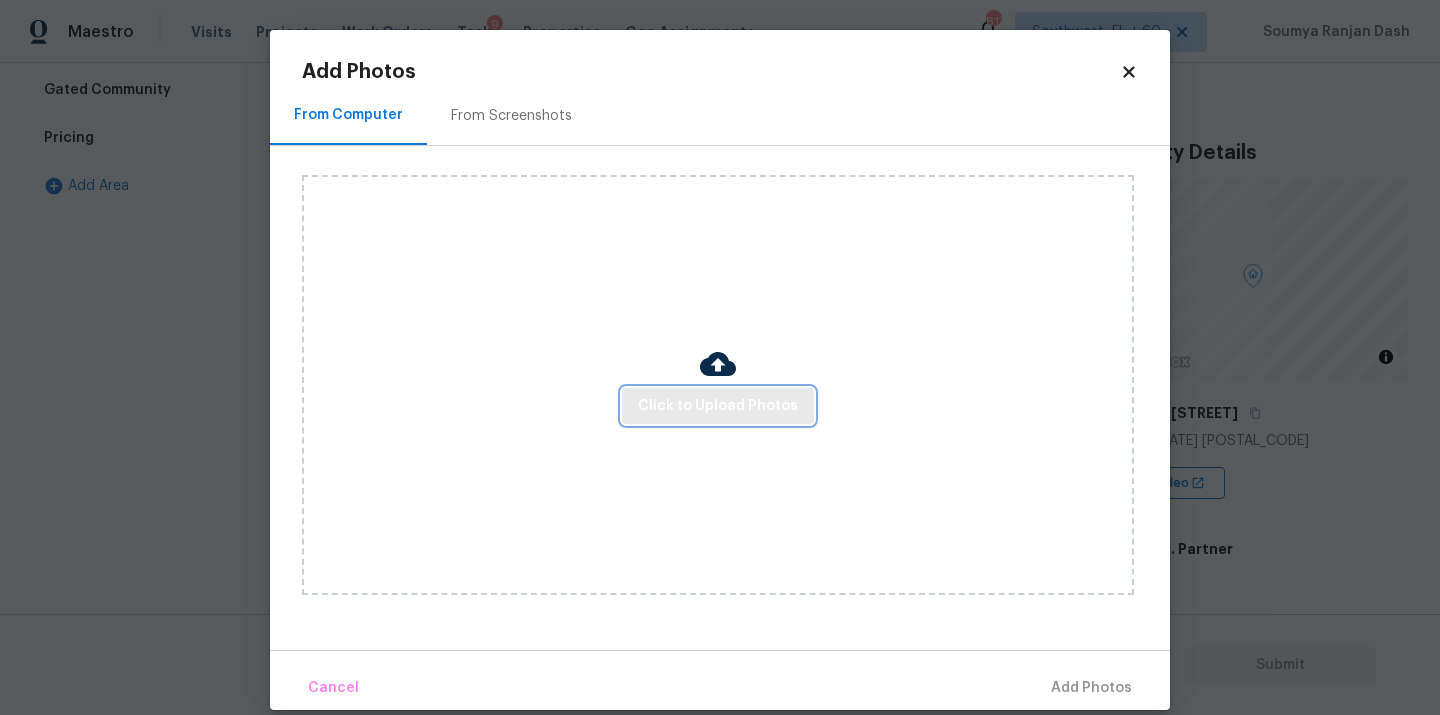 click on "Click to Upload Photos" at bounding box center [718, 406] 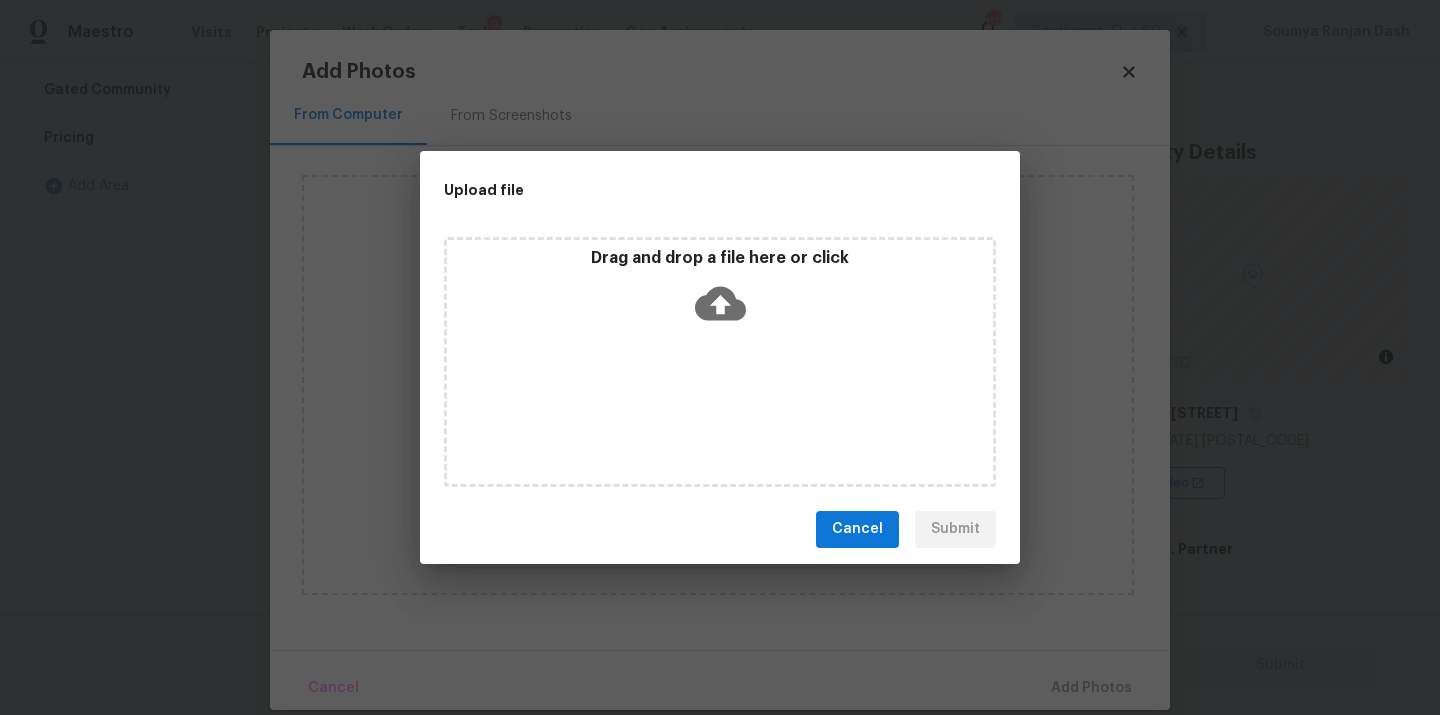 click on "Drag and drop a file here or click" at bounding box center (720, 362) 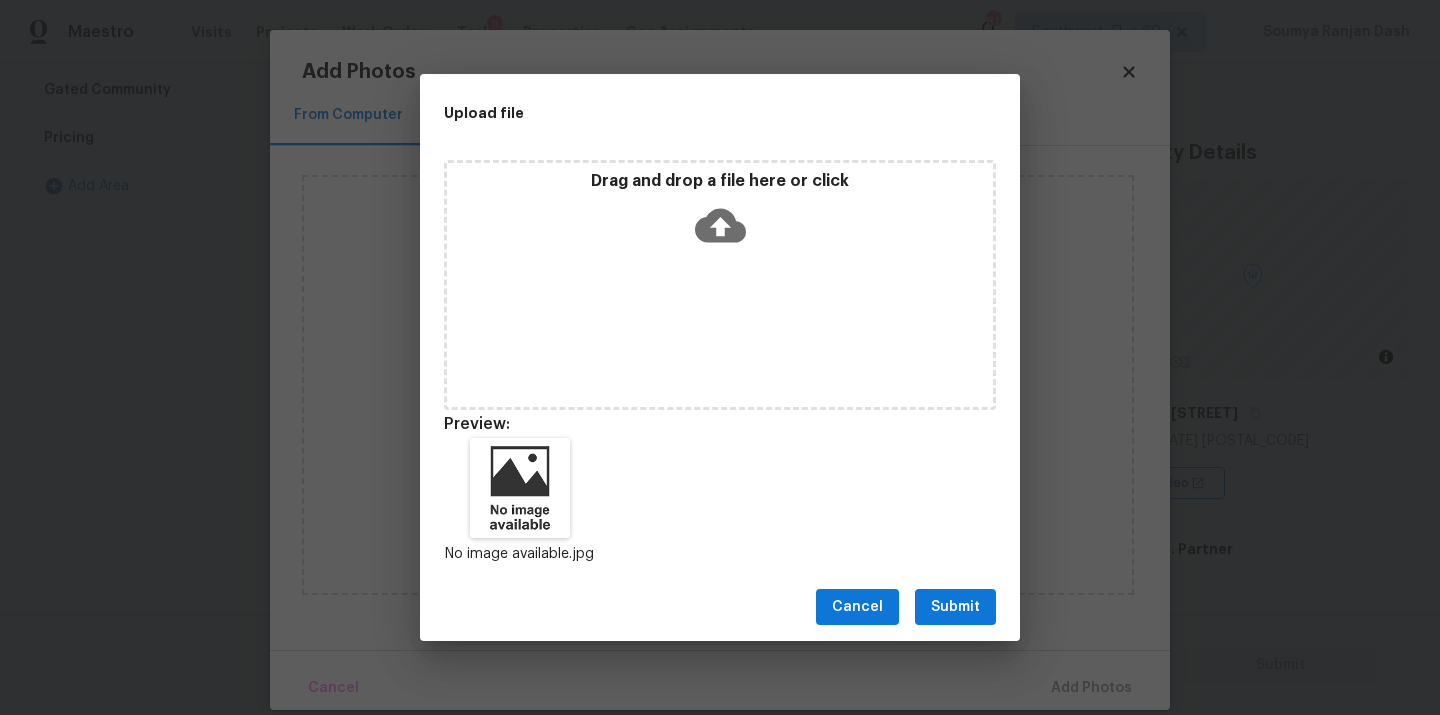 click on "Submit" at bounding box center [955, 607] 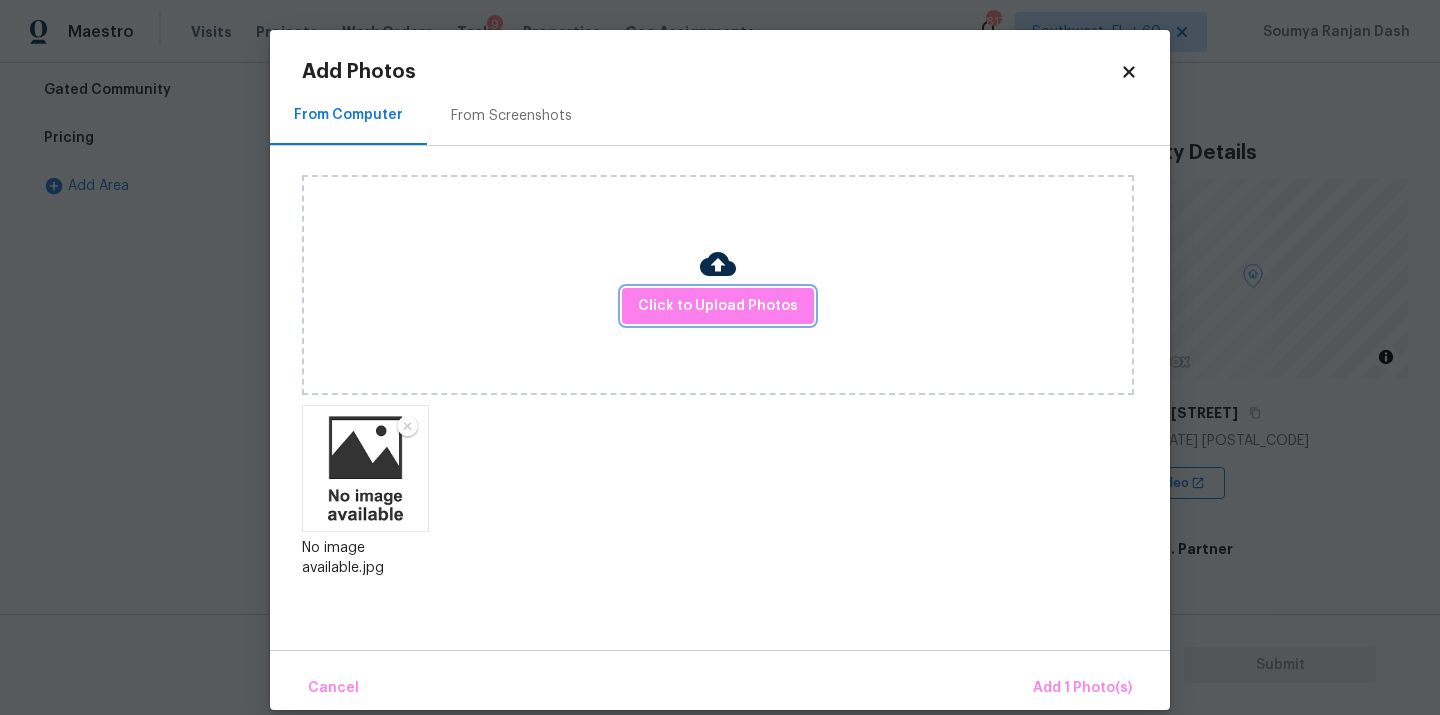 scroll, scrollTop: 25, scrollLeft: 0, axis: vertical 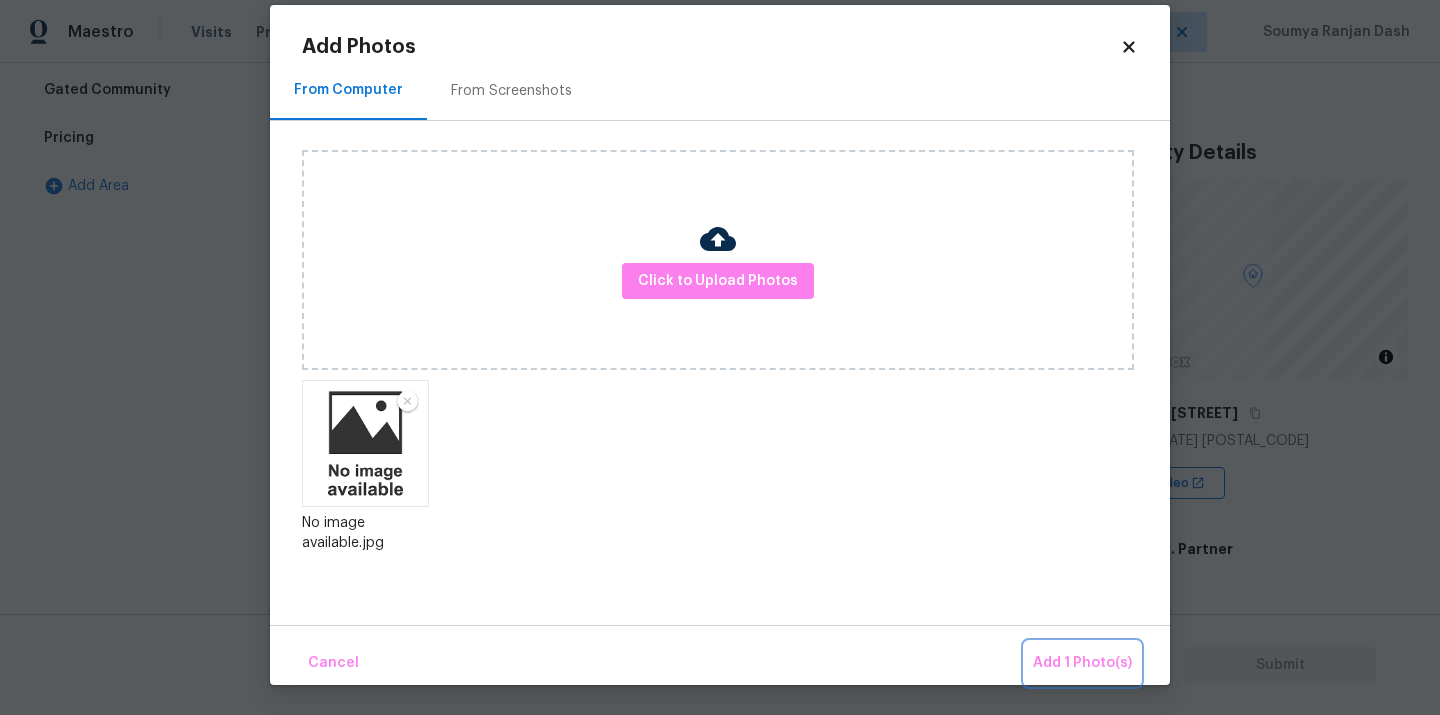 click on "Add 1 Photo(s)" at bounding box center (1082, 663) 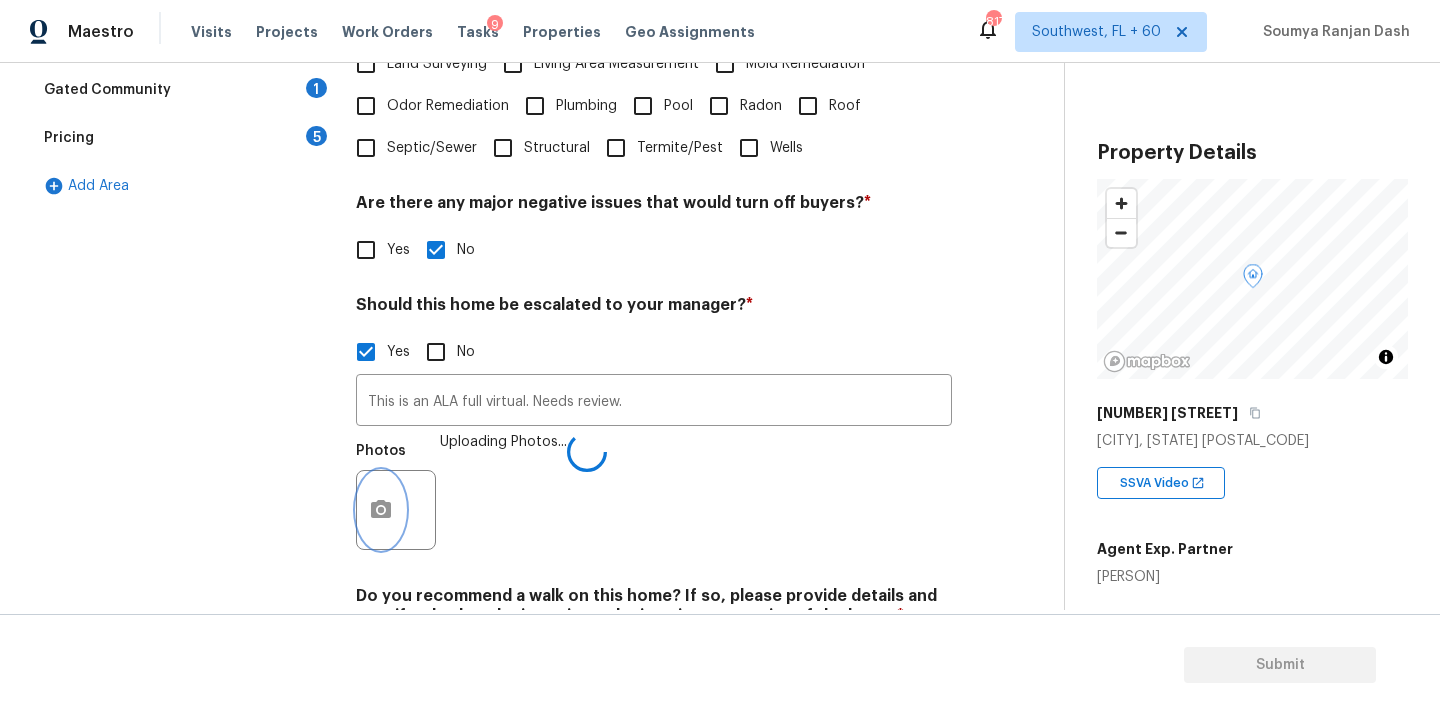 scroll, scrollTop: 0, scrollLeft: 0, axis: both 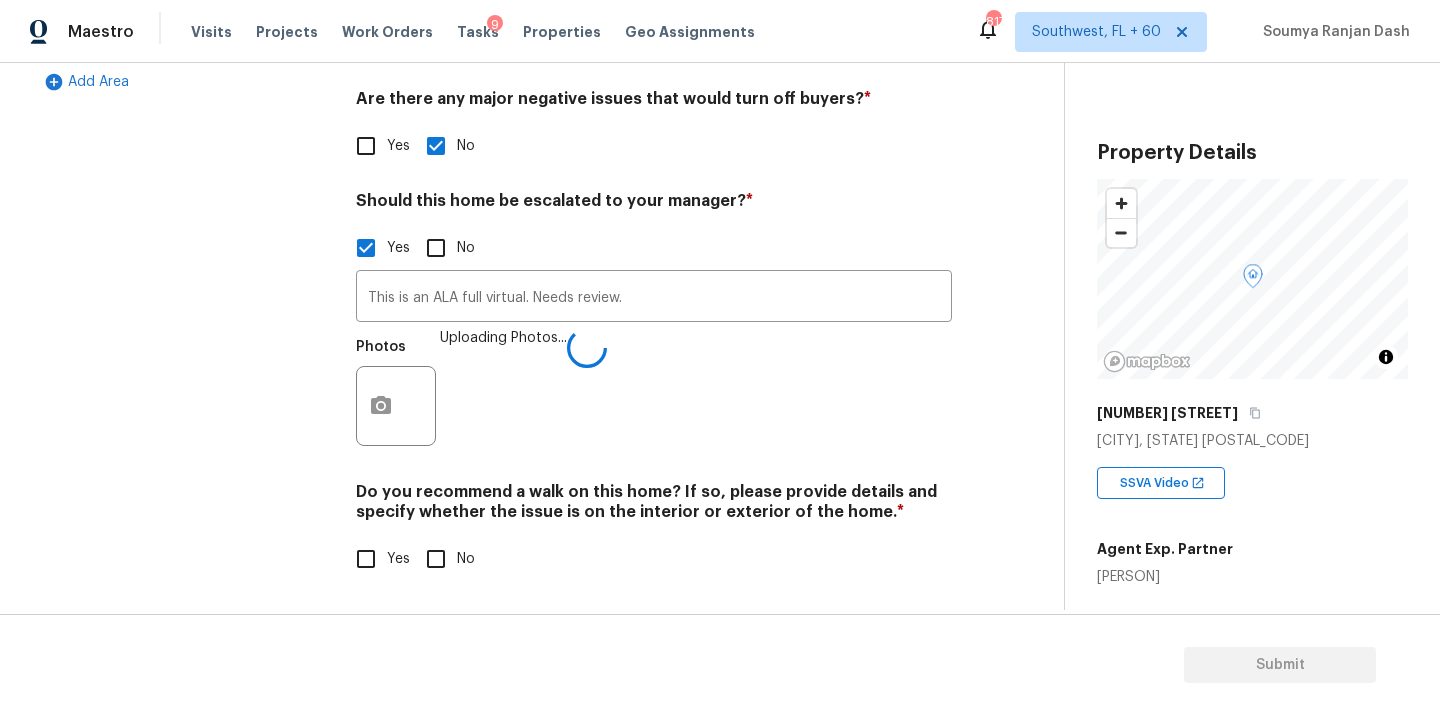 click on "No" at bounding box center [436, 559] 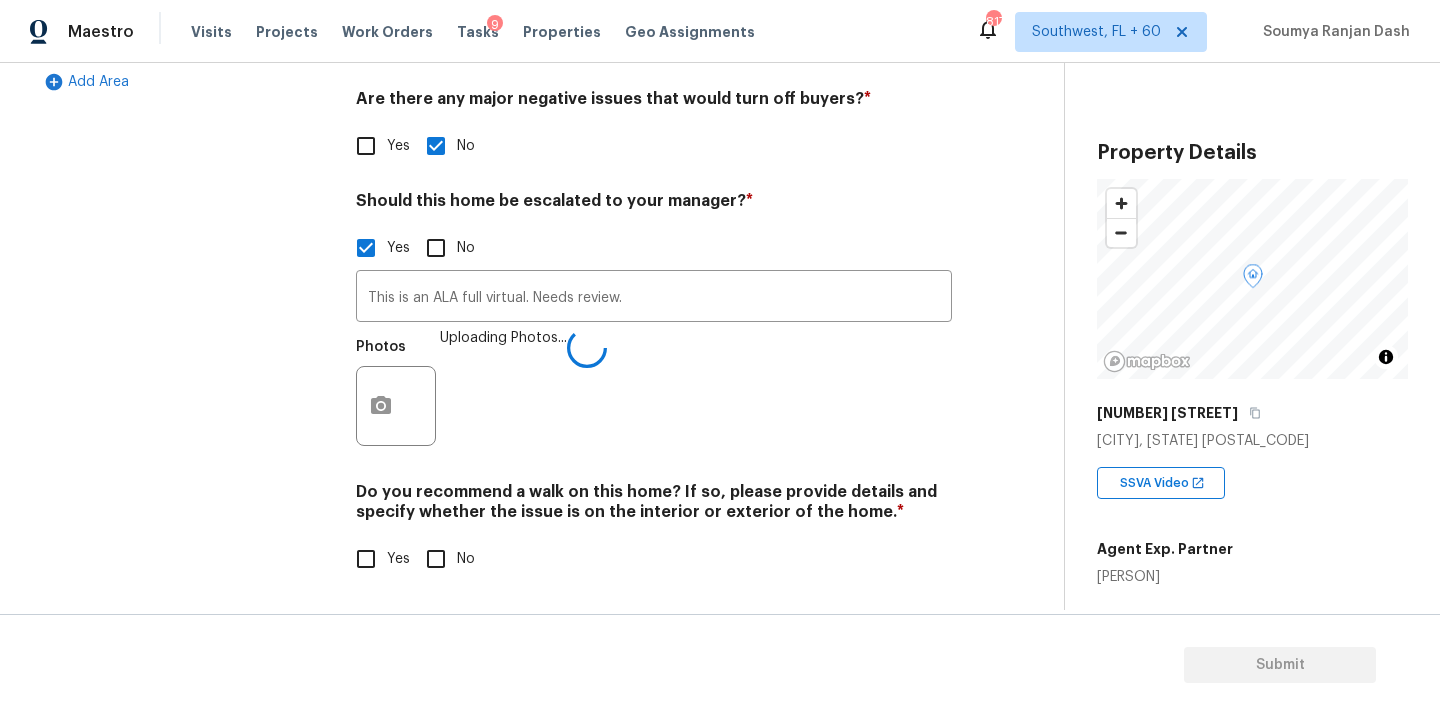 checkbox on "true" 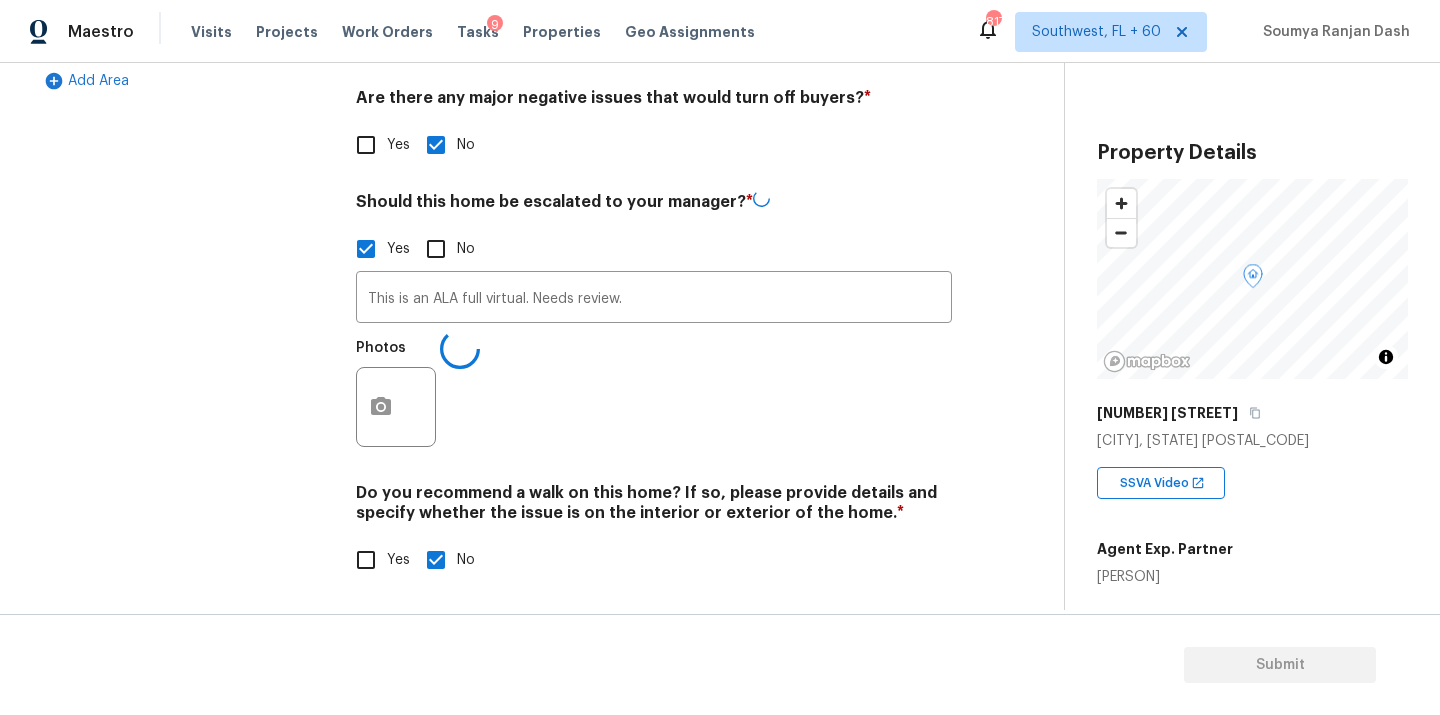 click on "Exterior Utilities HVAC Verification 1 Plumbing 1 Roof Gated Community 1 Pricing 5 Add Area" at bounding box center [182, 139] 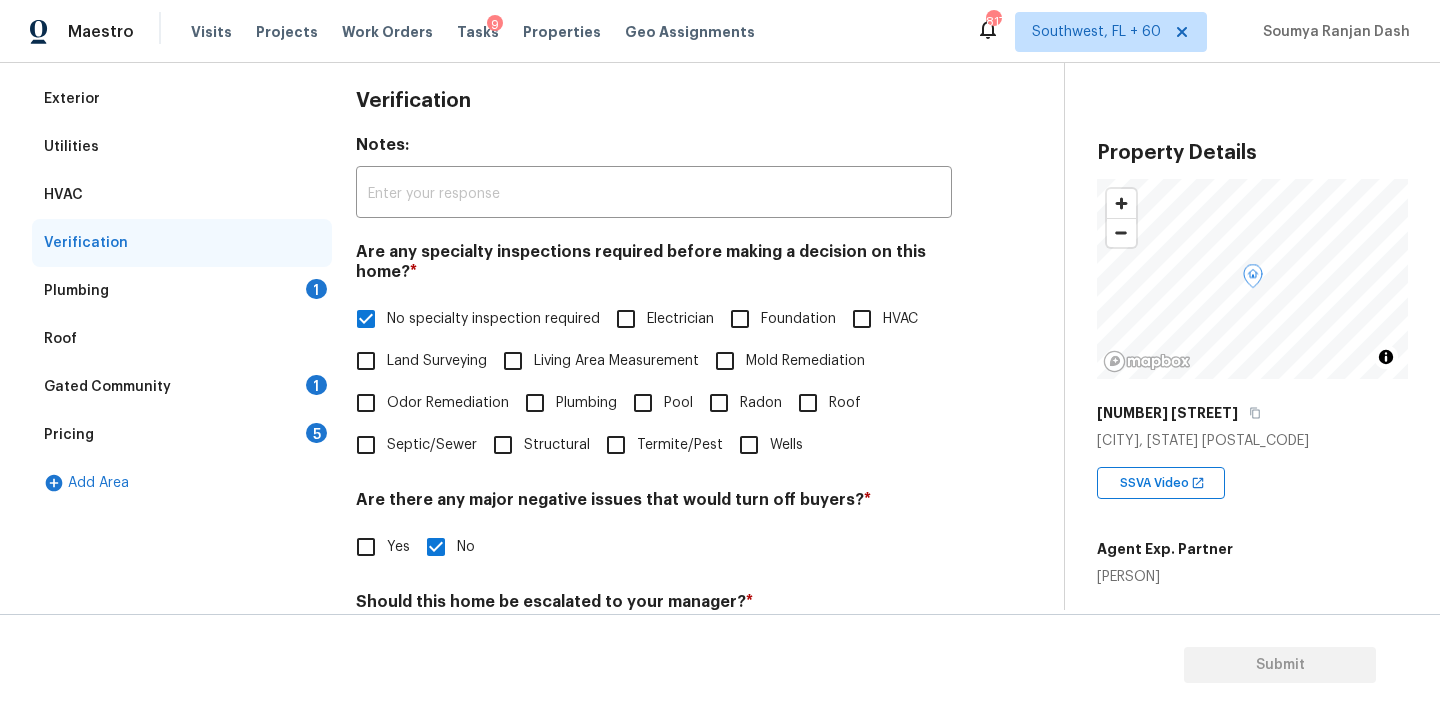 click on "Plumbing 1" at bounding box center (182, 291) 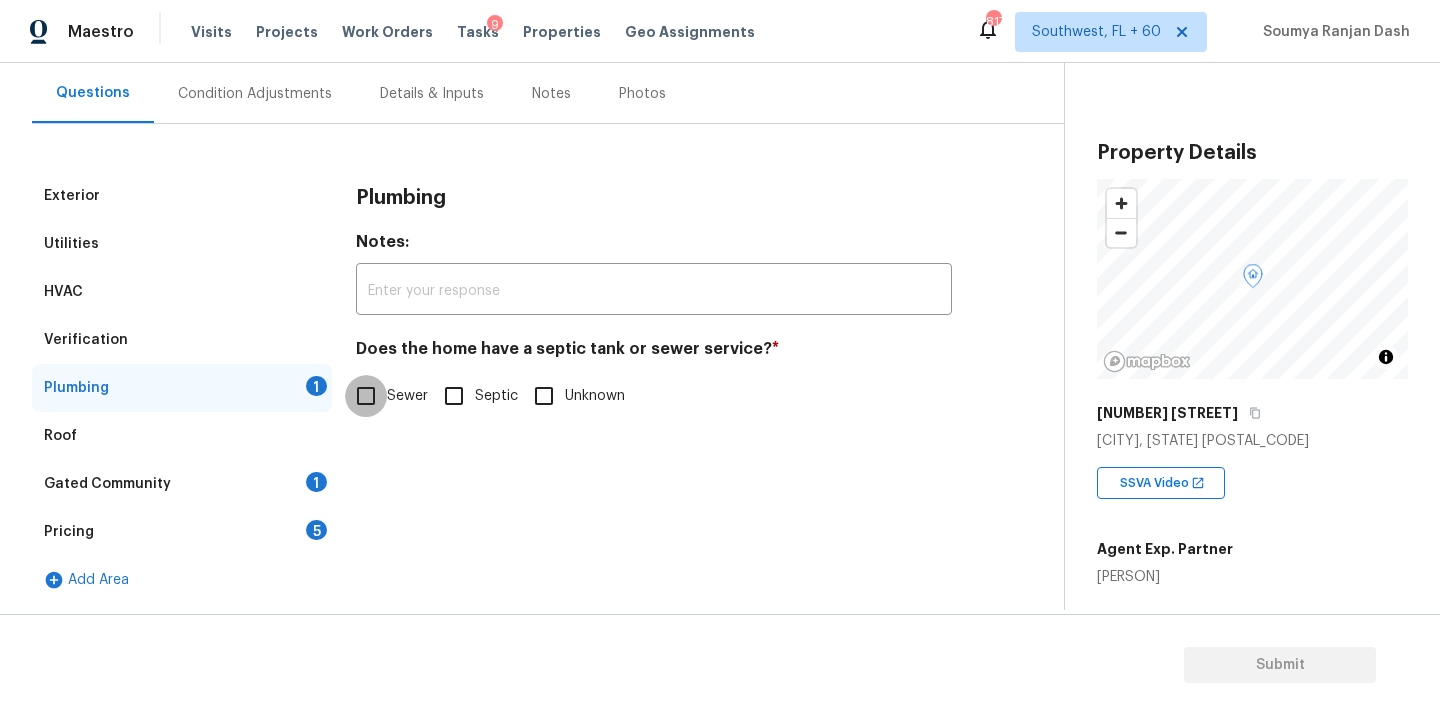 click on "Sewer" at bounding box center [366, 396] 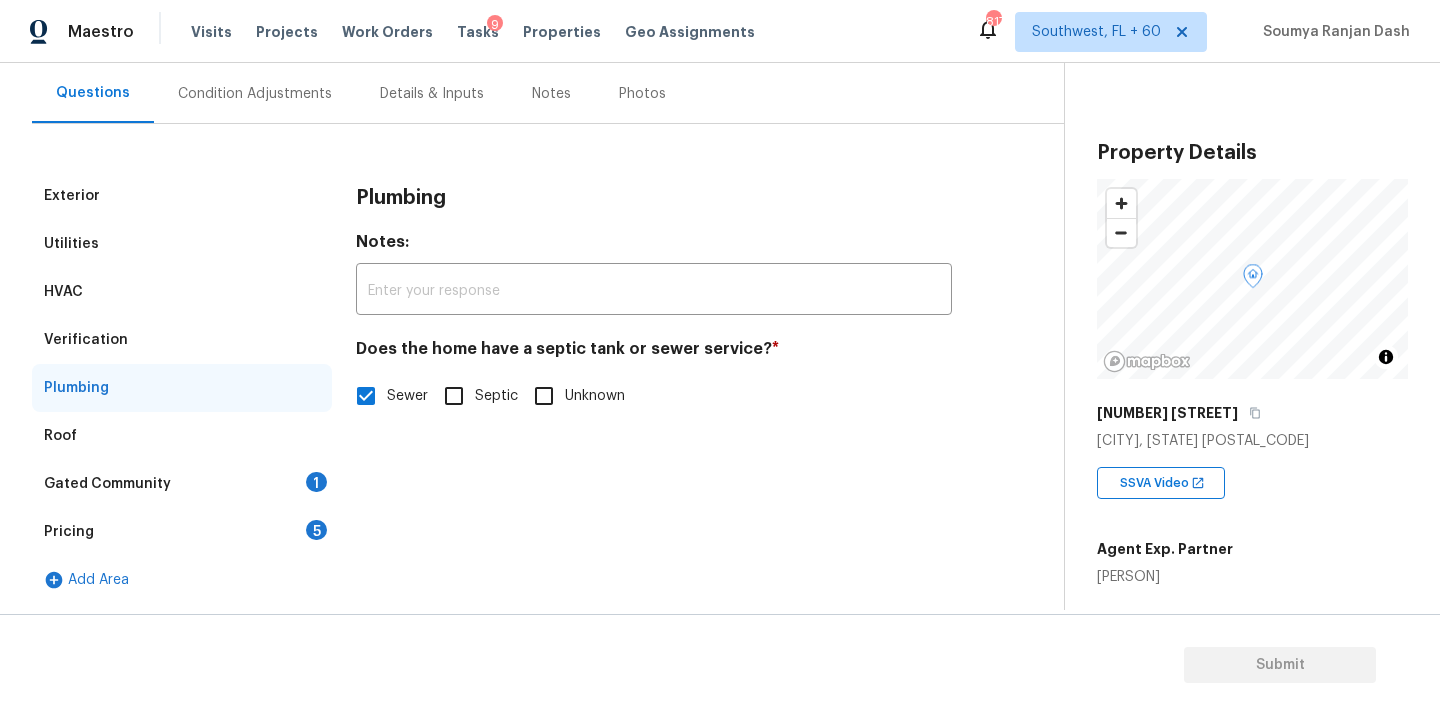 click on "Gated Community 1" at bounding box center [182, 484] 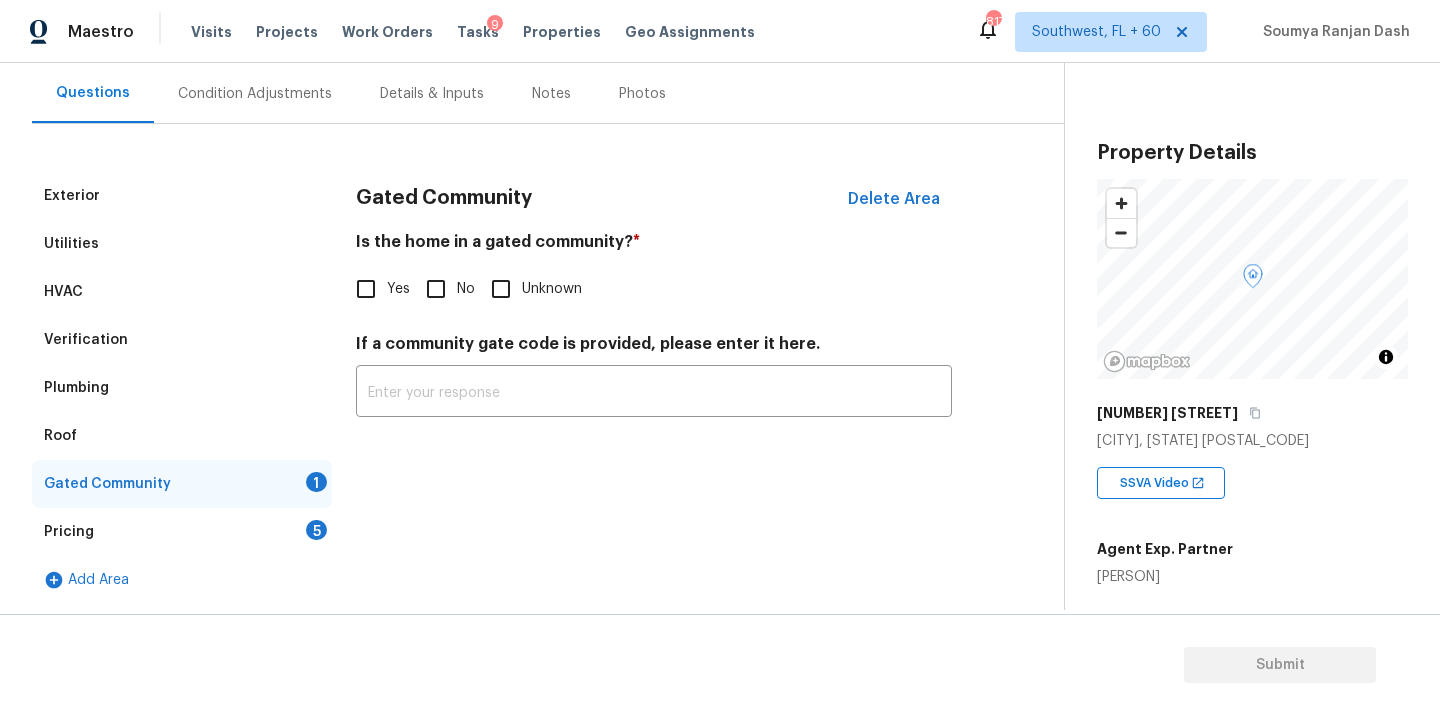 click on "No" at bounding box center [445, 289] 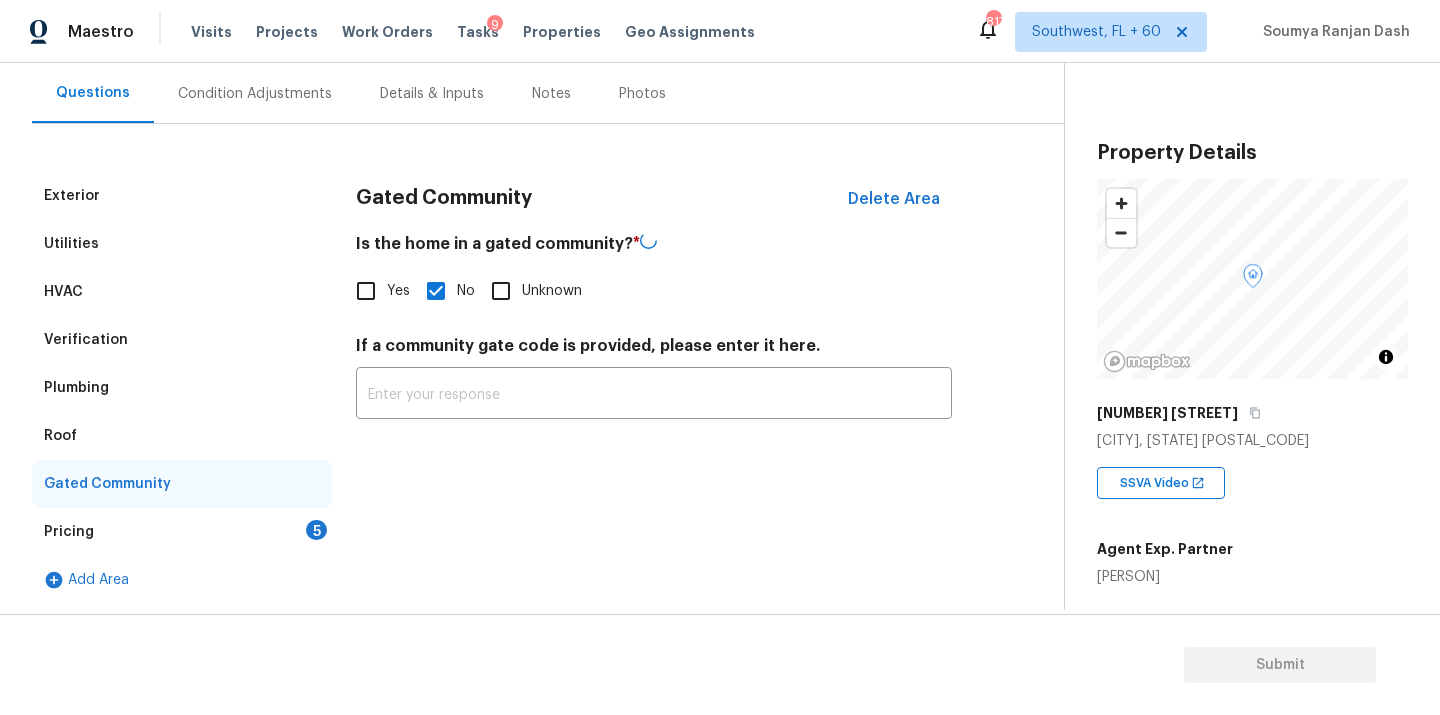 click on "5" at bounding box center (316, 530) 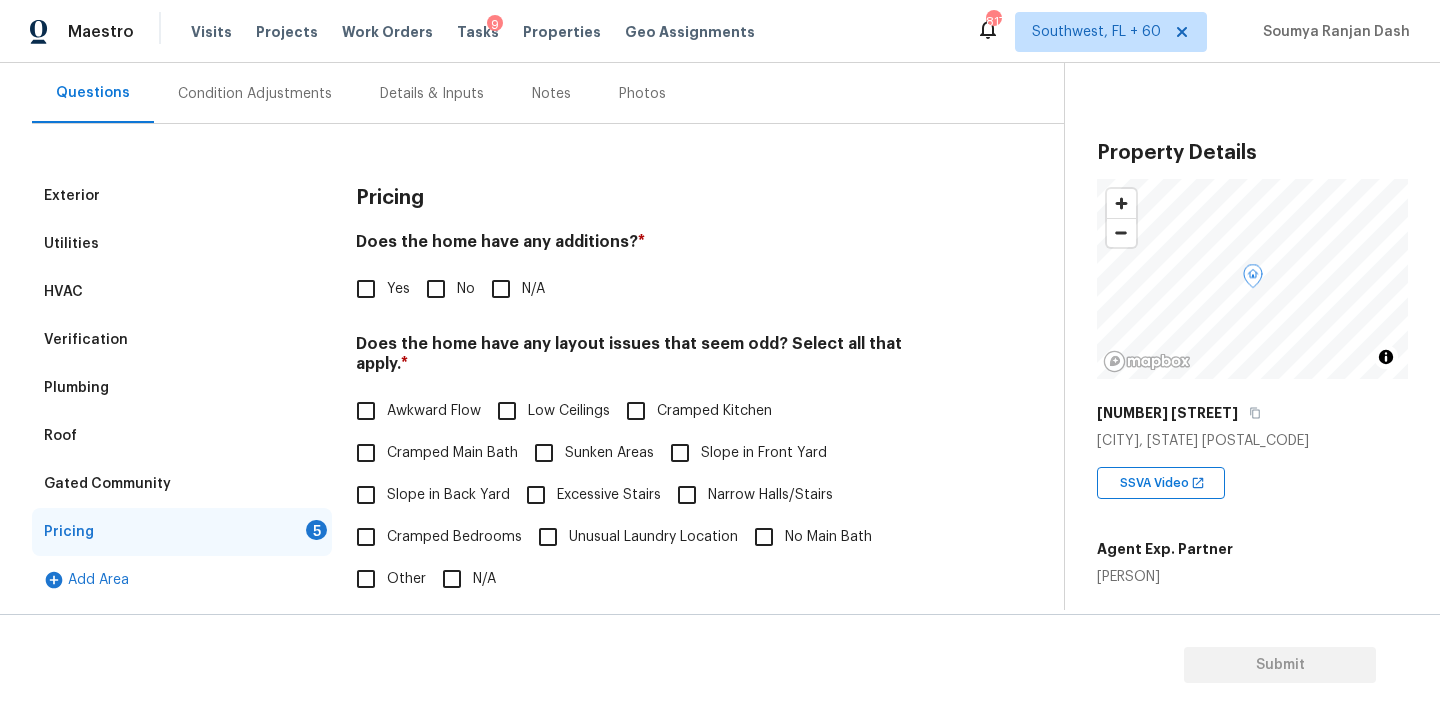 click on "No" at bounding box center [436, 289] 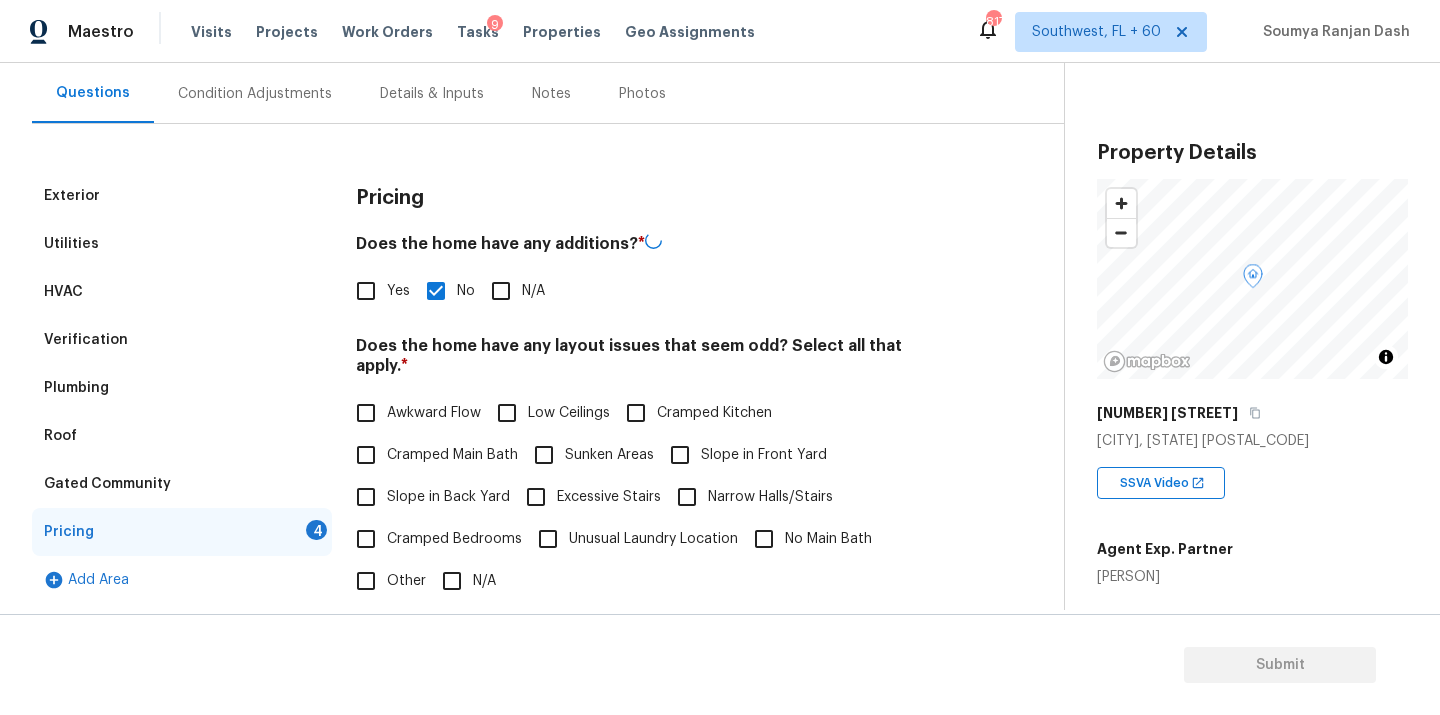 click on "N/A" at bounding box center (452, 581) 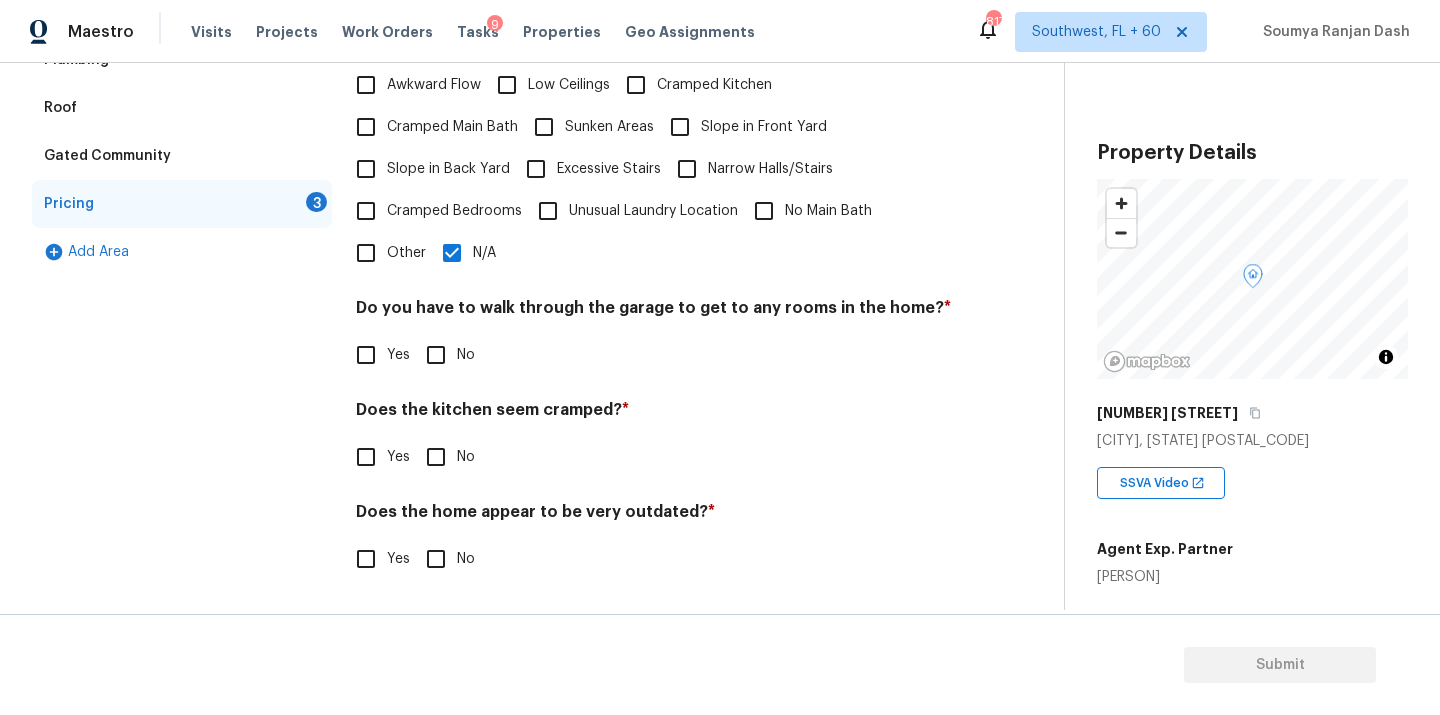 scroll, scrollTop: 485, scrollLeft: 0, axis: vertical 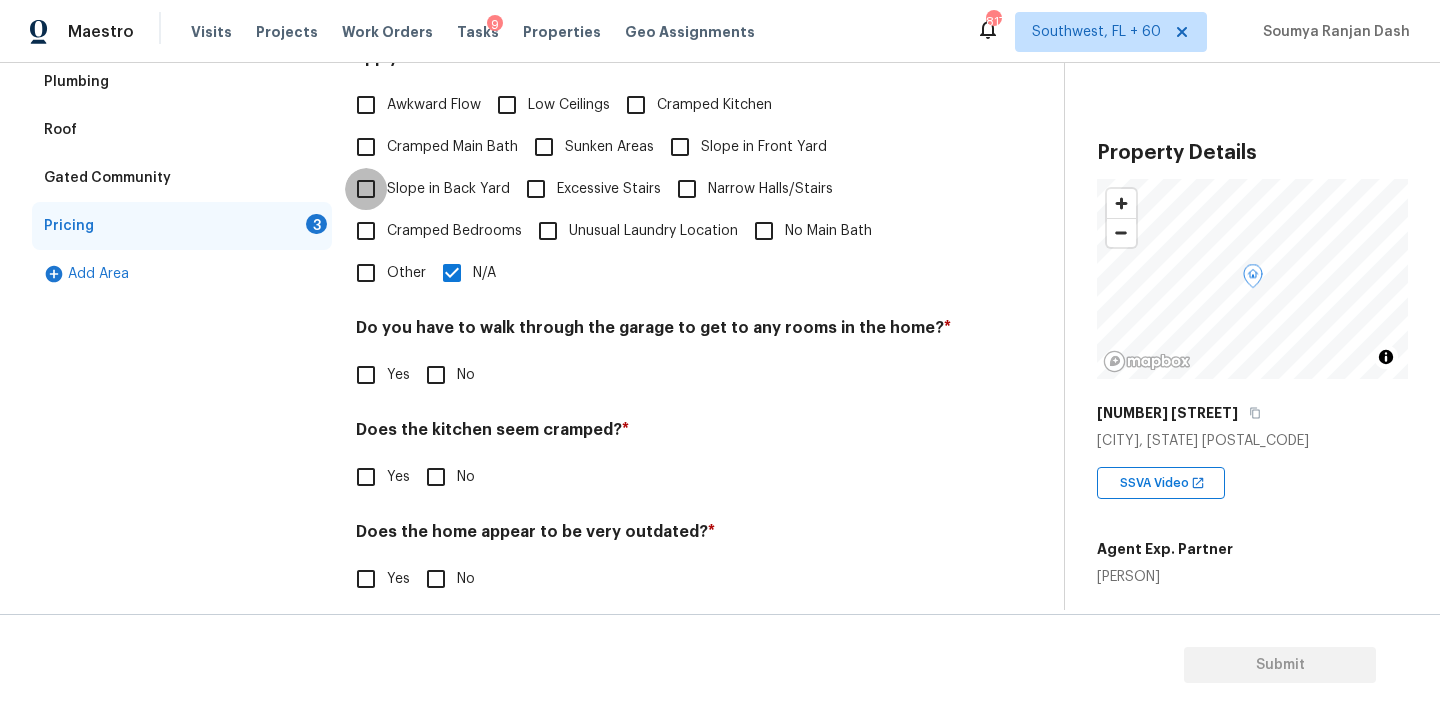 click on "Slope in Back Yard" at bounding box center [366, 189] 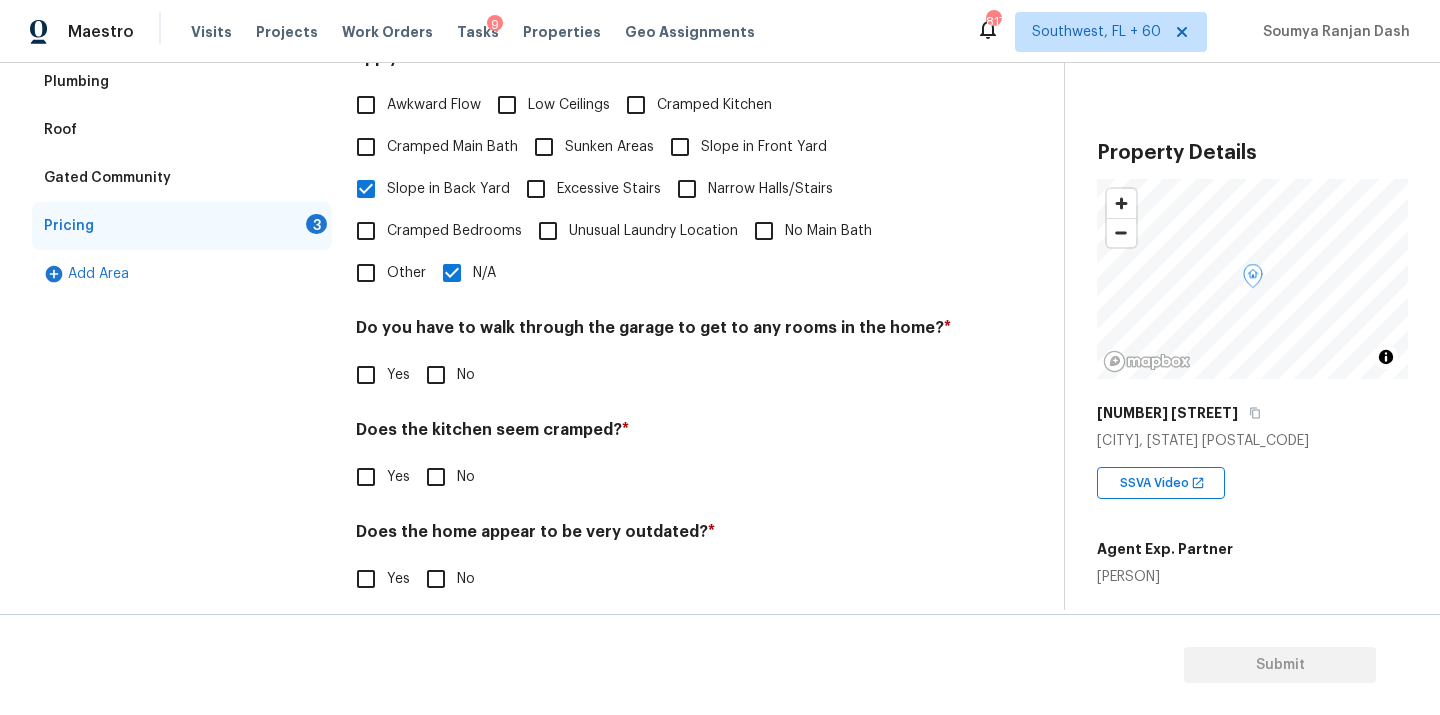 click on "Slope in Front Yard" at bounding box center (680, 147) 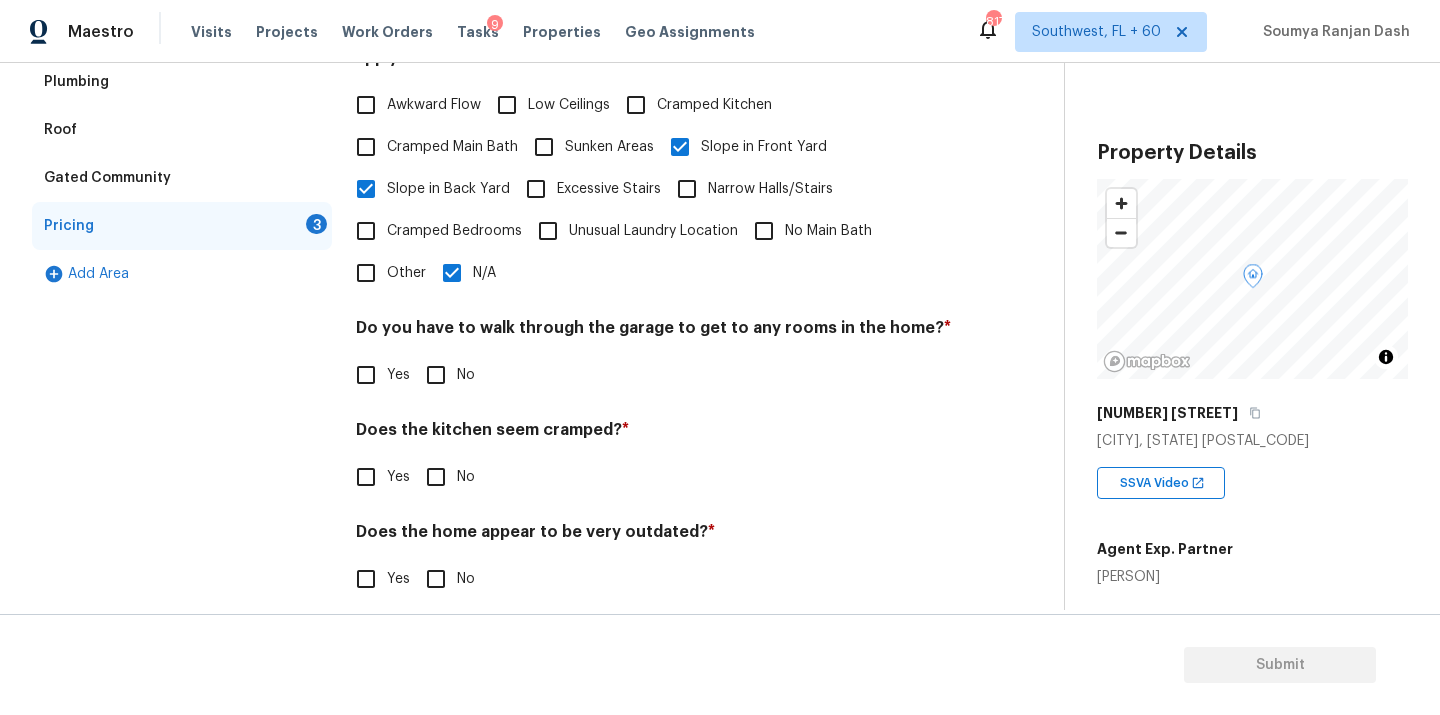 click on "N/A" at bounding box center [452, 273] 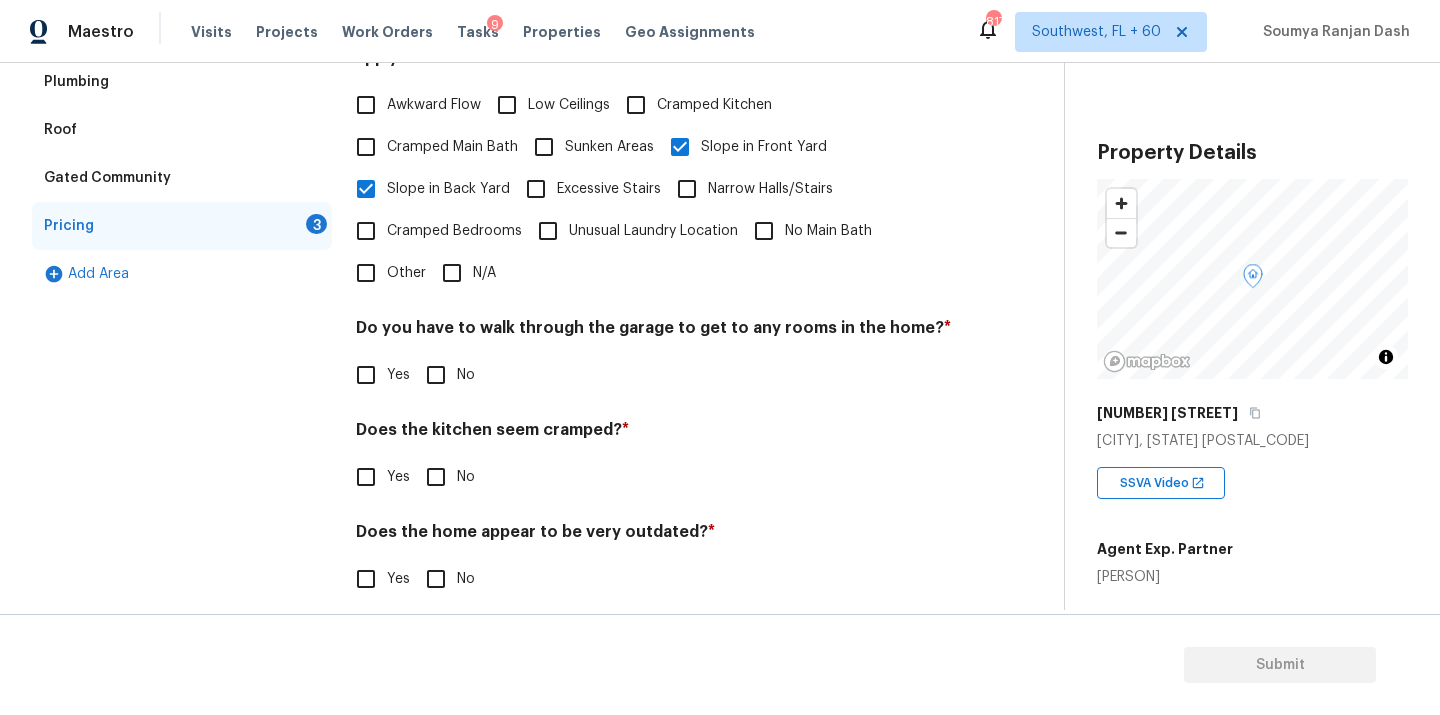 click on "Other" at bounding box center (366, 273) 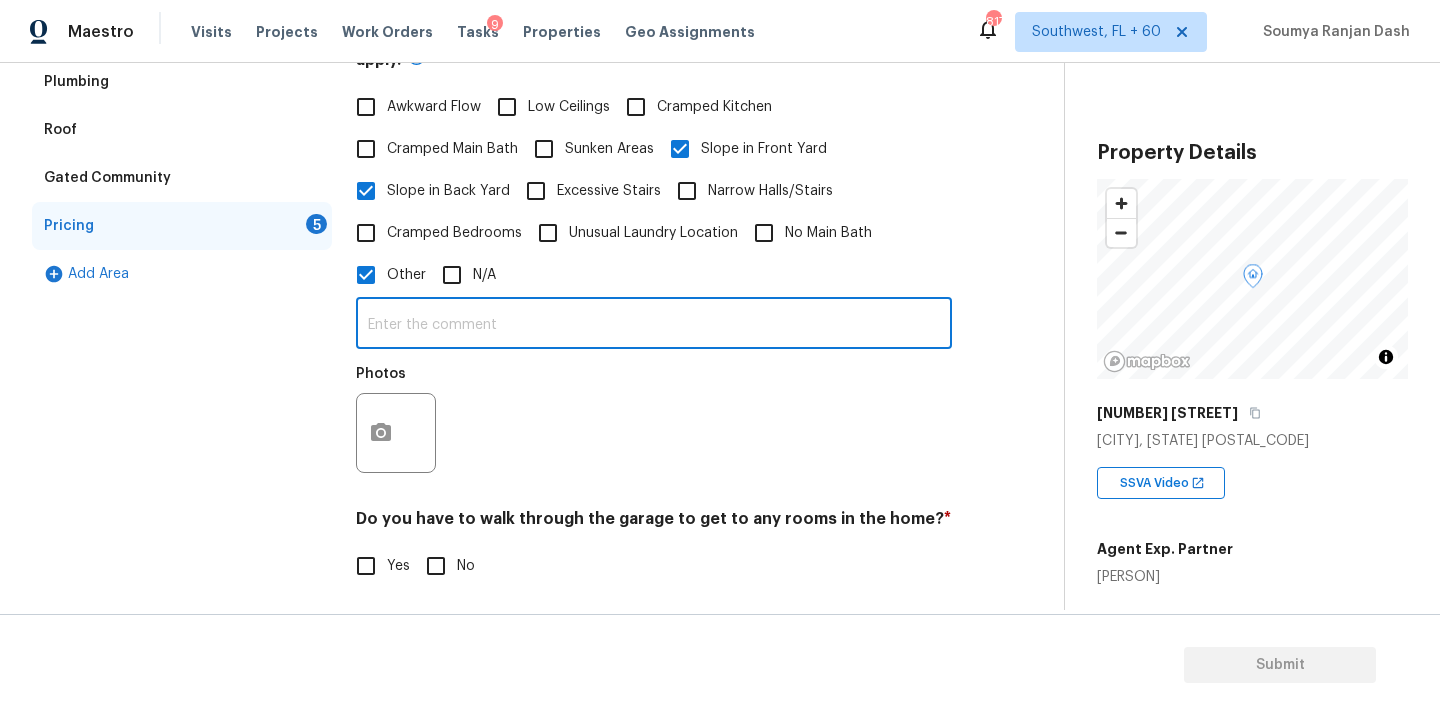 click at bounding box center (654, 325) 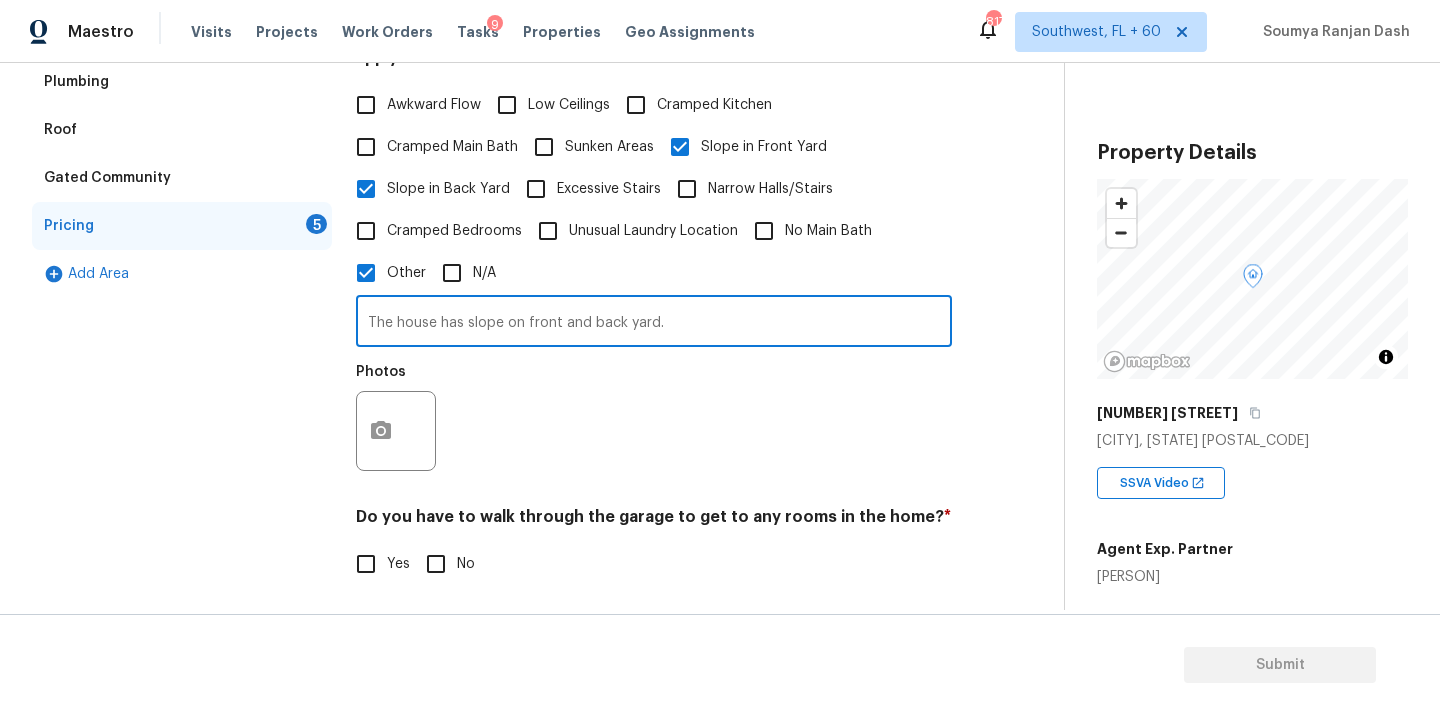 type on "The house has slope on front and back yard." 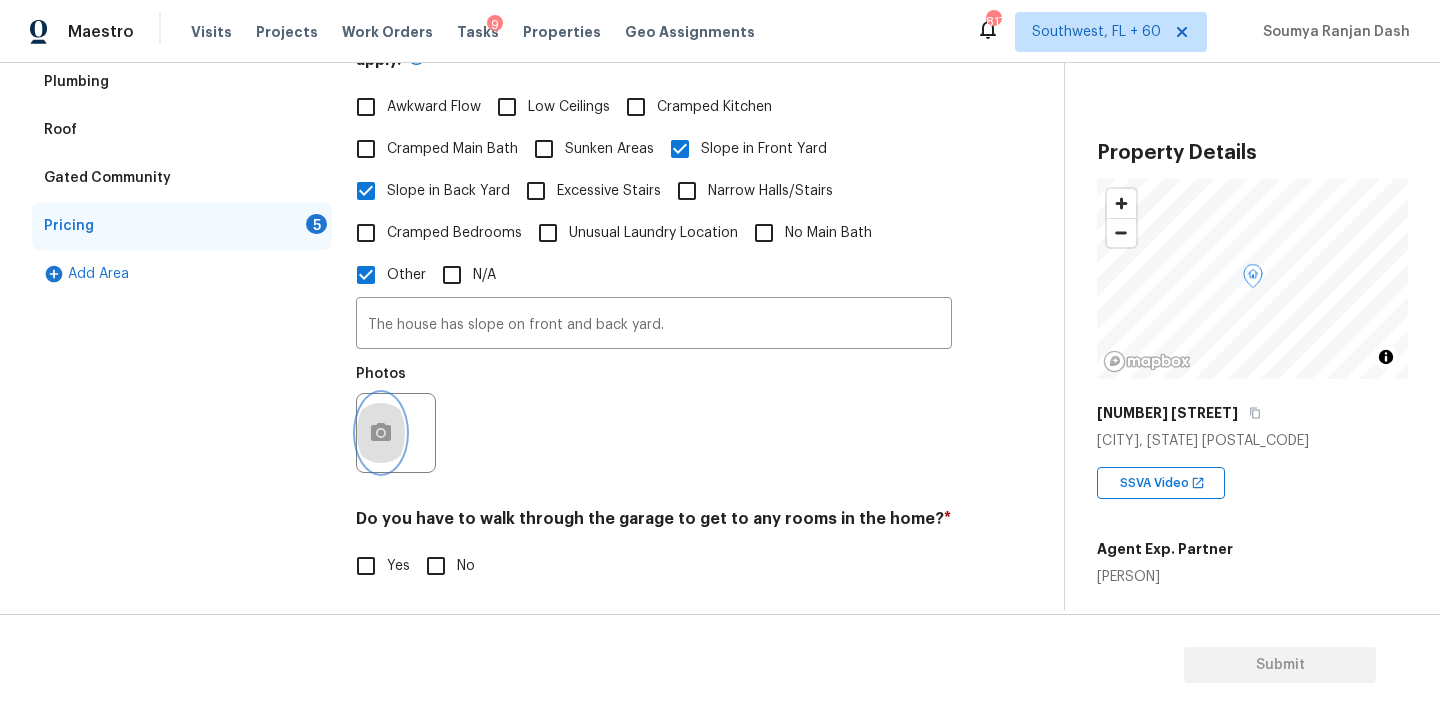 click at bounding box center (381, 433) 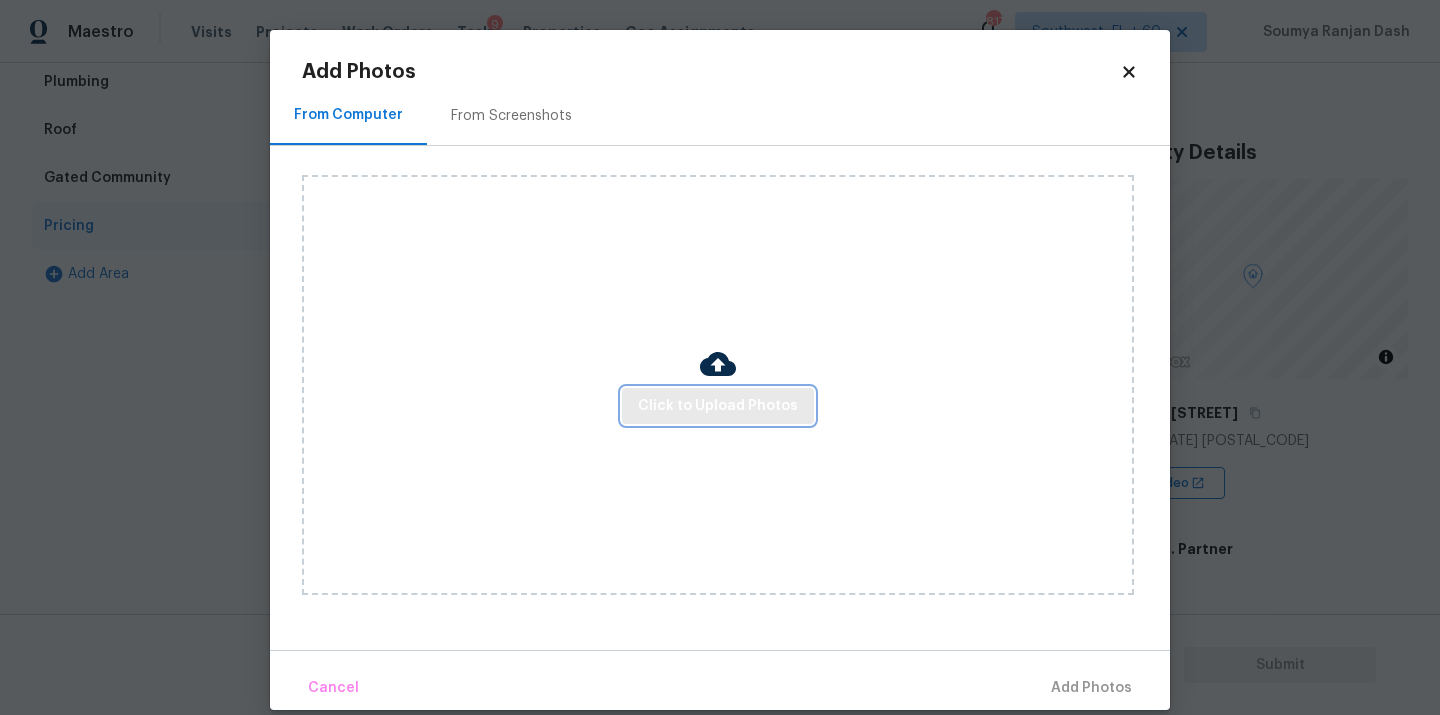 click on "Click to Upload Photos" at bounding box center (718, 406) 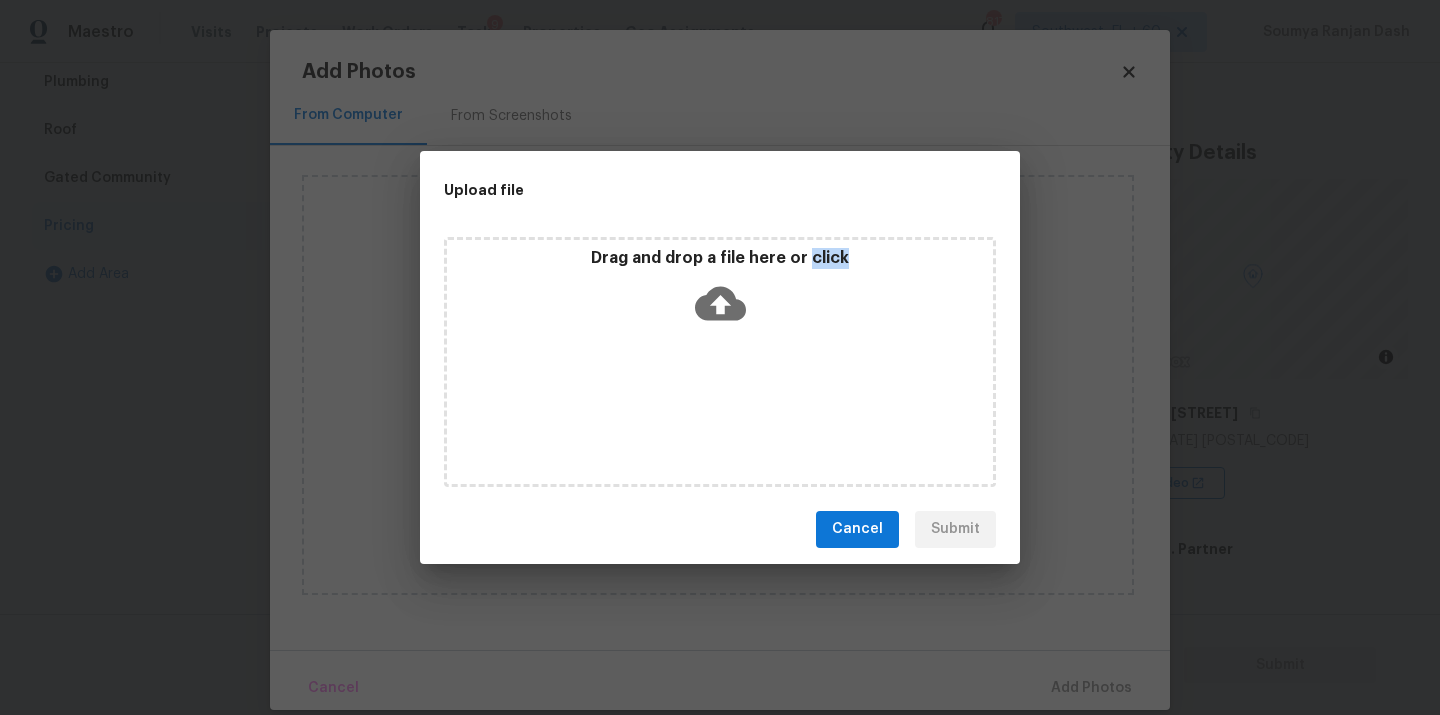 click on "Drag and drop a file here or click" at bounding box center [720, 362] 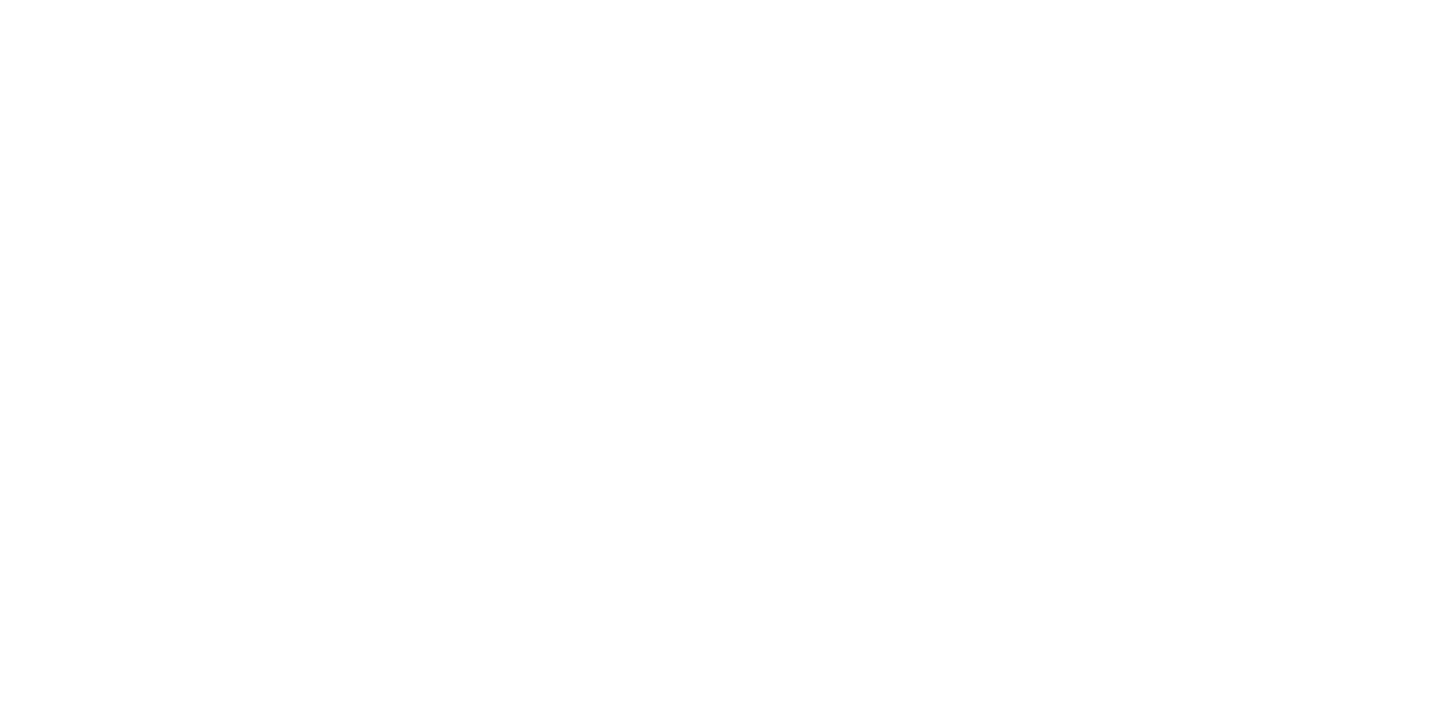 scroll, scrollTop: 0, scrollLeft: 0, axis: both 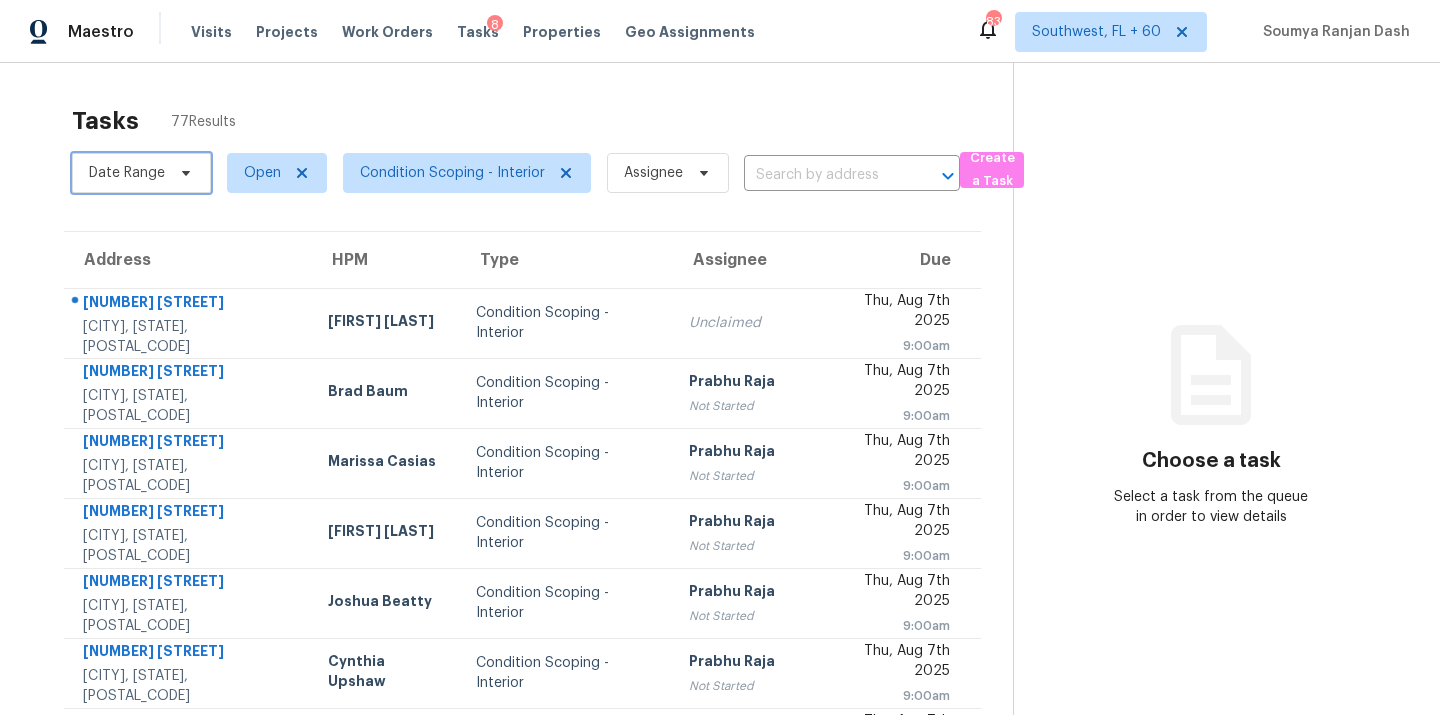 click on "Date Range" at bounding box center (127, 173) 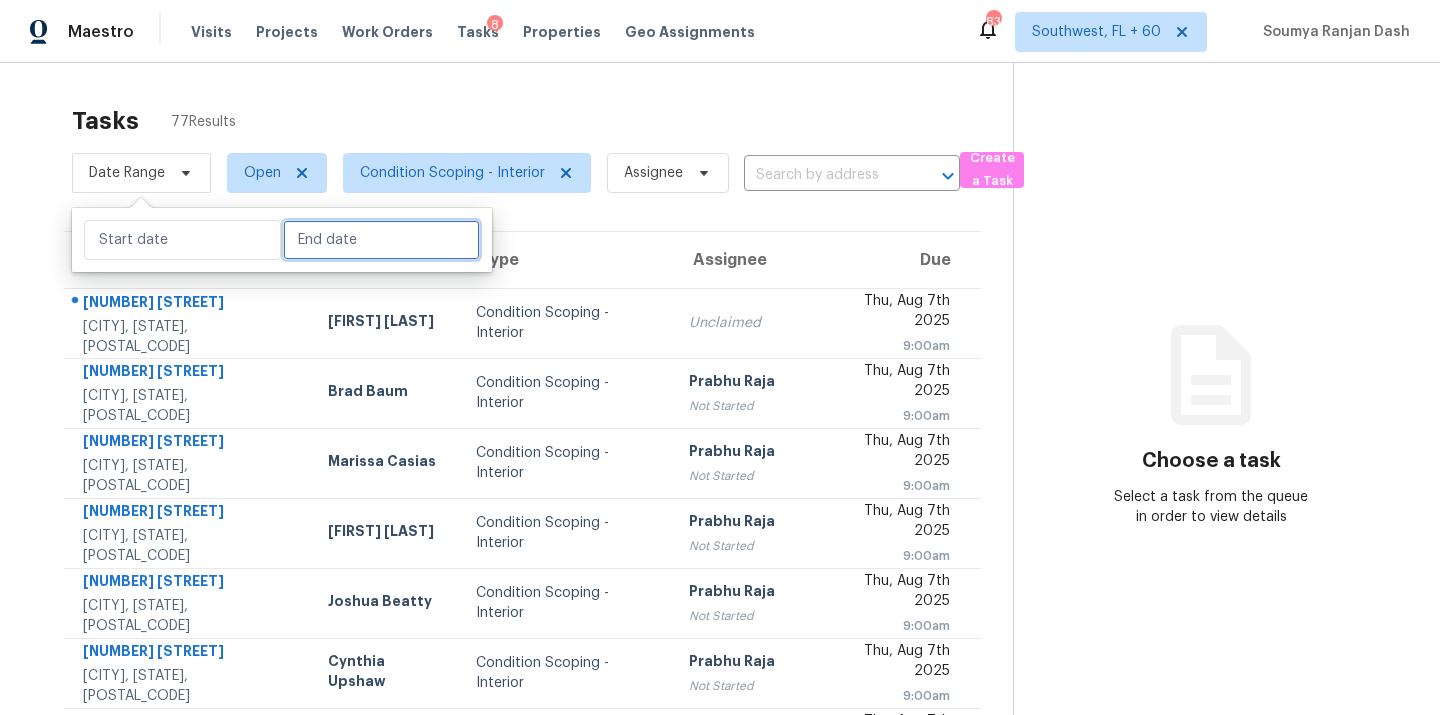 click at bounding box center (381, 240) 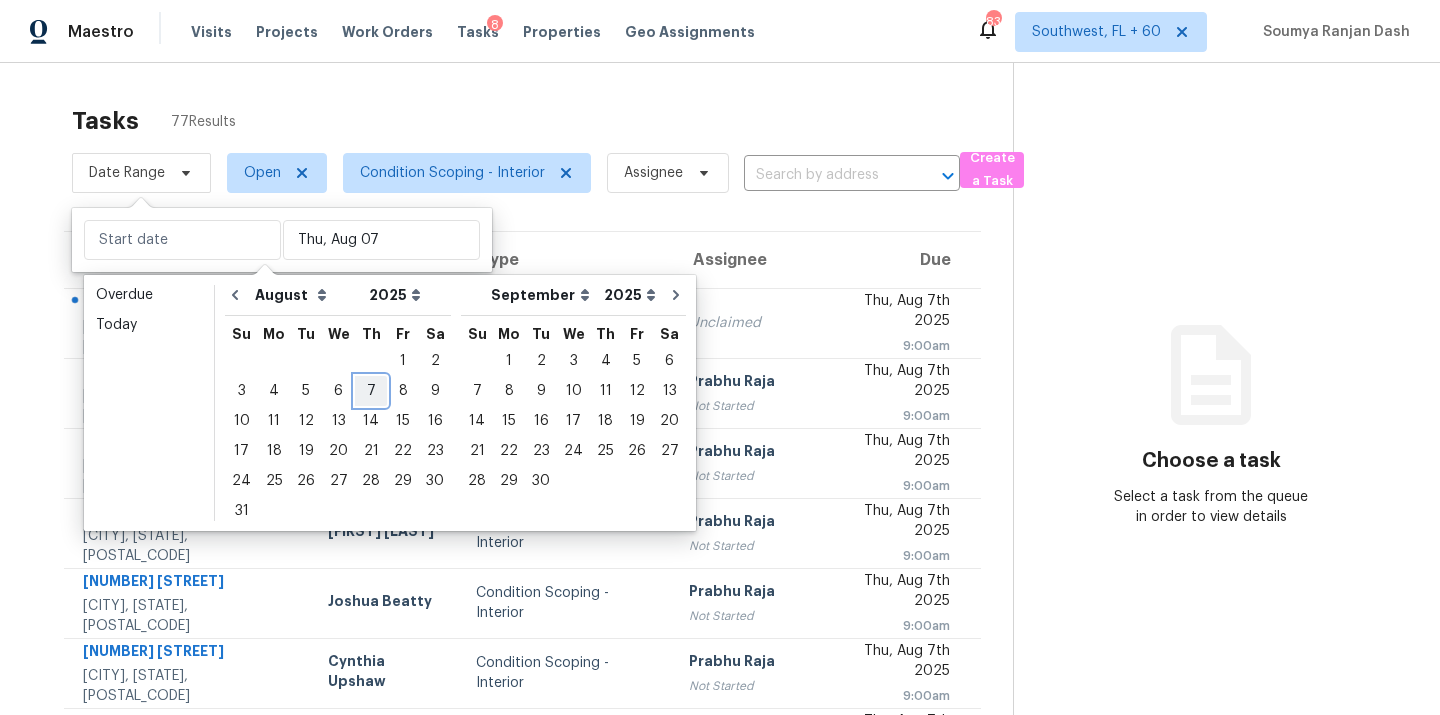 click on "7" at bounding box center (371, 391) 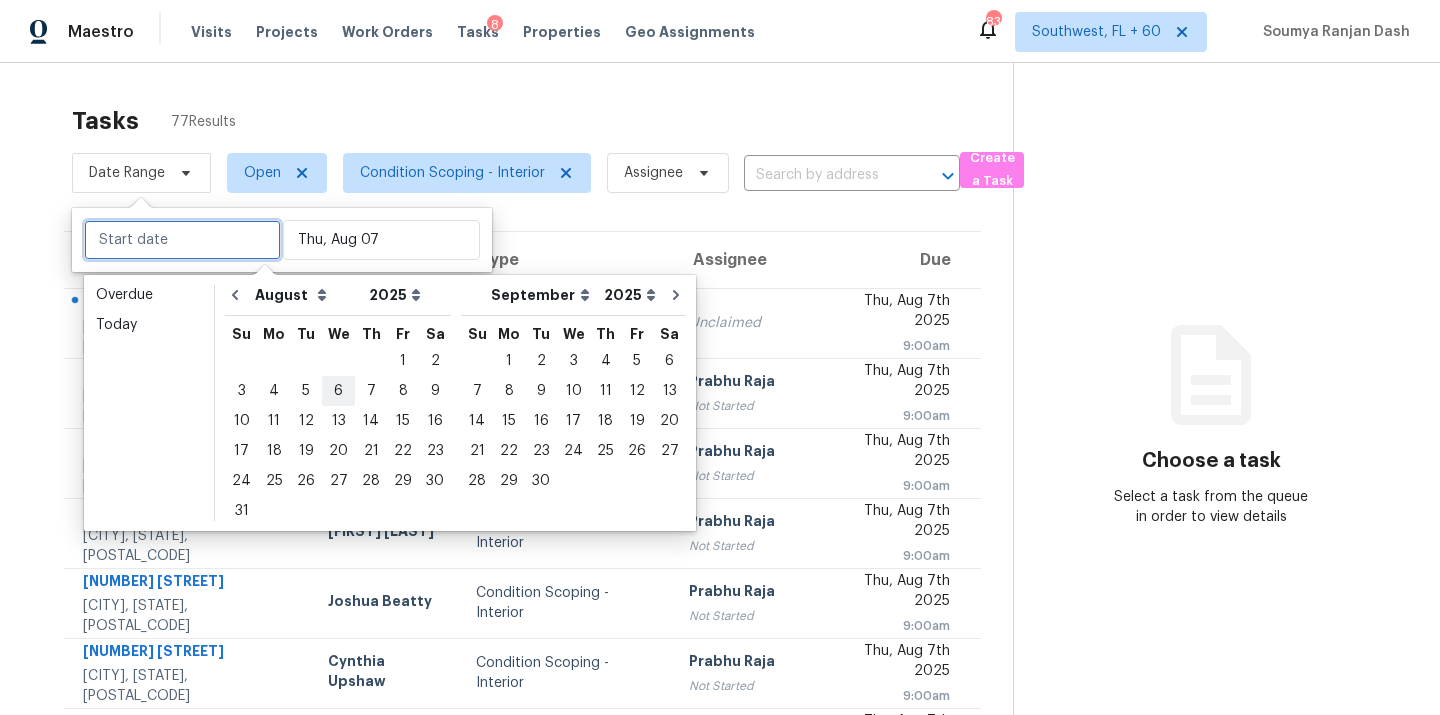 type on "Thu, Aug 07" 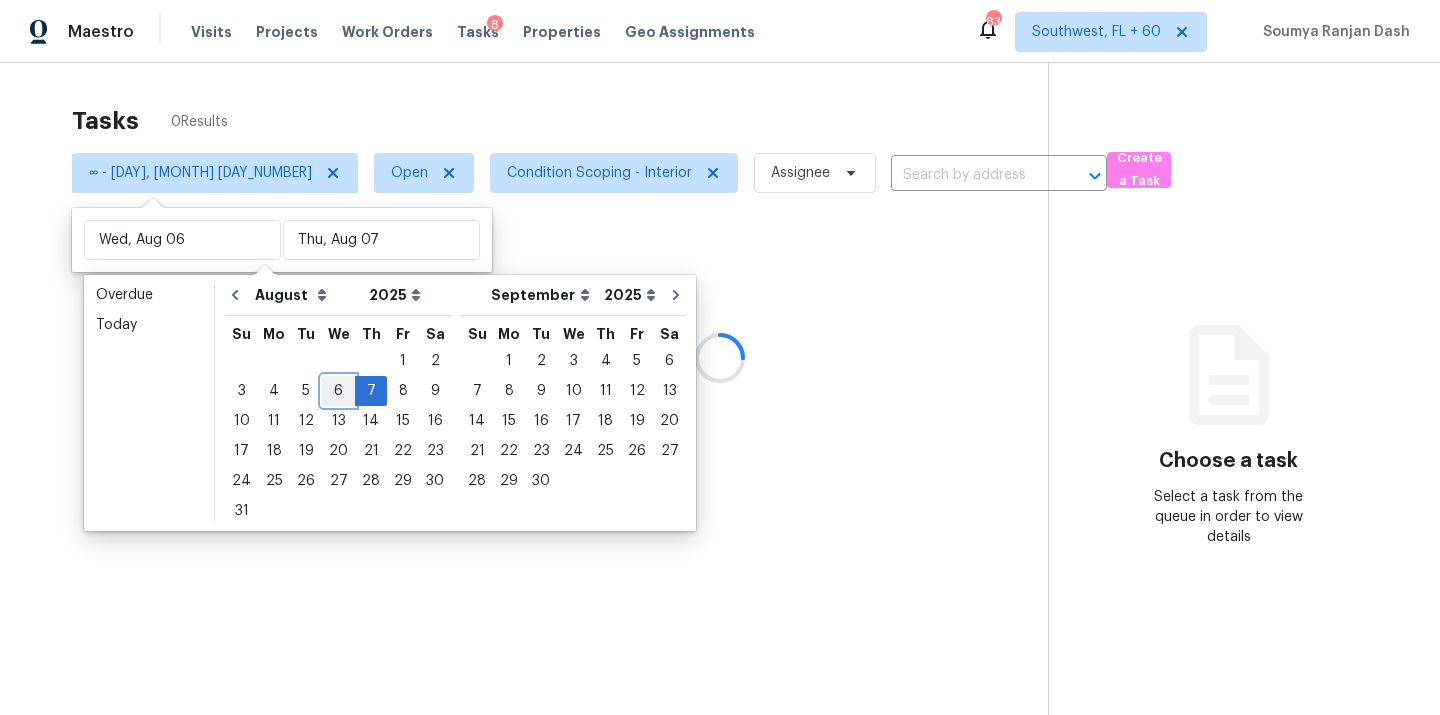 click on "6" at bounding box center (338, 391) 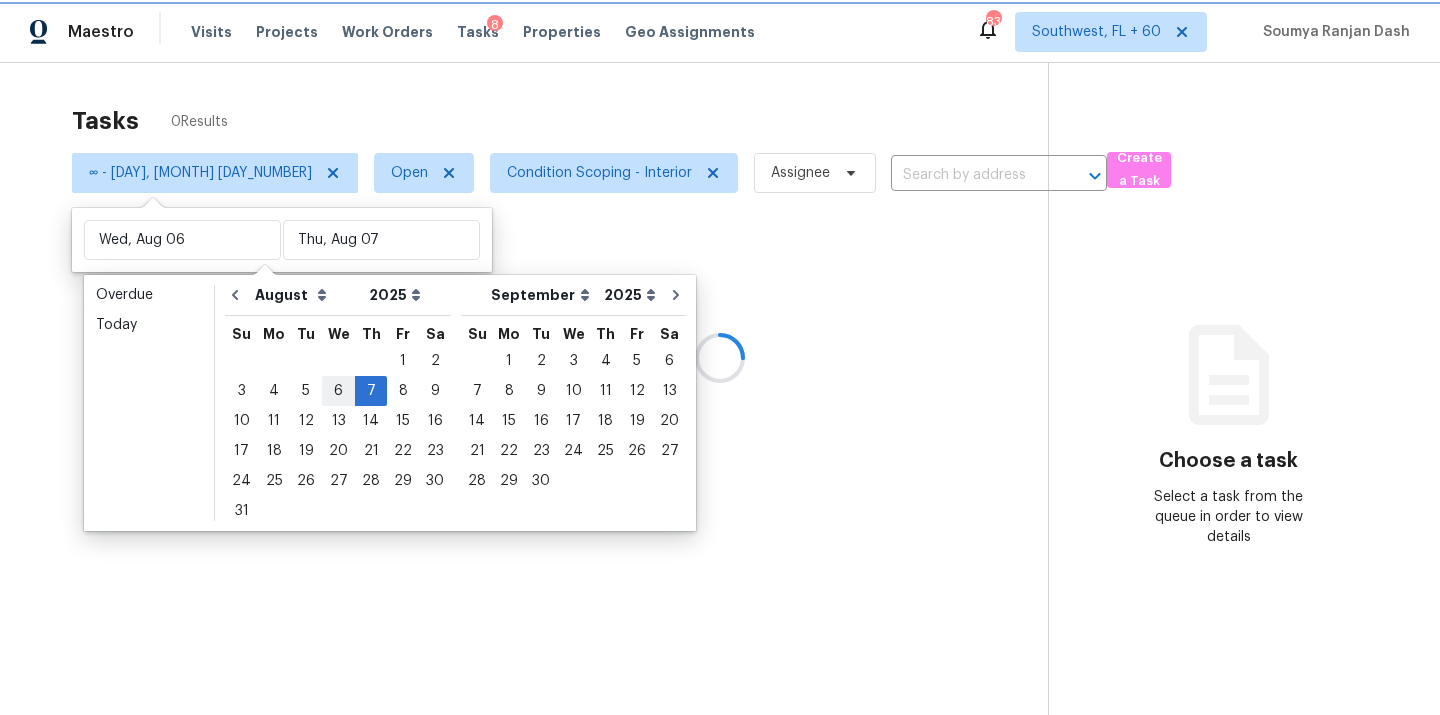 type on "Wed, Aug 06" 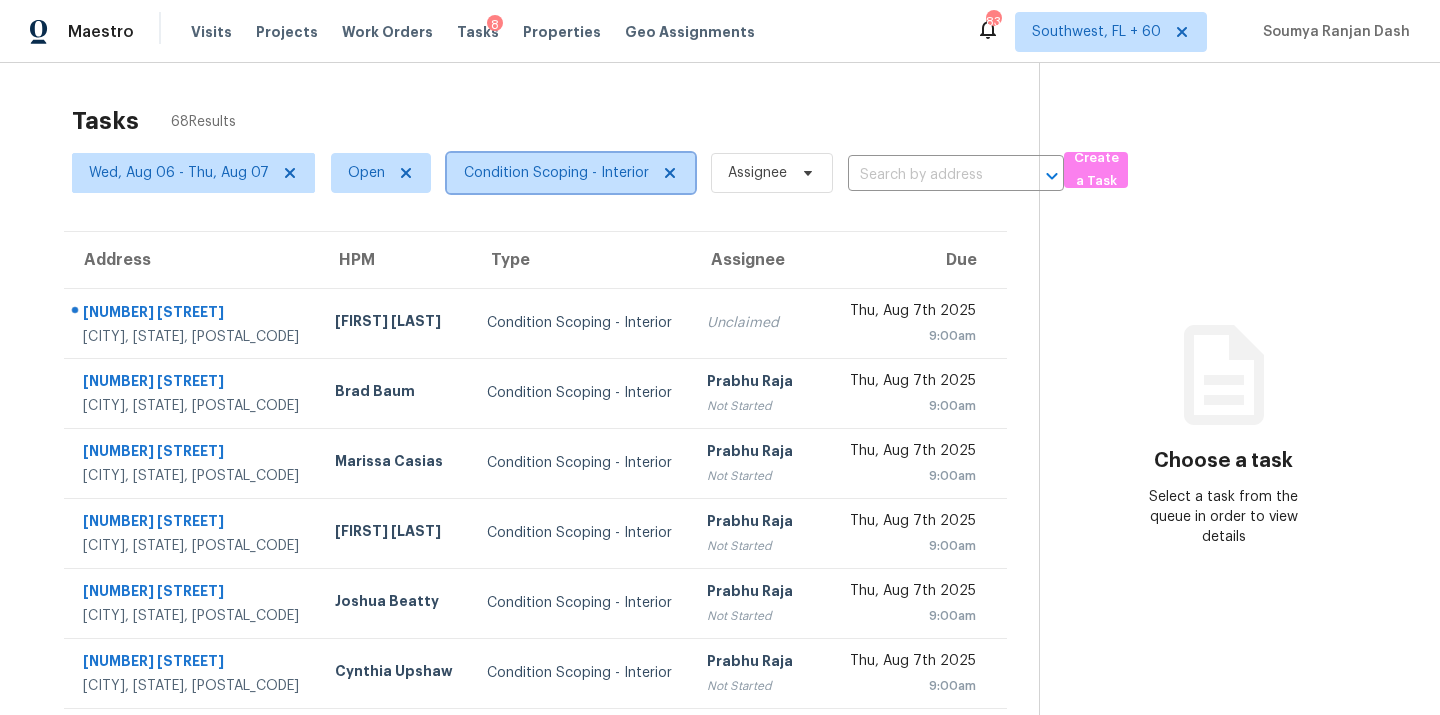click on "Condition Scoping - Interior" at bounding box center (556, 173) 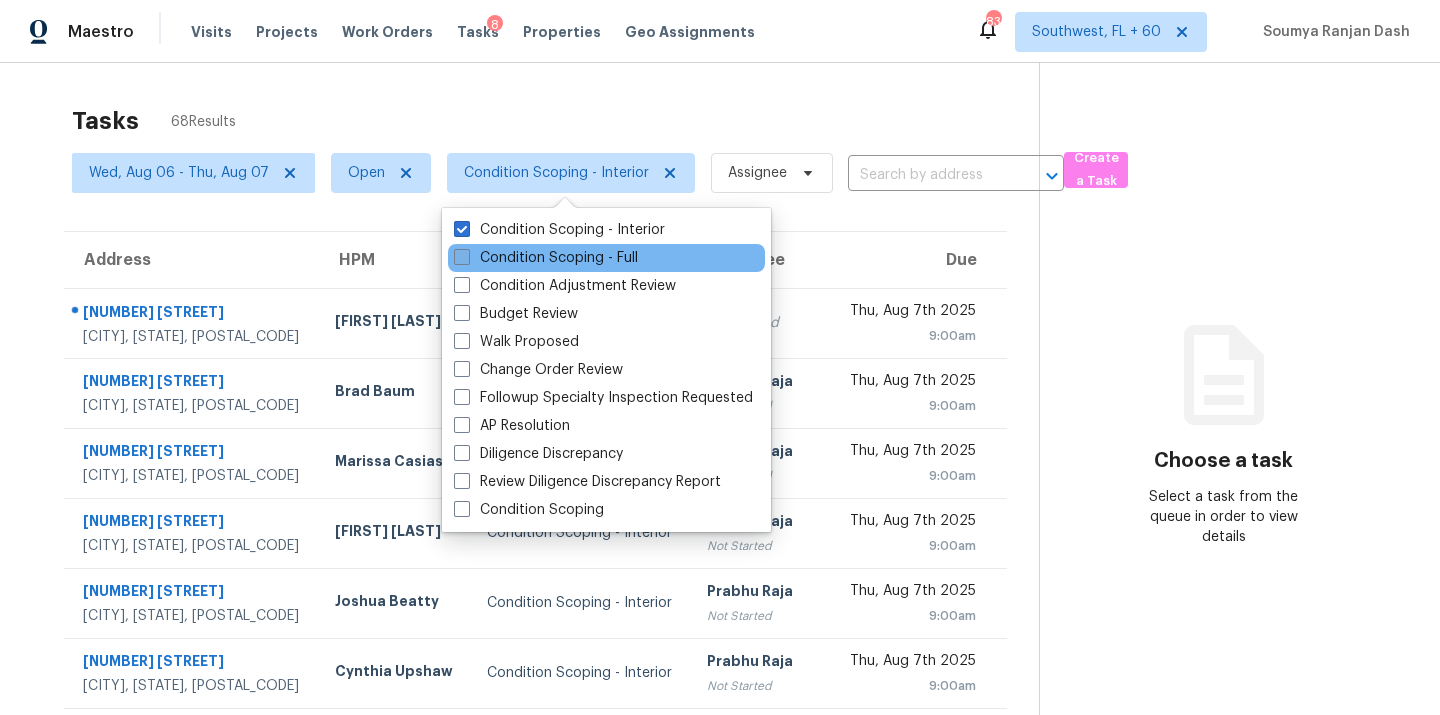 click on "Condition Scoping - Full" at bounding box center [546, 258] 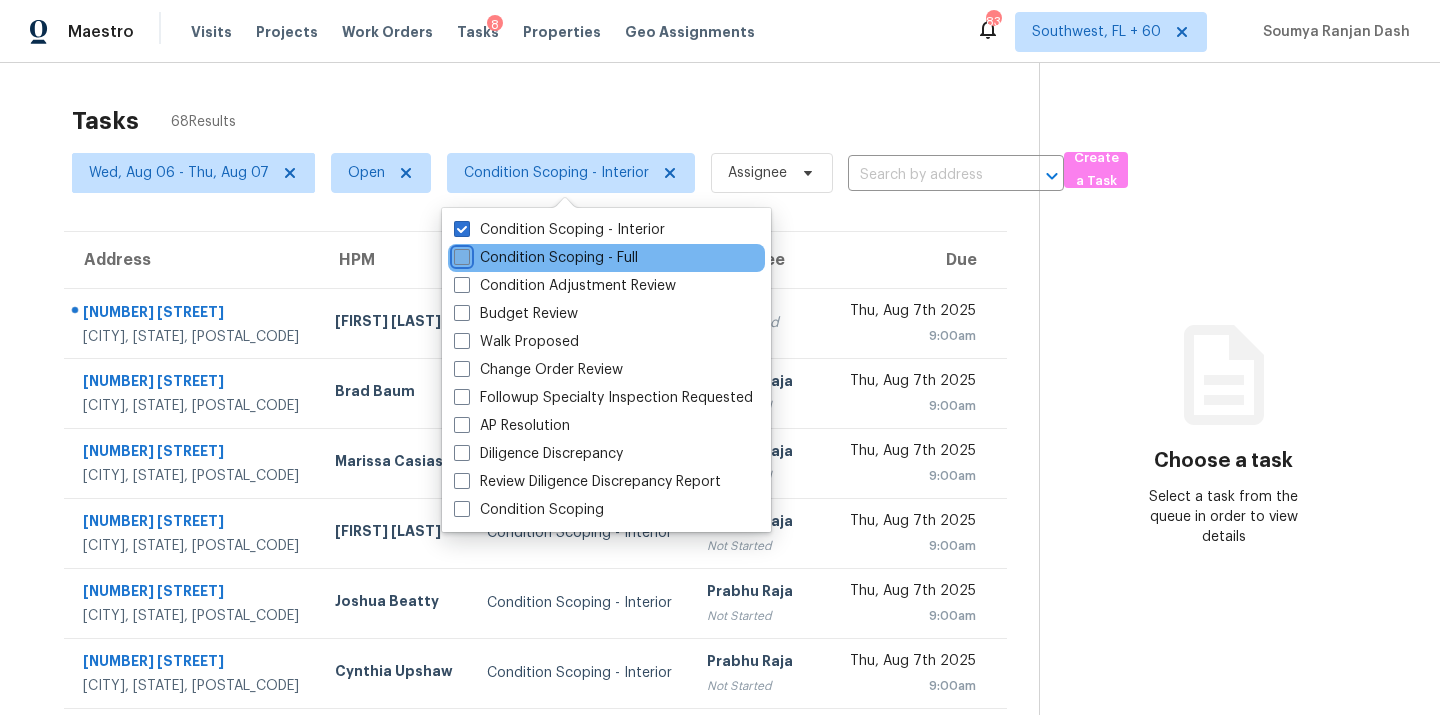 click on "Condition Scoping - Full" at bounding box center [460, 254] 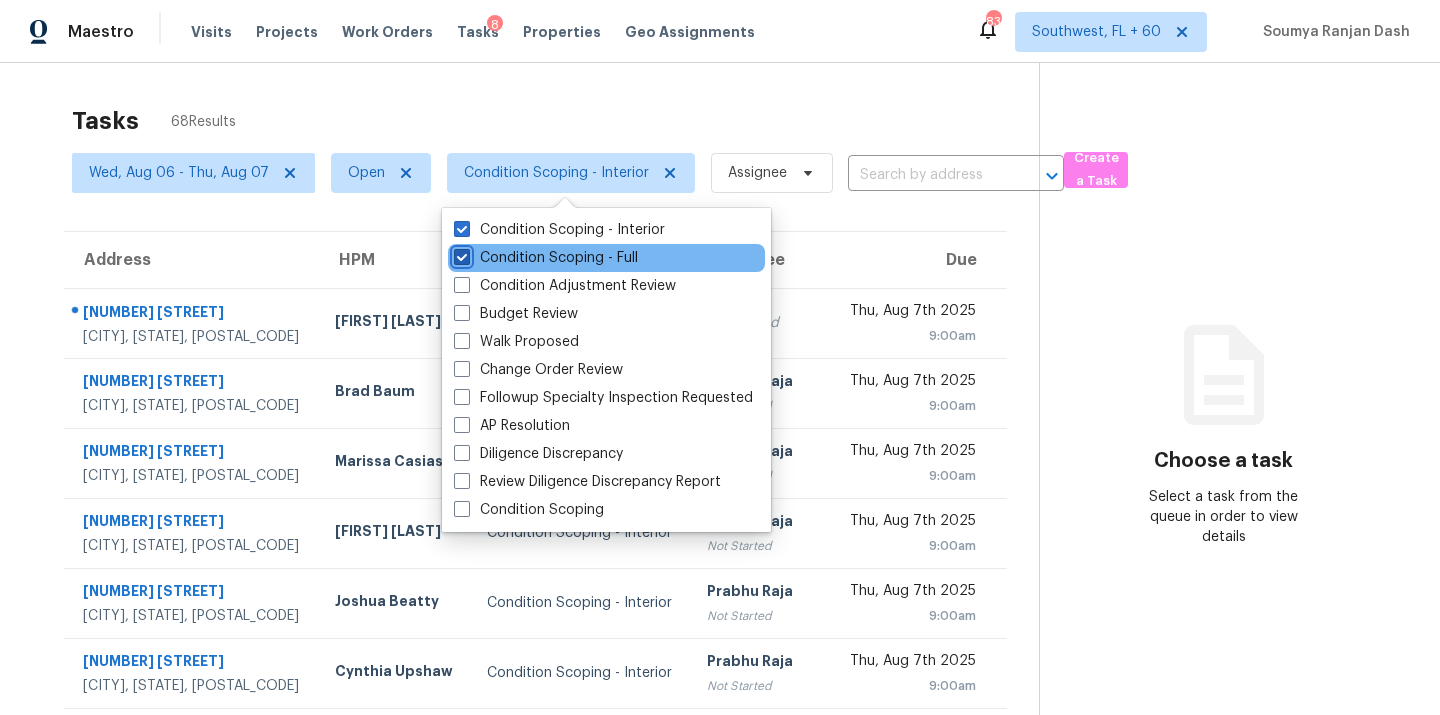 checkbox on "true" 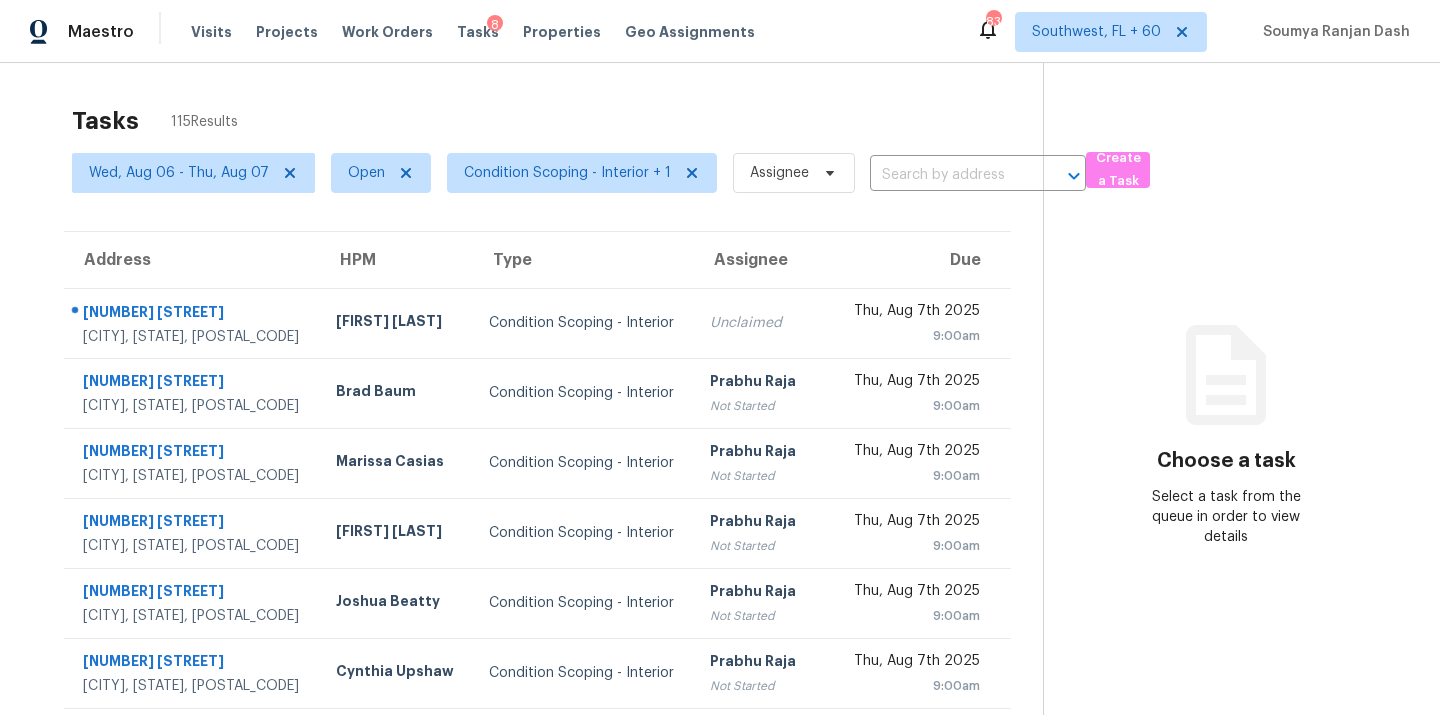 click on "Tasks 115  Results" at bounding box center [557, 121] 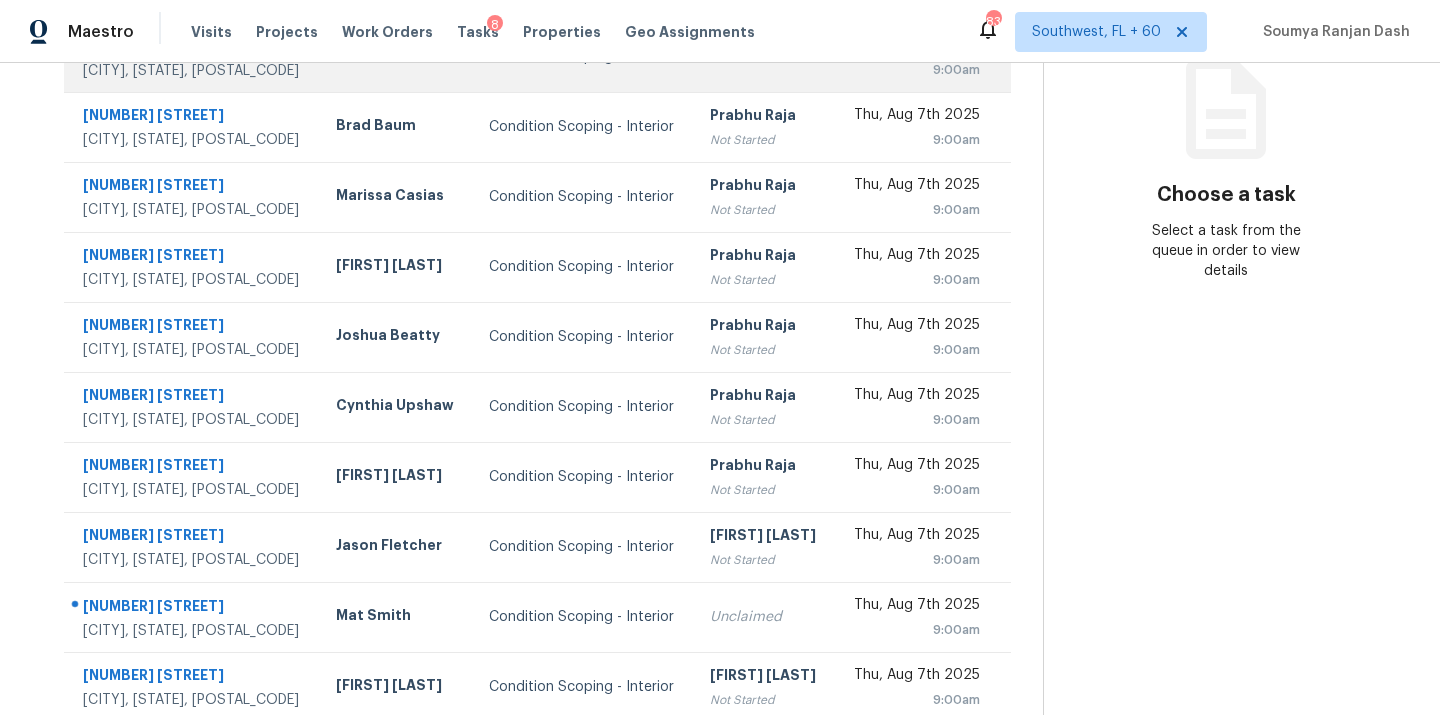 scroll, scrollTop: 326, scrollLeft: 0, axis: vertical 